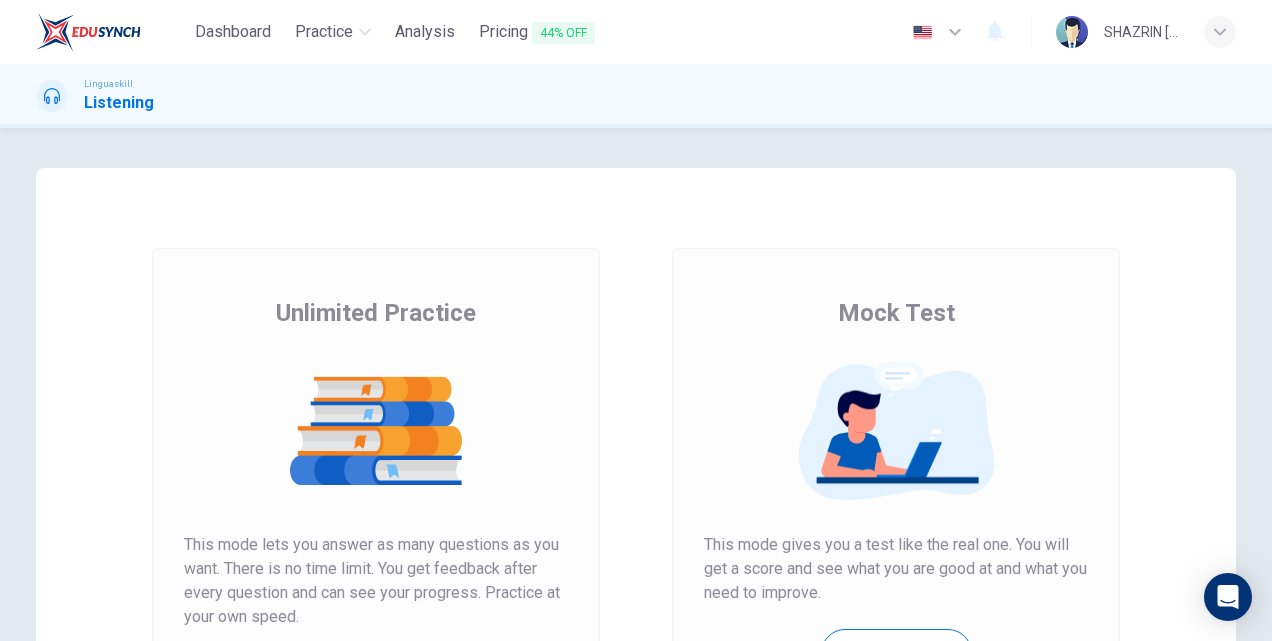scroll, scrollTop: 0, scrollLeft: 0, axis: both 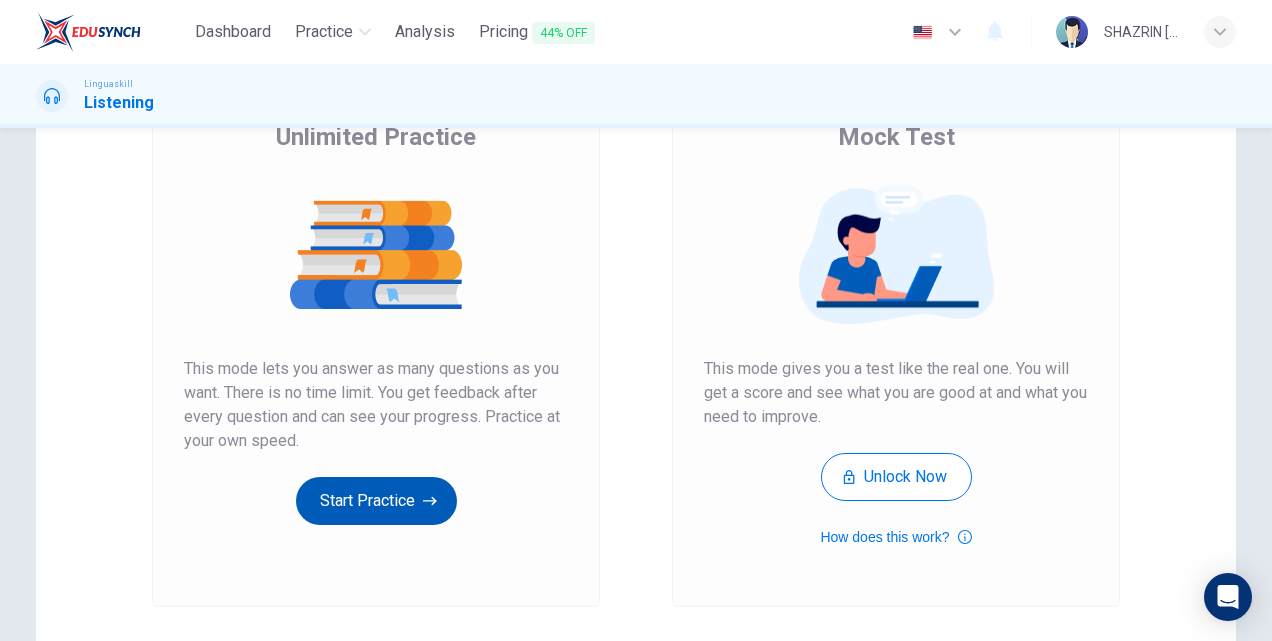 click on "Start Practice" at bounding box center [376, 501] 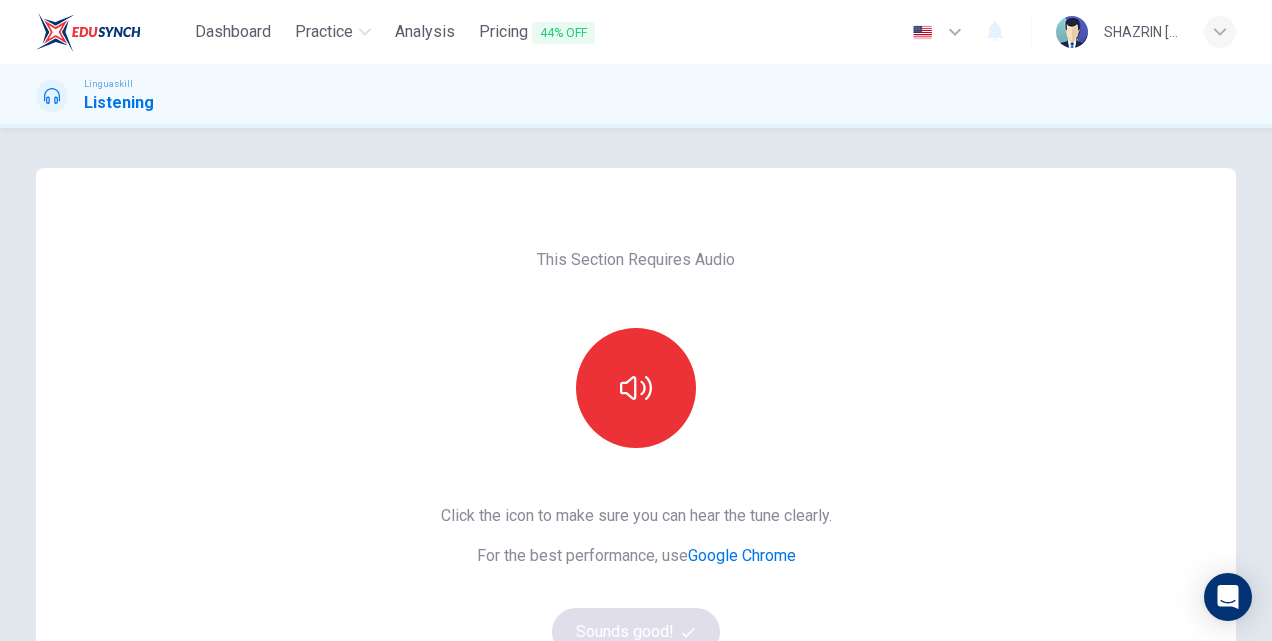 drag, startPoint x: 272, startPoint y: 31, endPoint x: 798, endPoint y: 154, distance: 540.18976 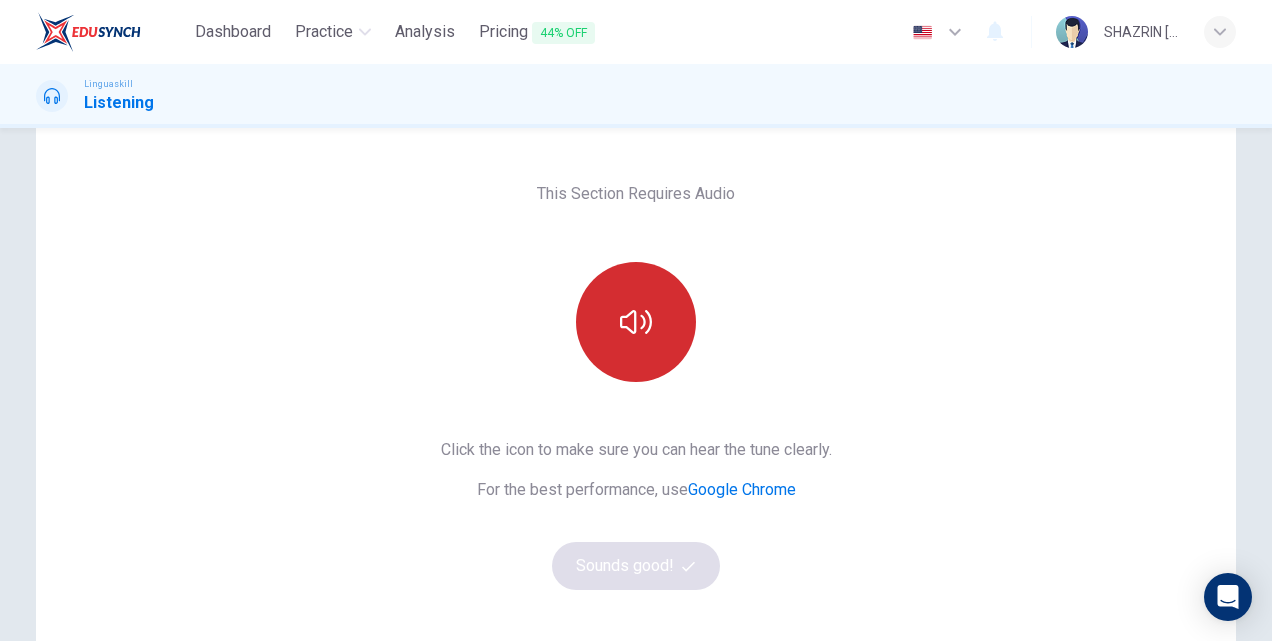 click 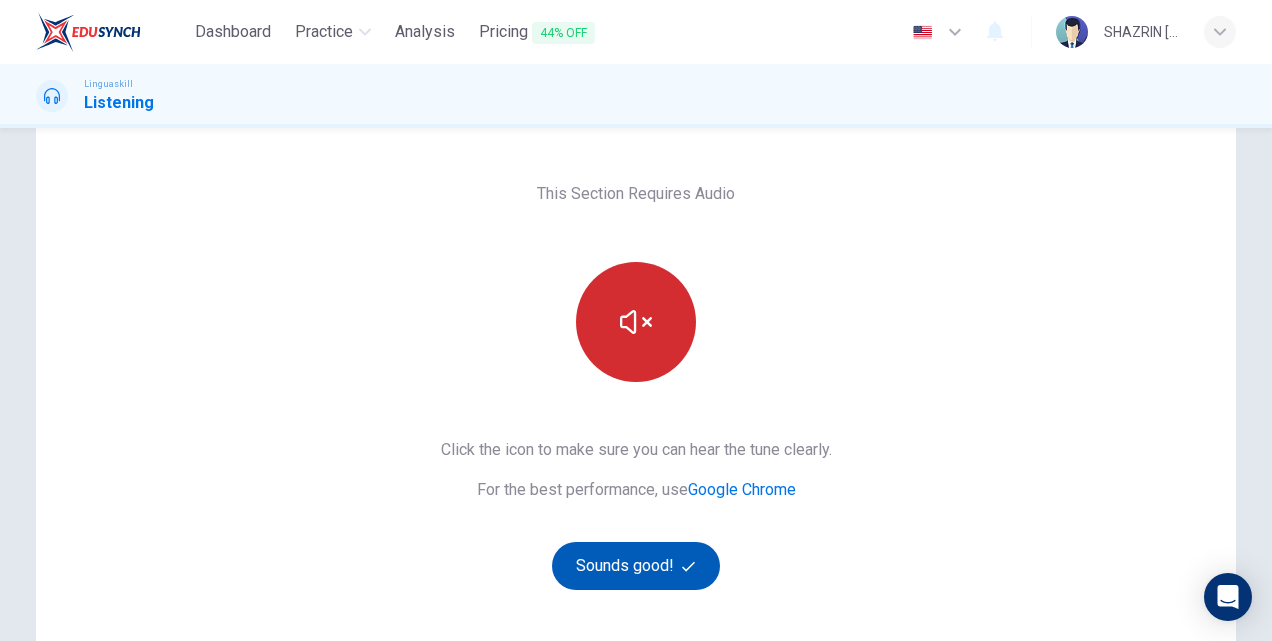 click on "Sounds good!" at bounding box center [636, 566] 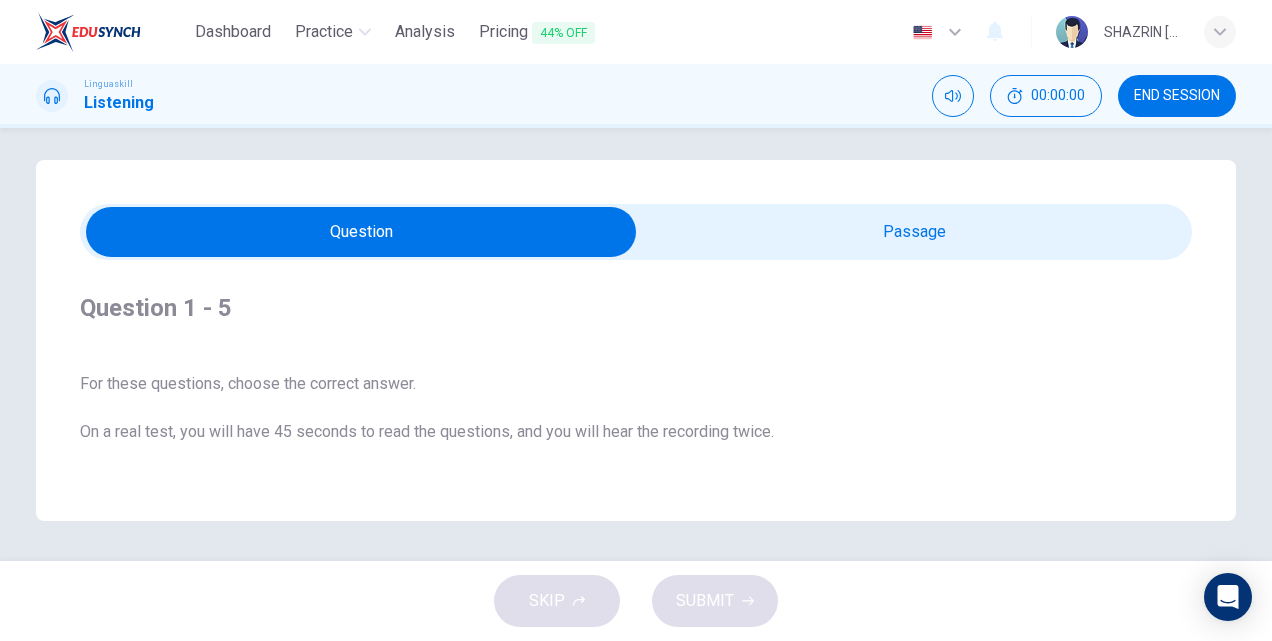 scroll, scrollTop: 8, scrollLeft: 0, axis: vertical 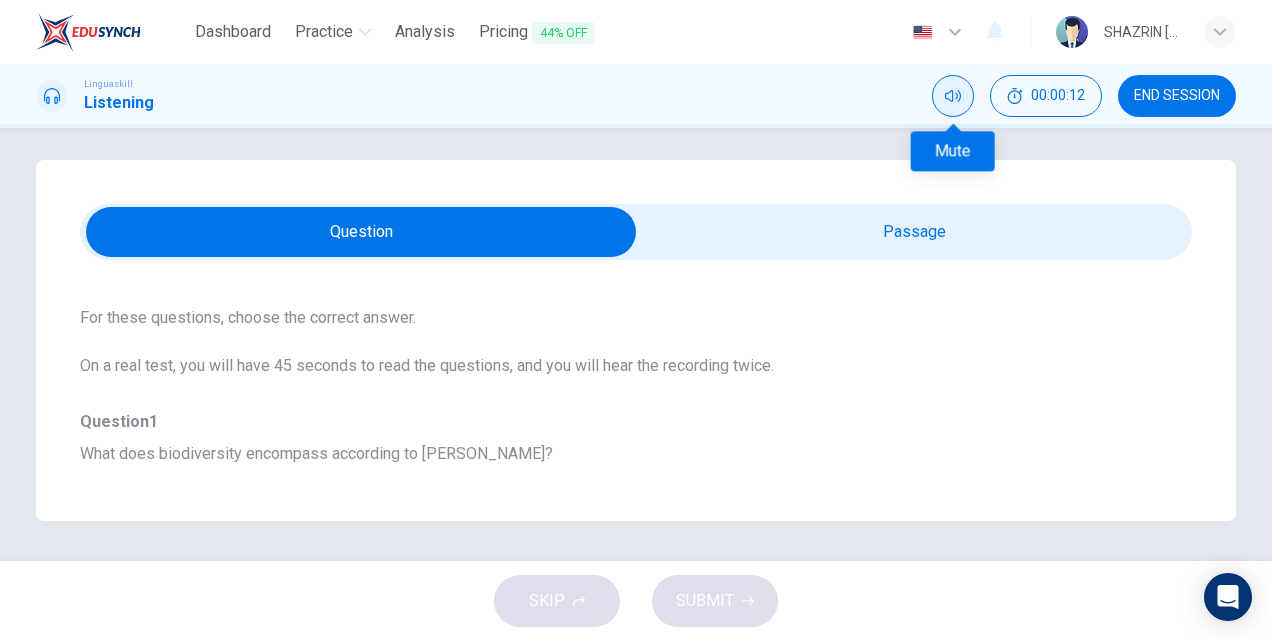 click at bounding box center (953, 96) 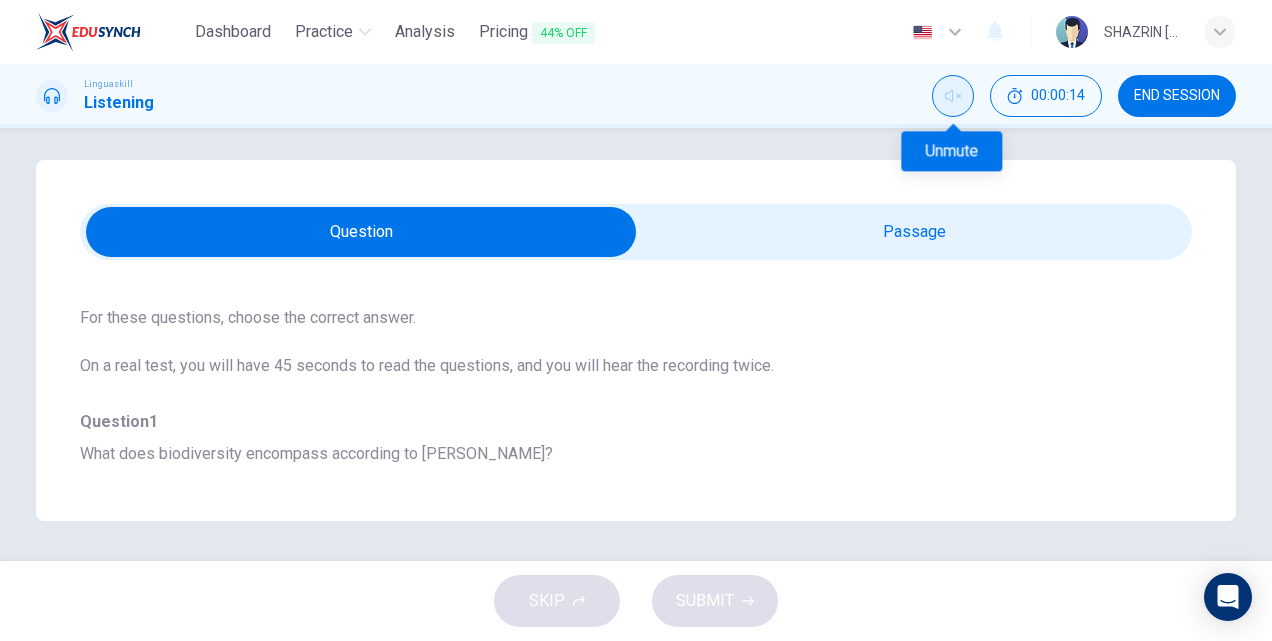 click 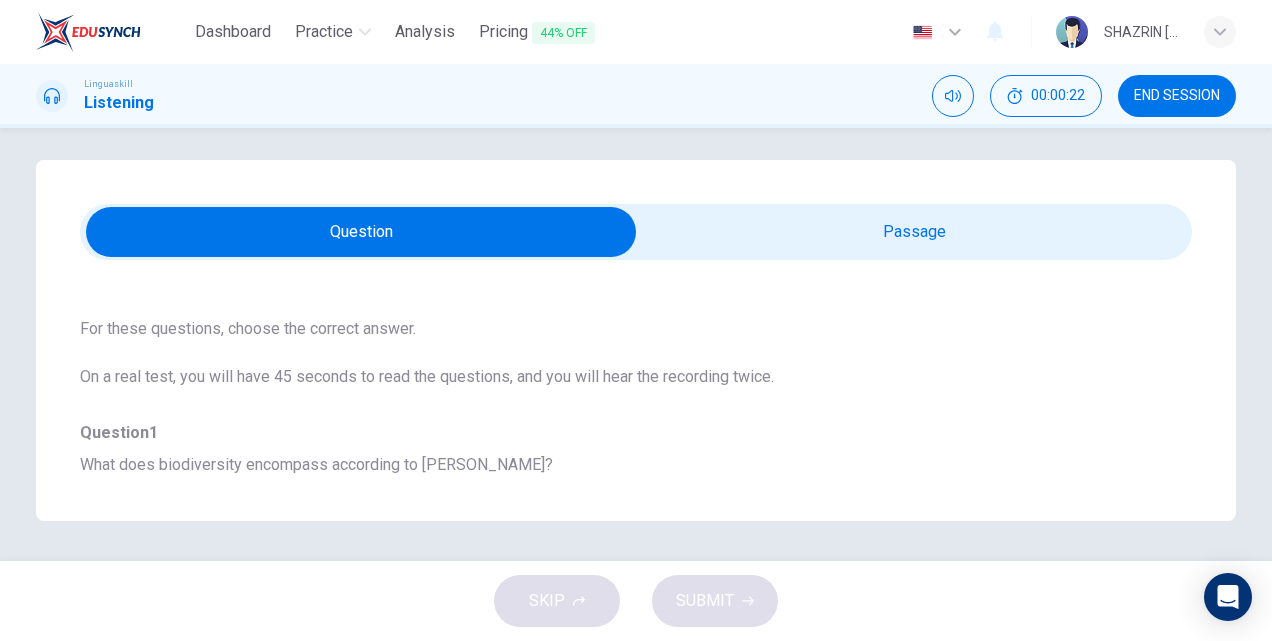 scroll, scrollTop: 0, scrollLeft: 0, axis: both 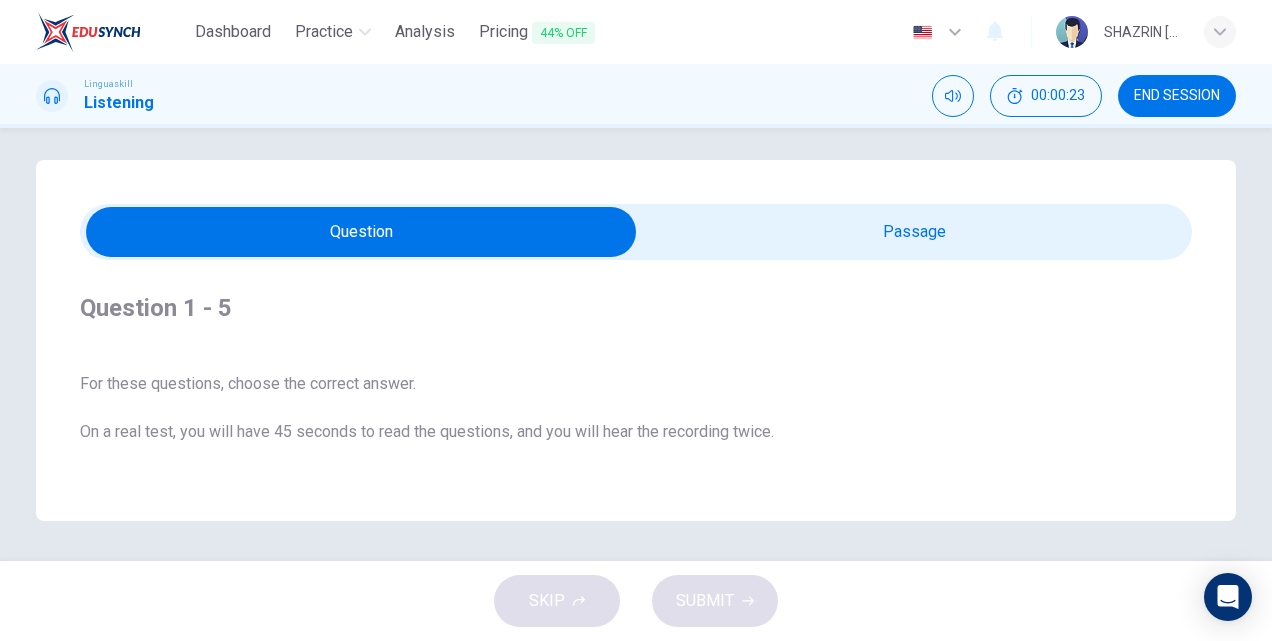 click at bounding box center [361, 232] 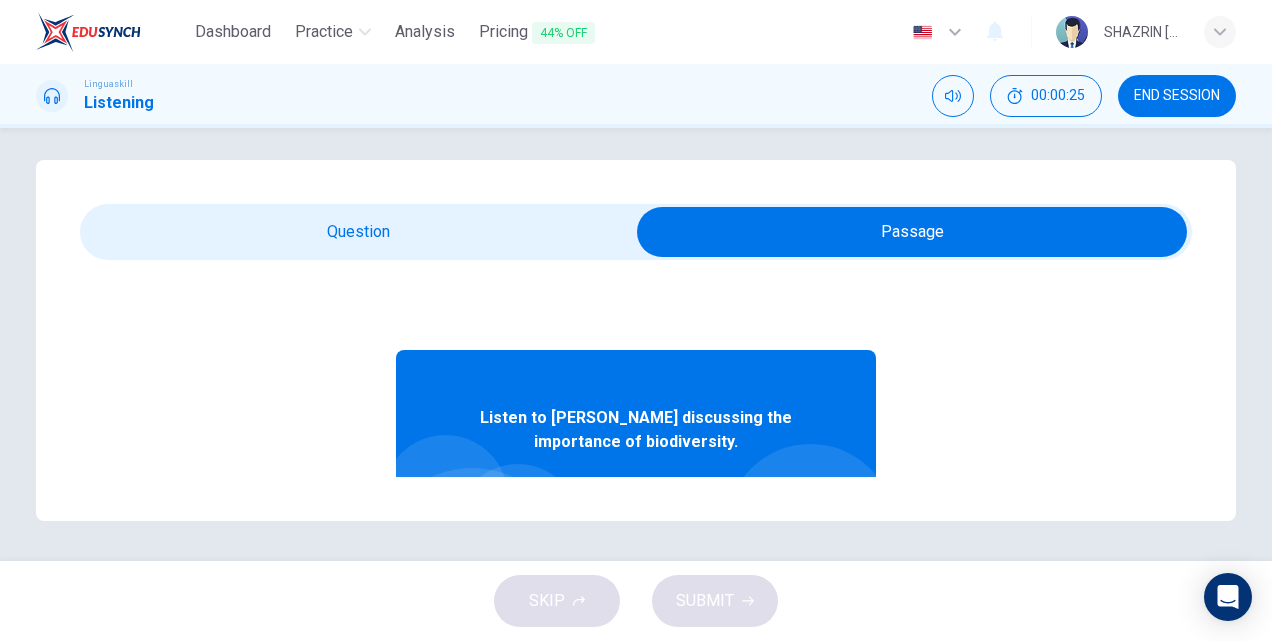 click on "Listen to [PERSON_NAME] discussing the importance of biodiversity." at bounding box center [636, 430] 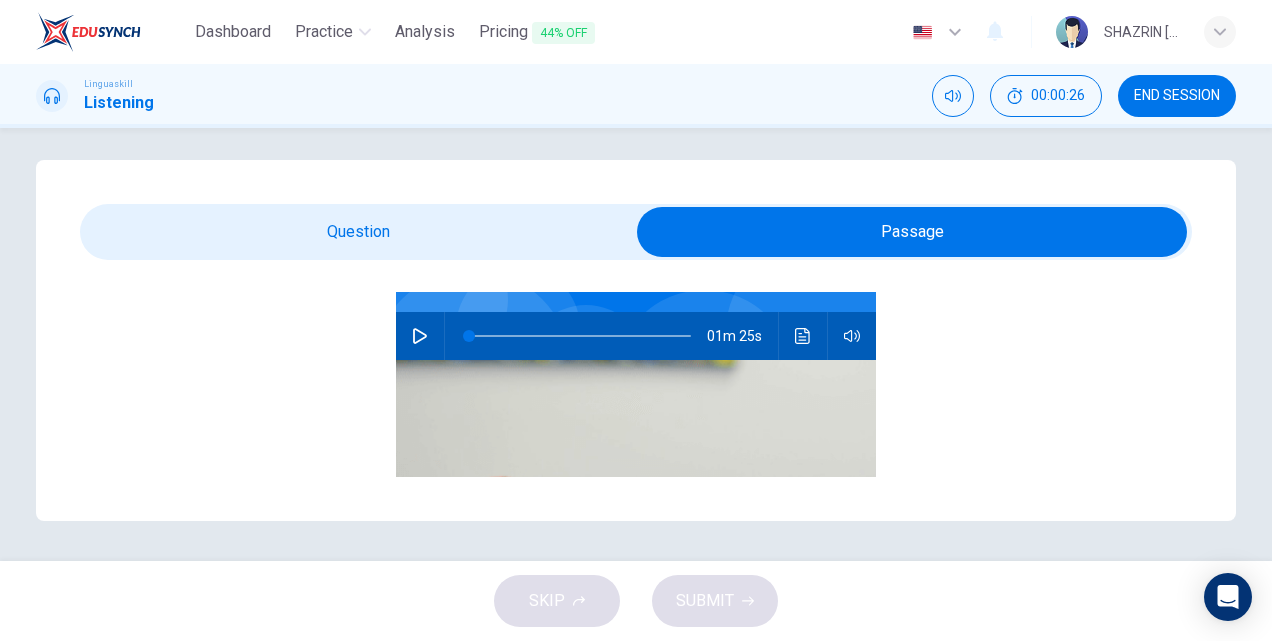 scroll, scrollTop: 200, scrollLeft: 0, axis: vertical 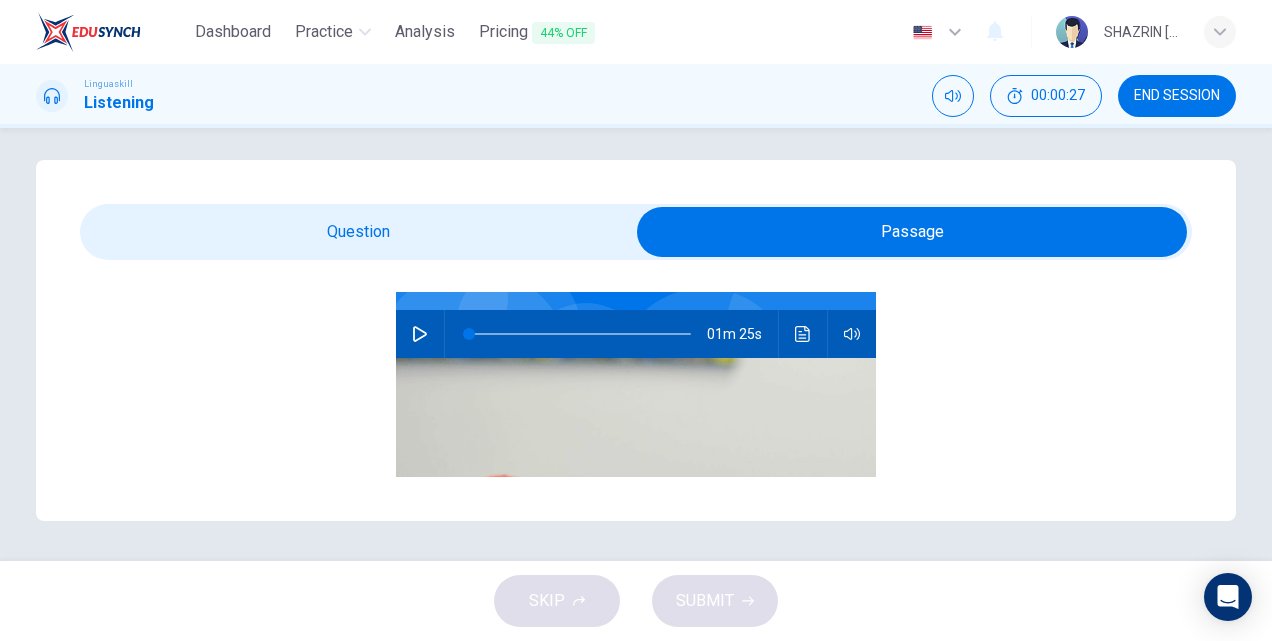 click 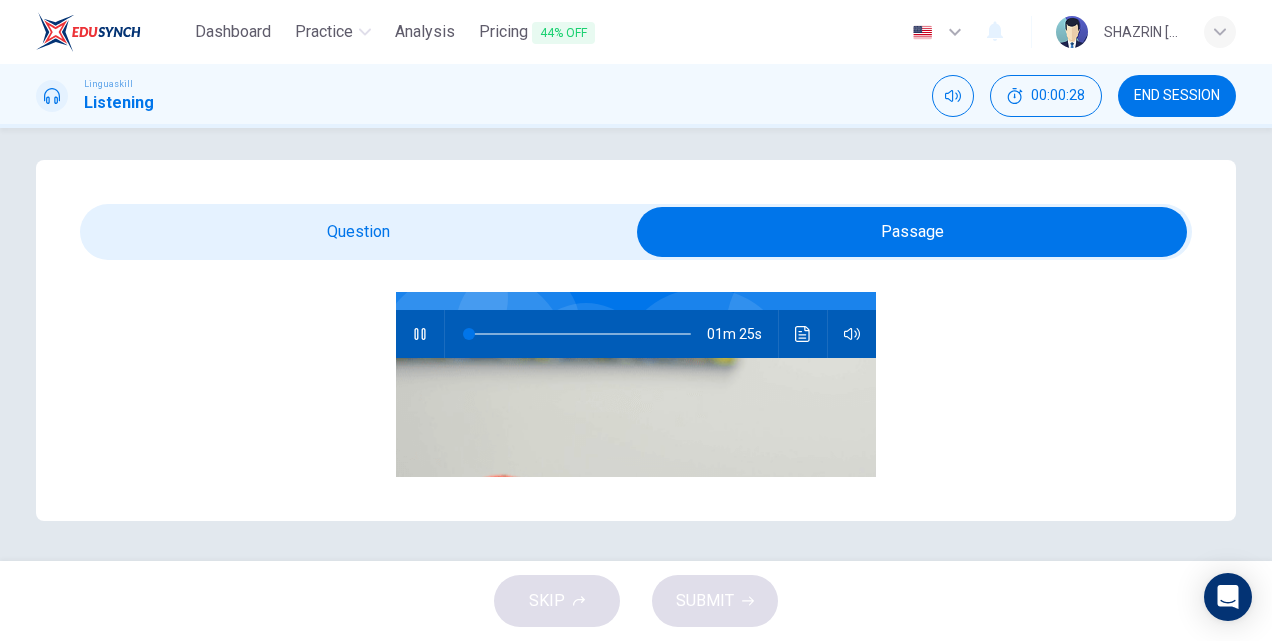 type on "1" 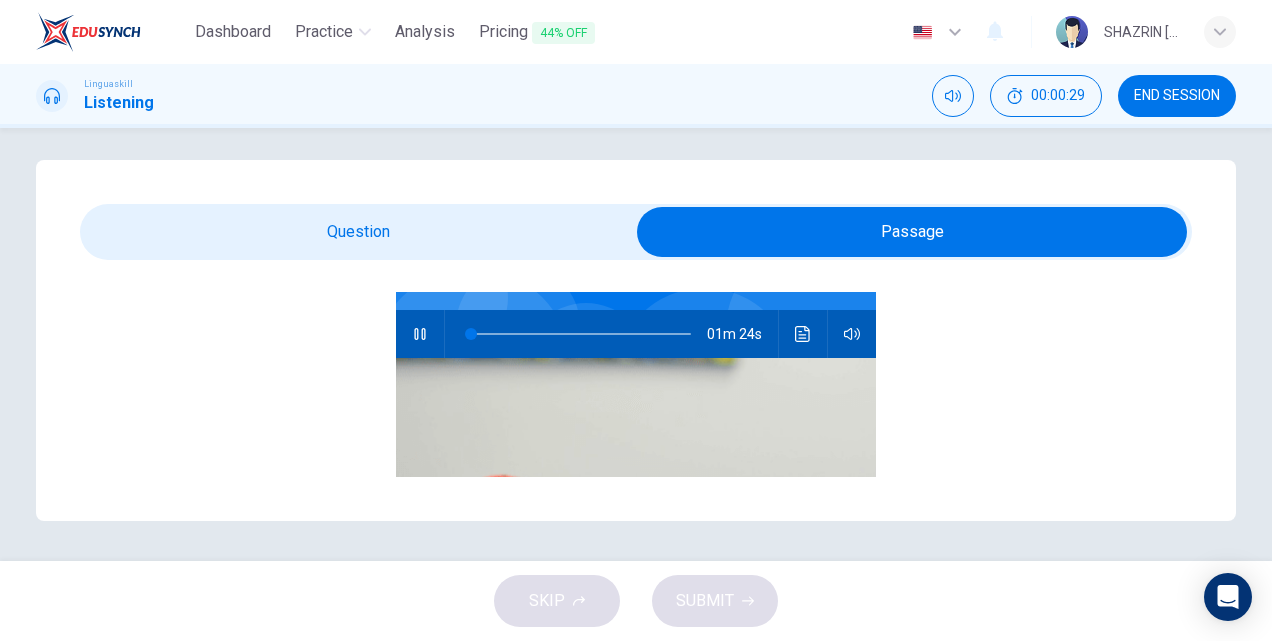 click at bounding box center [912, 232] 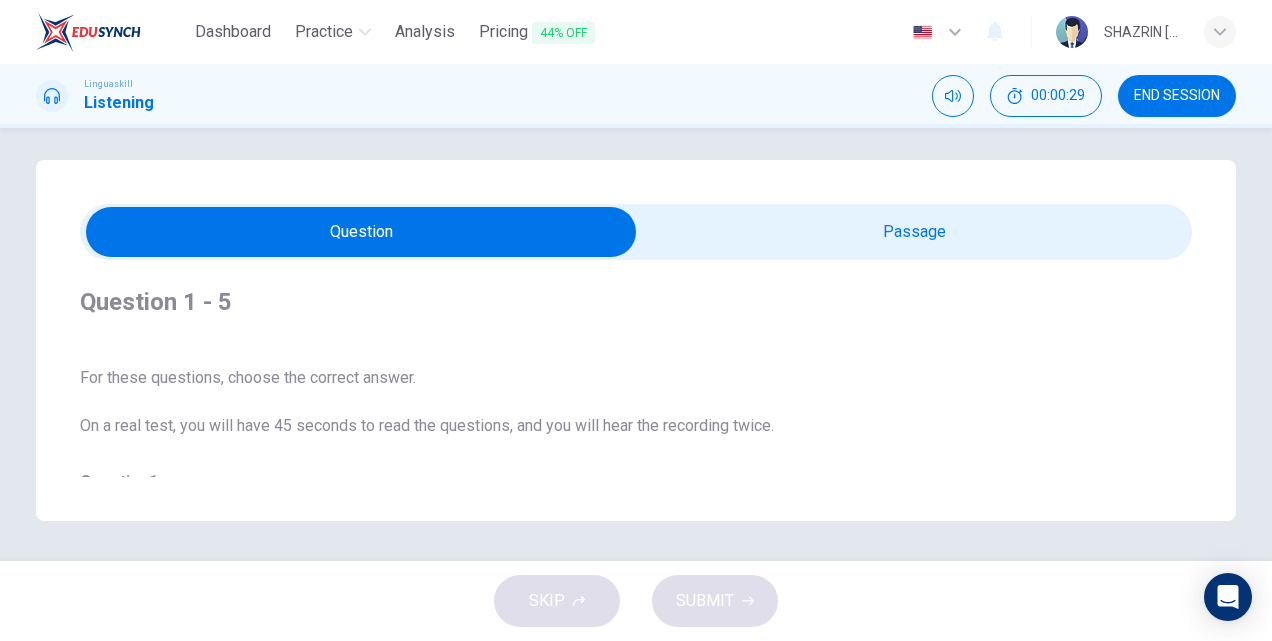 scroll, scrollTop: 6, scrollLeft: 0, axis: vertical 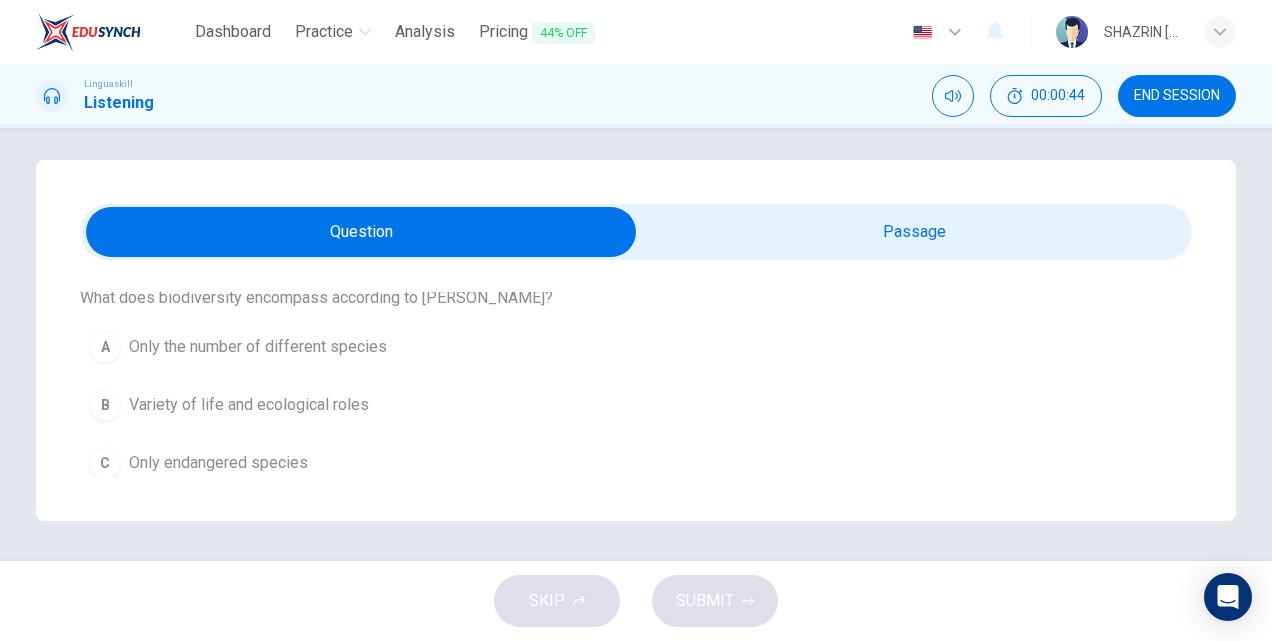 click on "B" at bounding box center (105, 405) 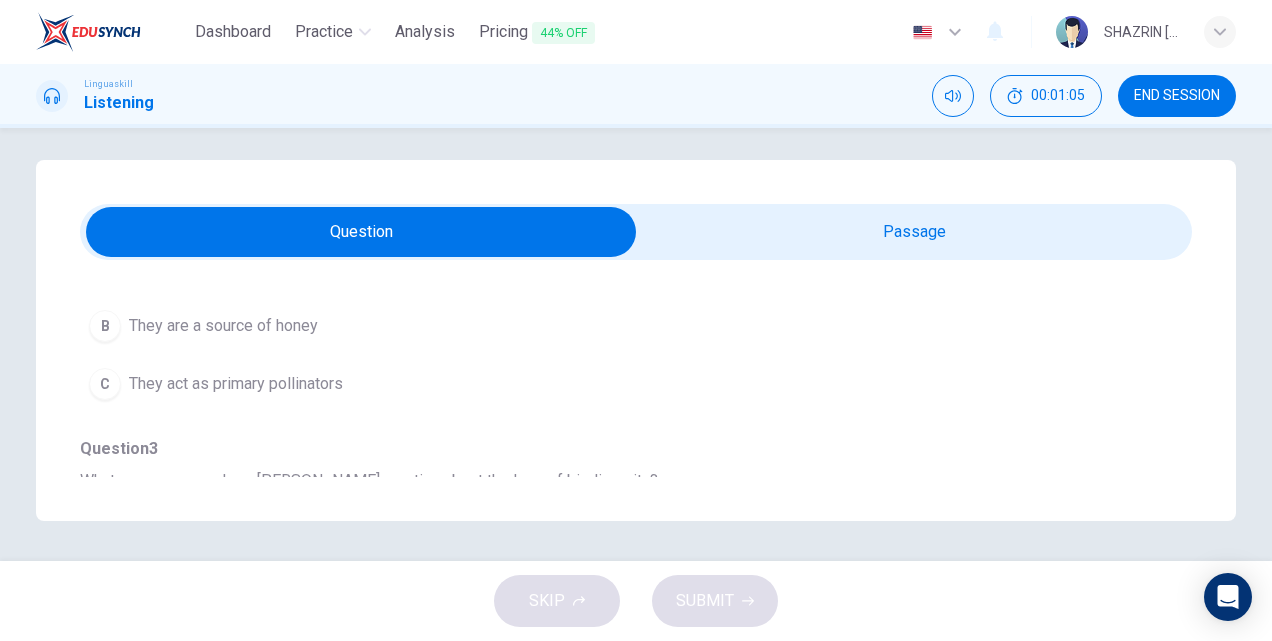scroll, scrollTop: 516, scrollLeft: 0, axis: vertical 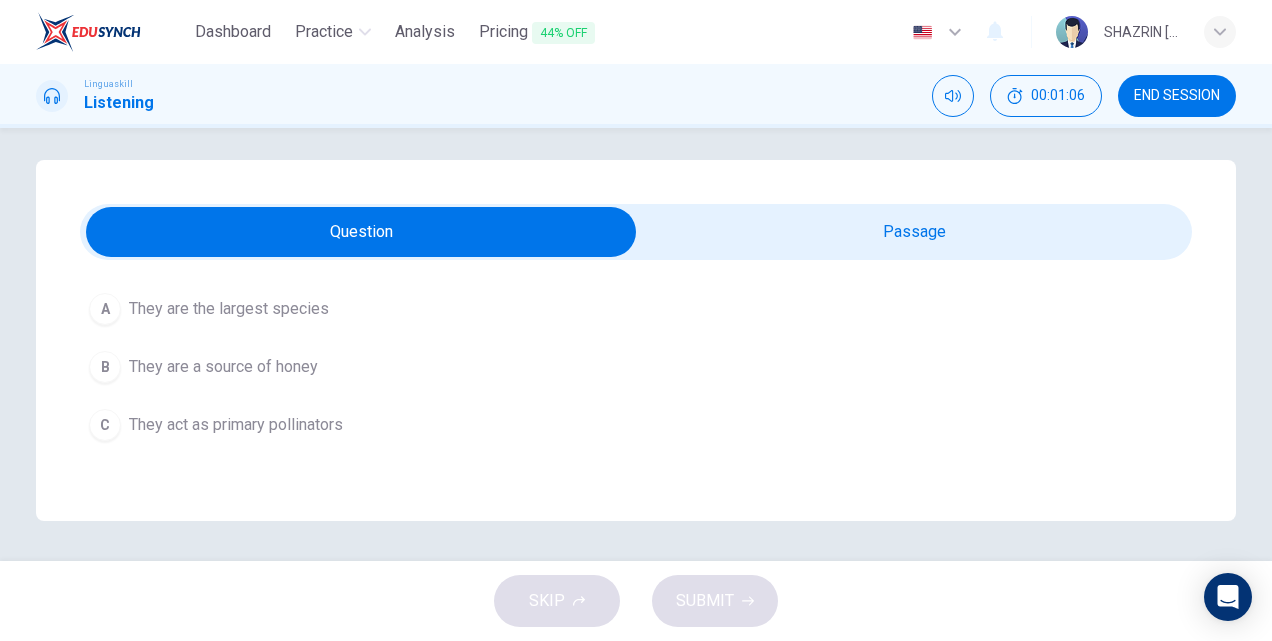 click on "A They are the largest species" at bounding box center (600, 309) 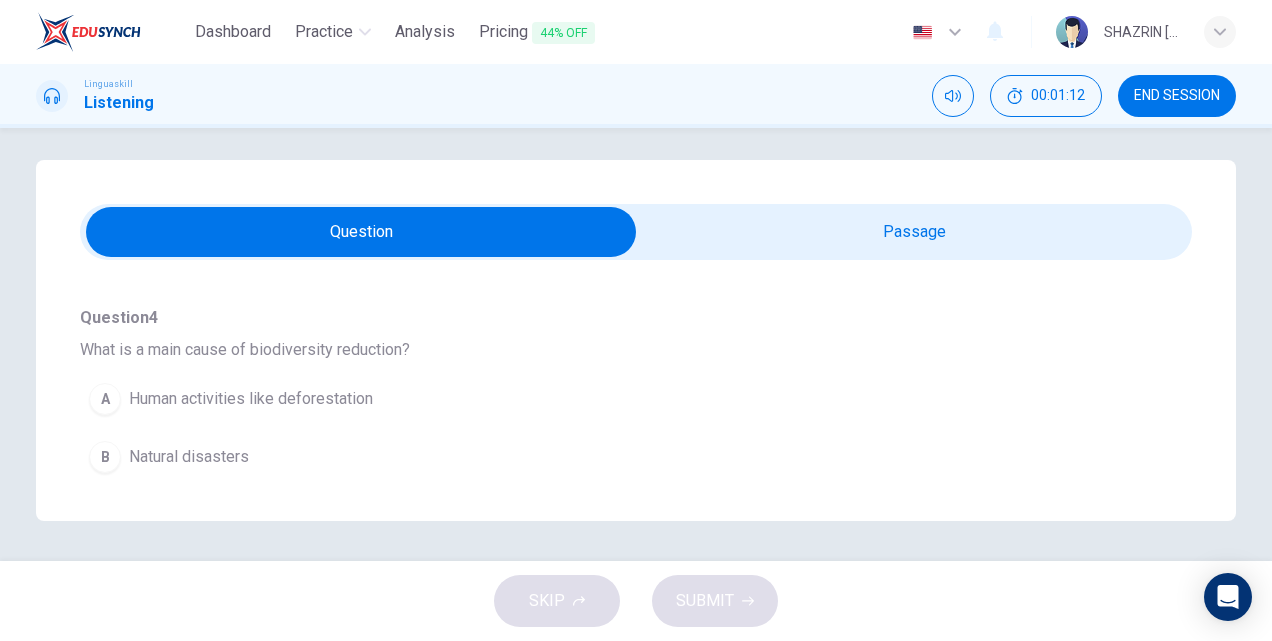 scroll, scrollTop: 966, scrollLeft: 0, axis: vertical 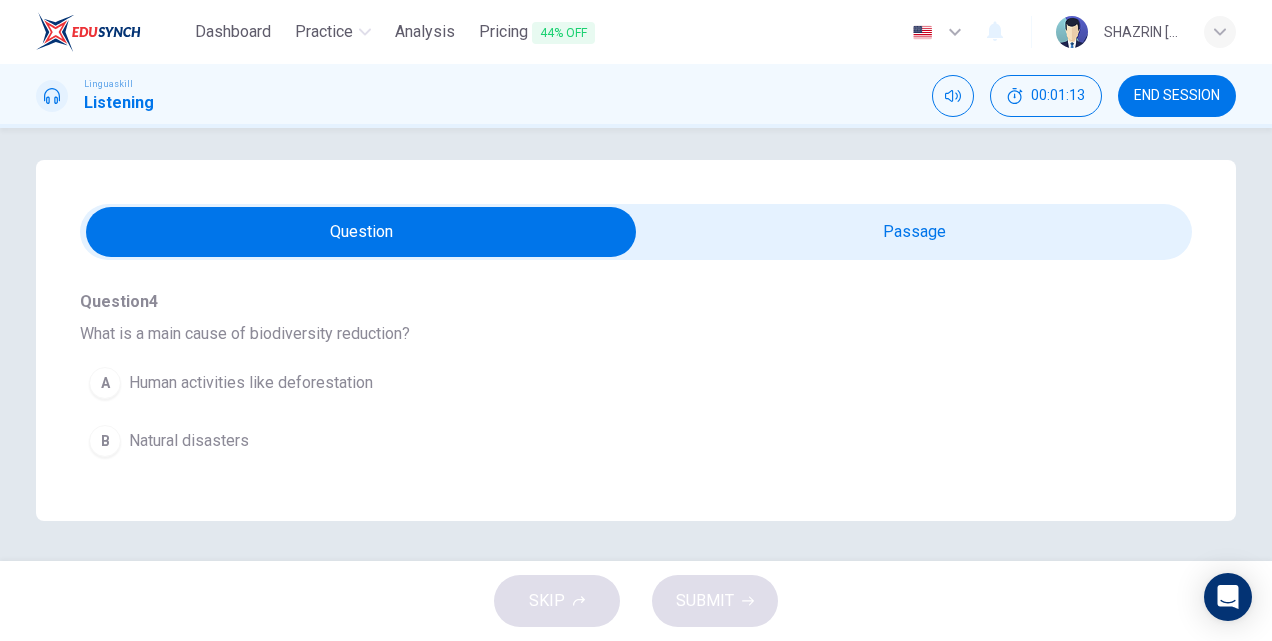 click on "Human activities like deforestation" at bounding box center (251, 383) 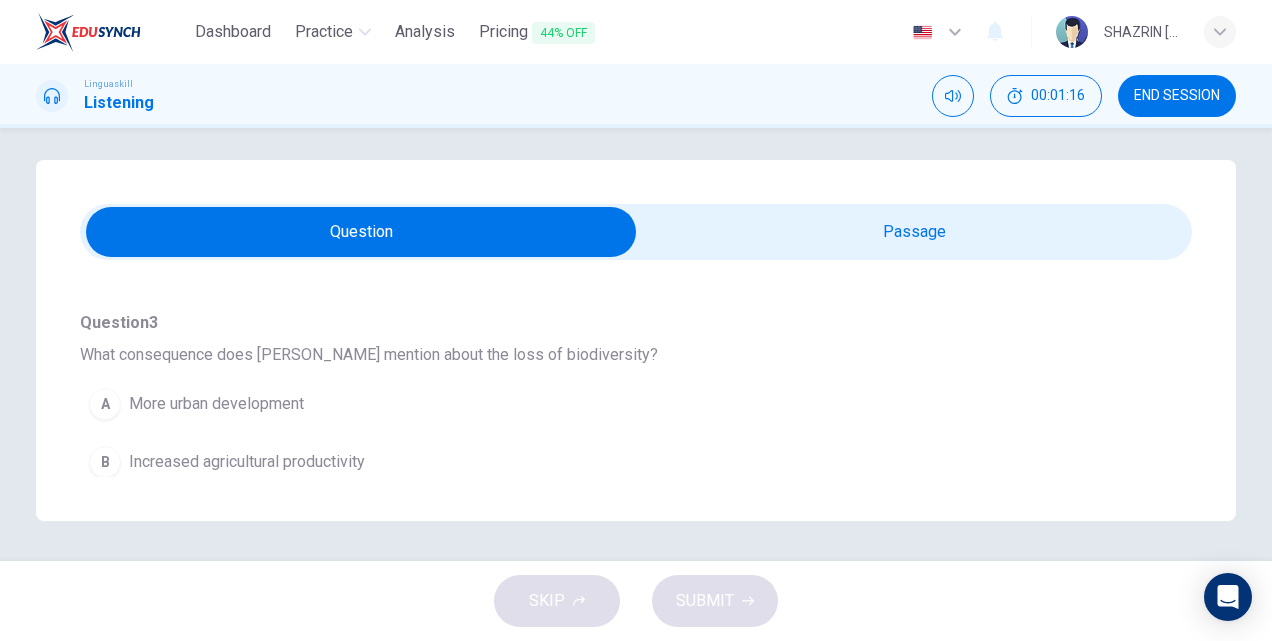 scroll, scrollTop: 716, scrollLeft: 0, axis: vertical 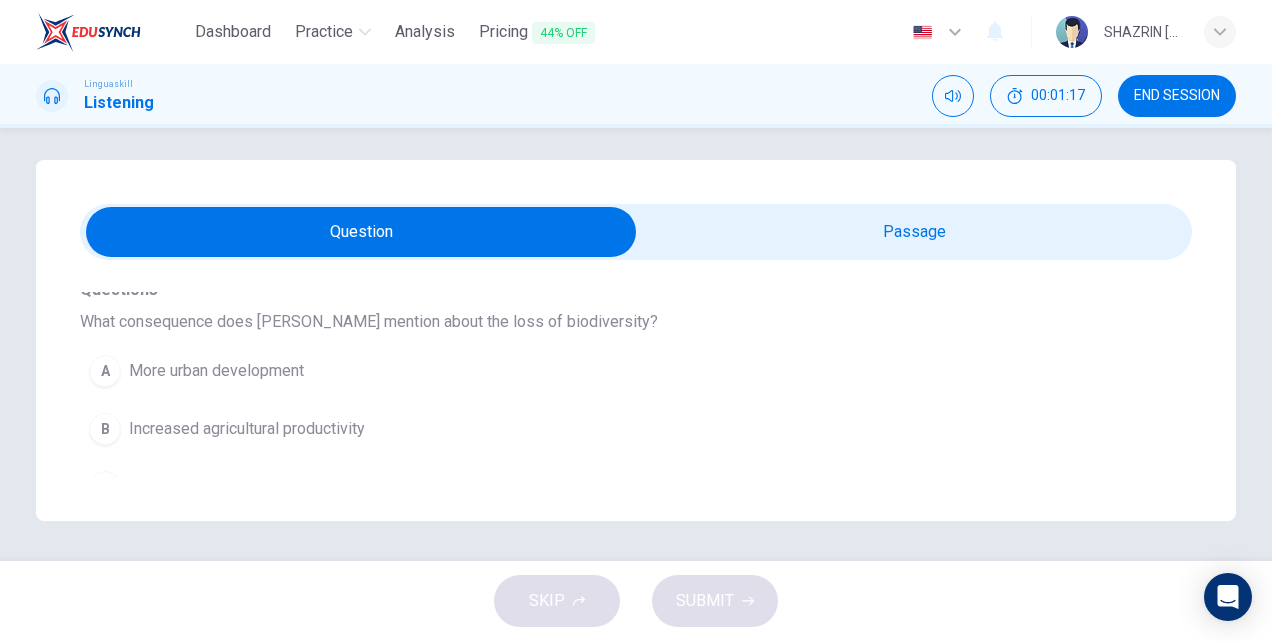 click on "B Increased agricultural productivity" at bounding box center [600, 429] 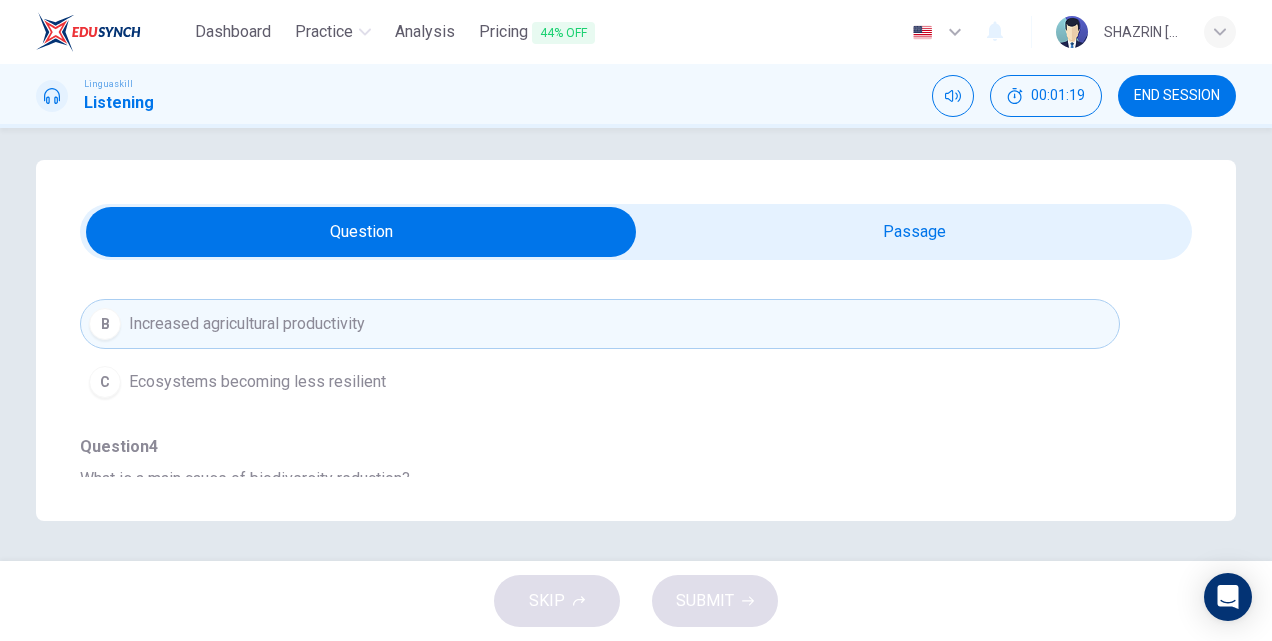 scroll, scrollTop: 800, scrollLeft: 0, axis: vertical 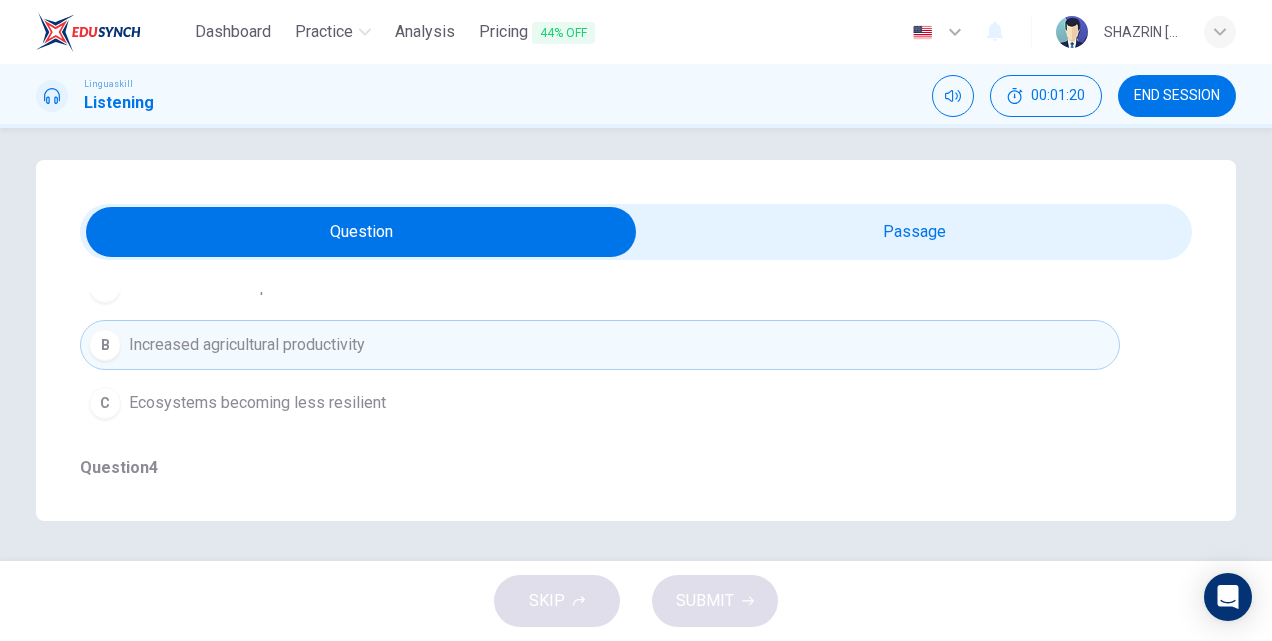 click on "C Ecosystems becoming less resilient" at bounding box center [600, 403] 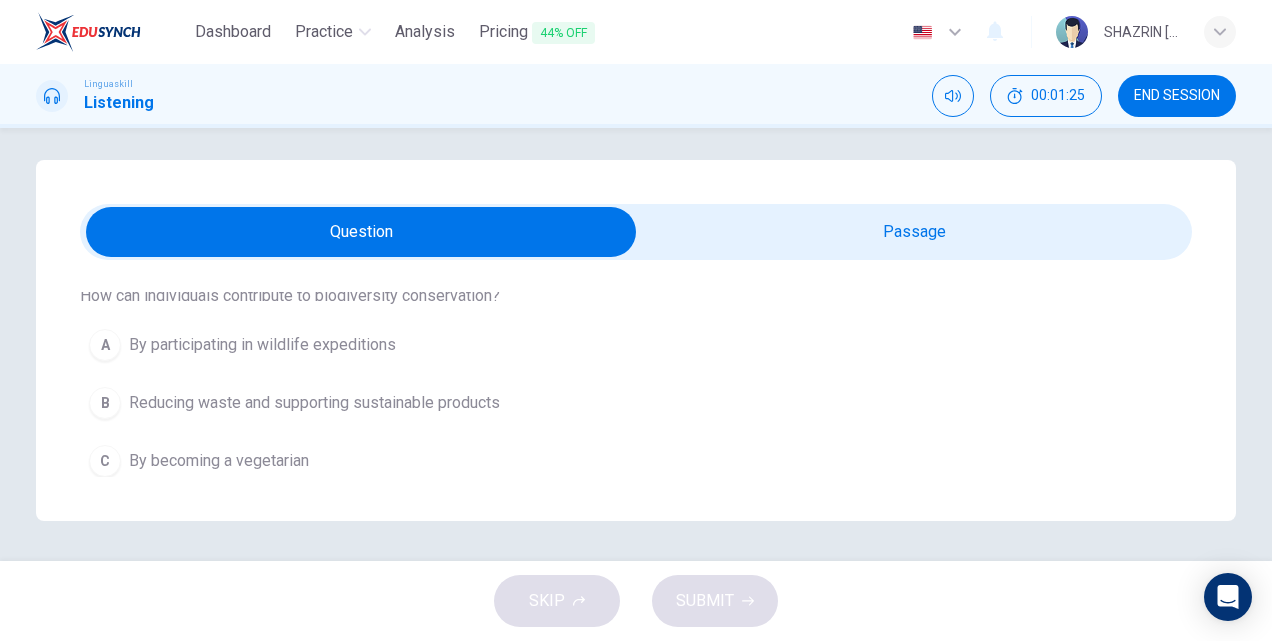 scroll, scrollTop: 1268, scrollLeft: 0, axis: vertical 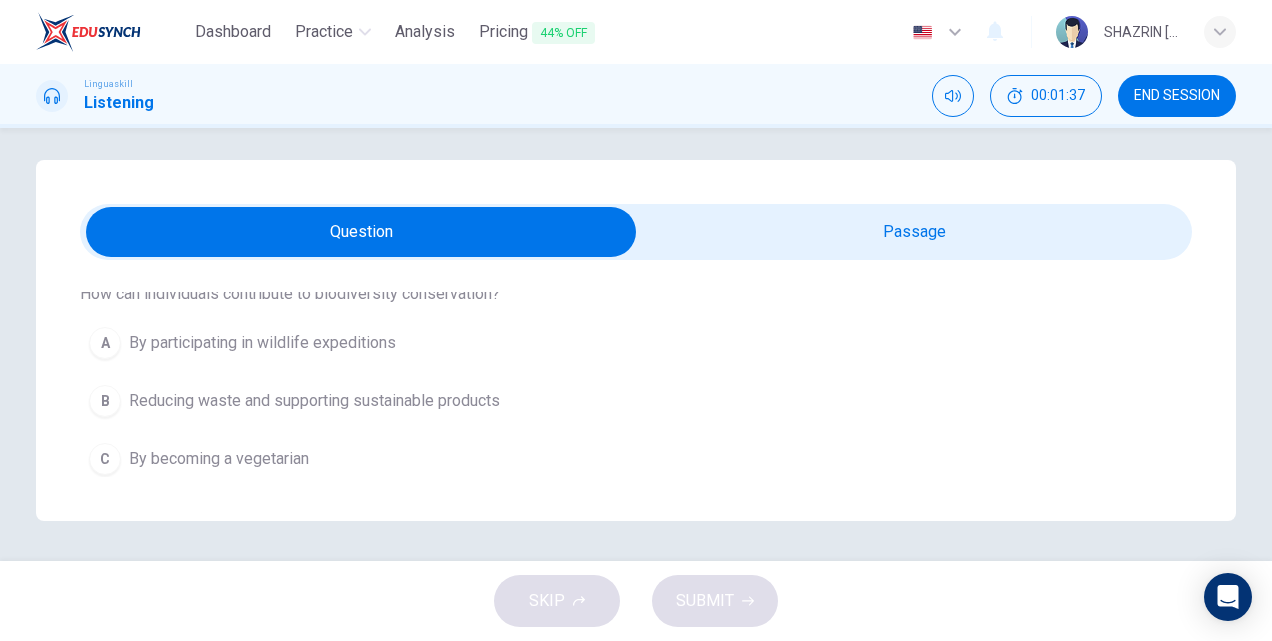 click on "Reducing waste and supporting sustainable products" at bounding box center (314, 401) 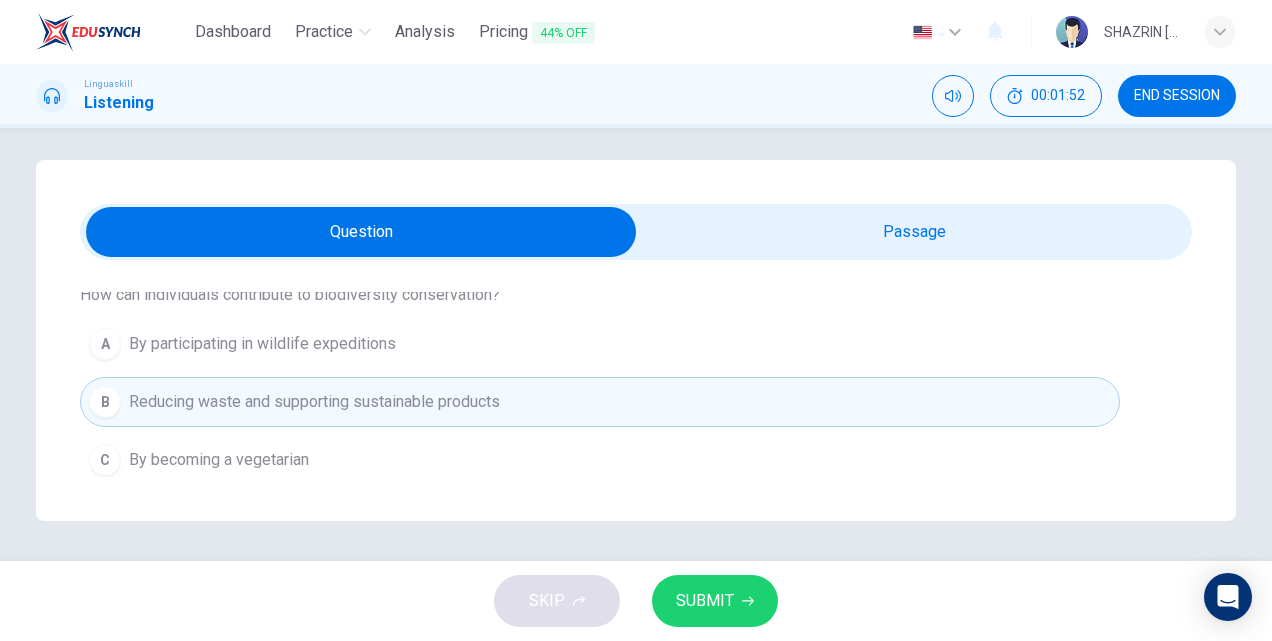scroll, scrollTop: 1268, scrollLeft: 0, axis: vertical 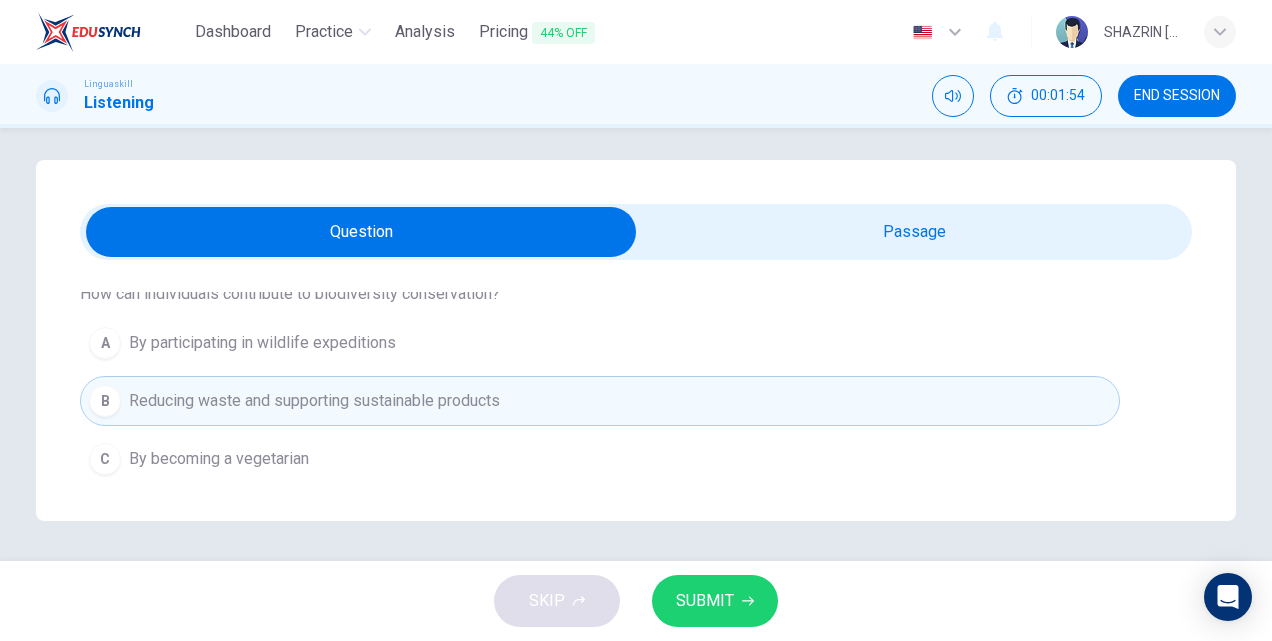click at bounding box center [361, 232] 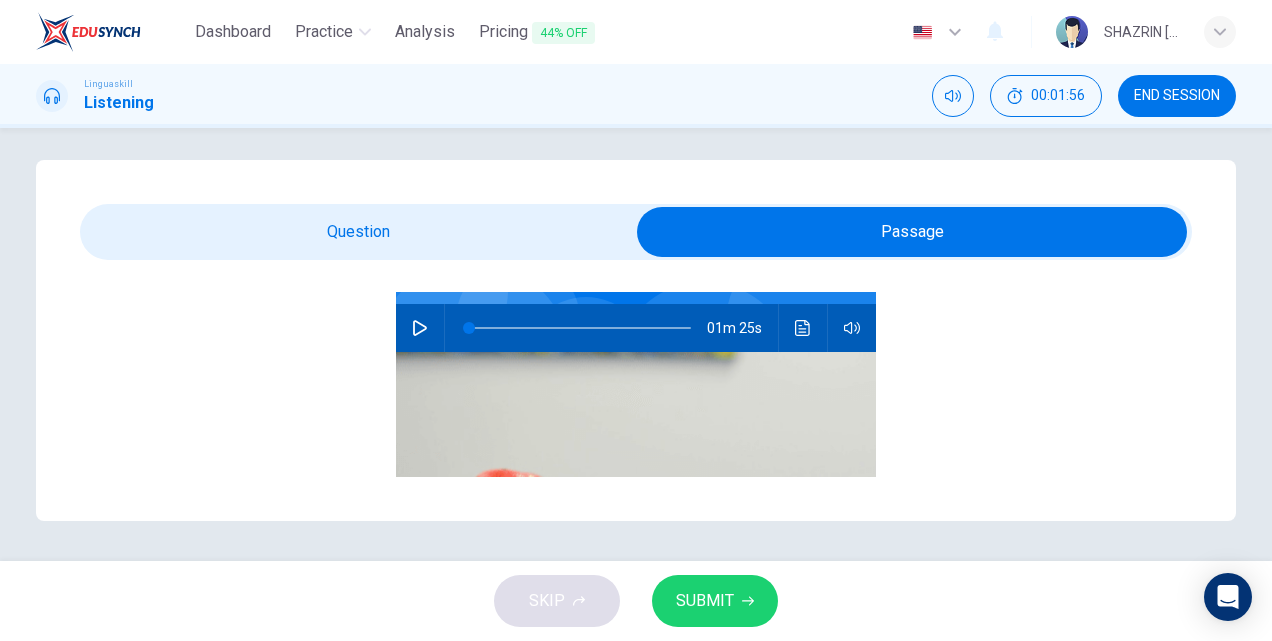 scroll, scrollTop: 239, scrollLeft: 0, axis: vertical 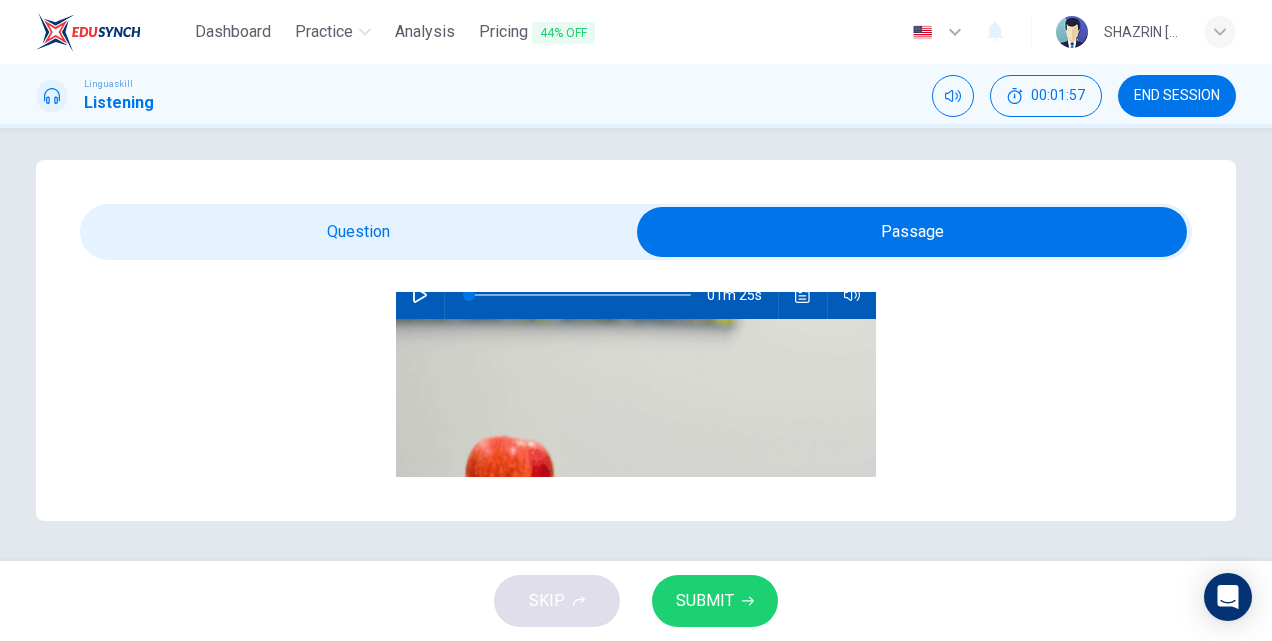 click 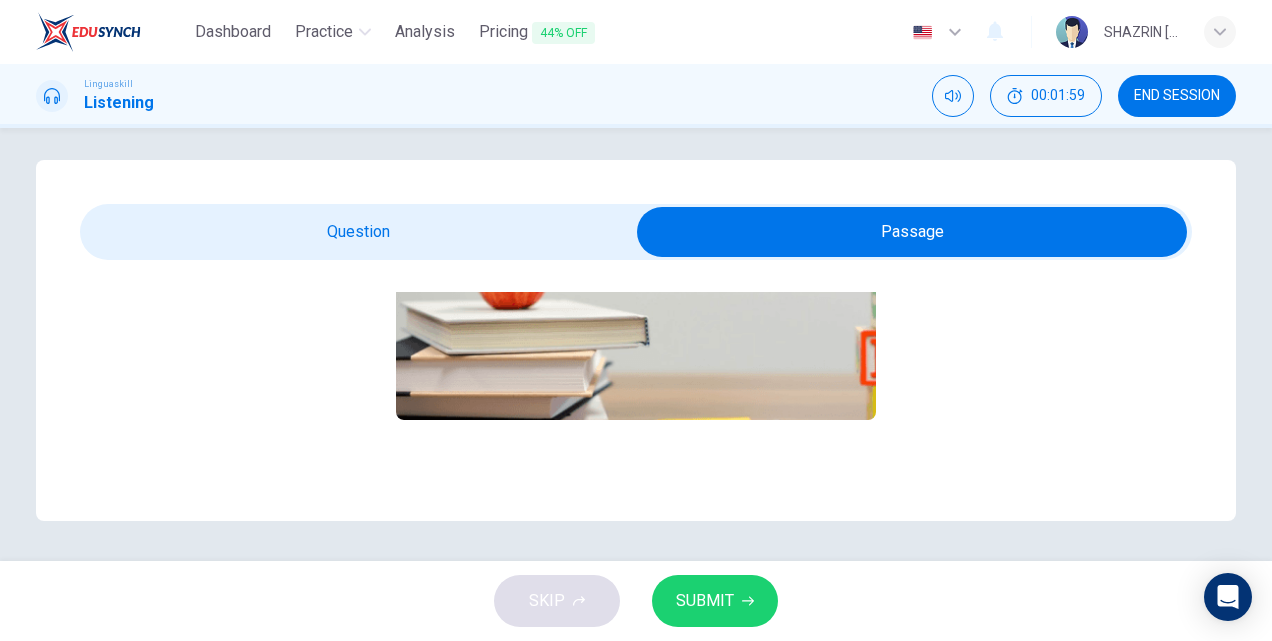 type on "2" 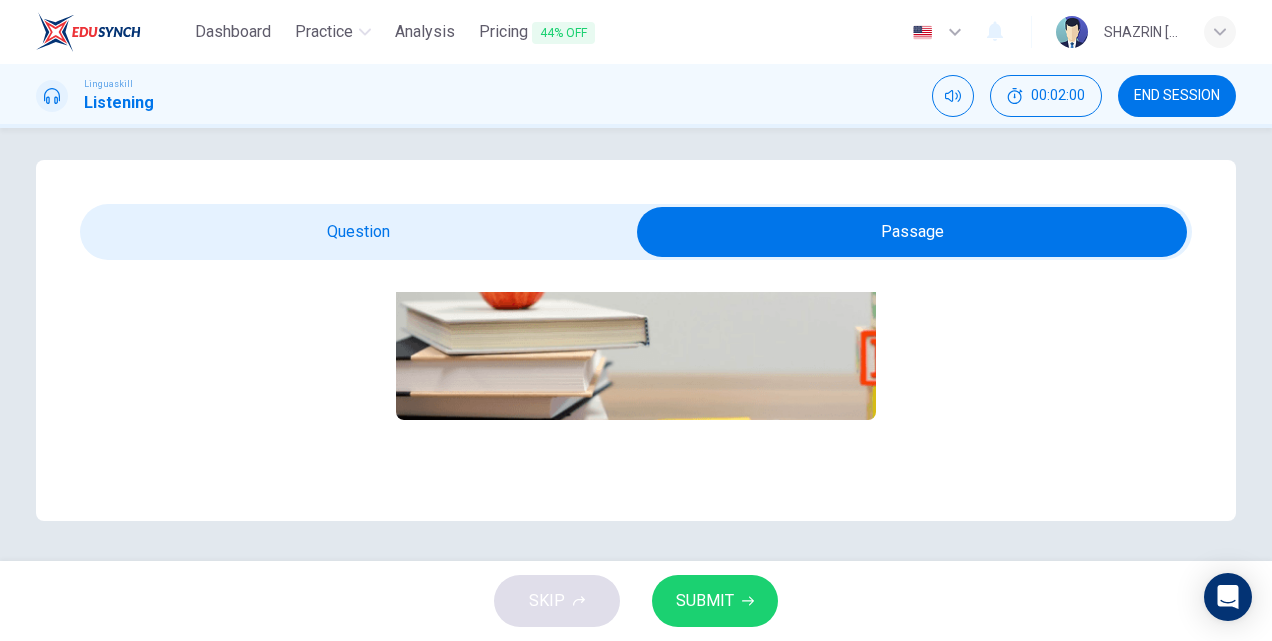 click at bounding box center [912, 232] 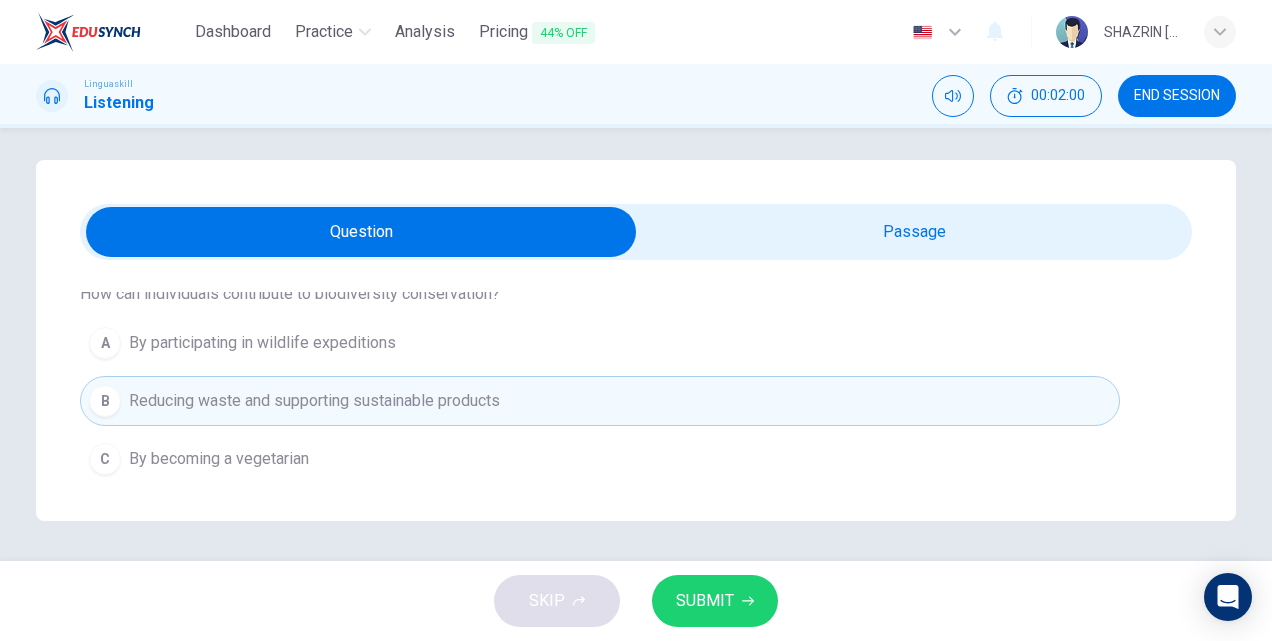 scroll, scrollTop: 6, scrollLeft: 0, axis: vertical 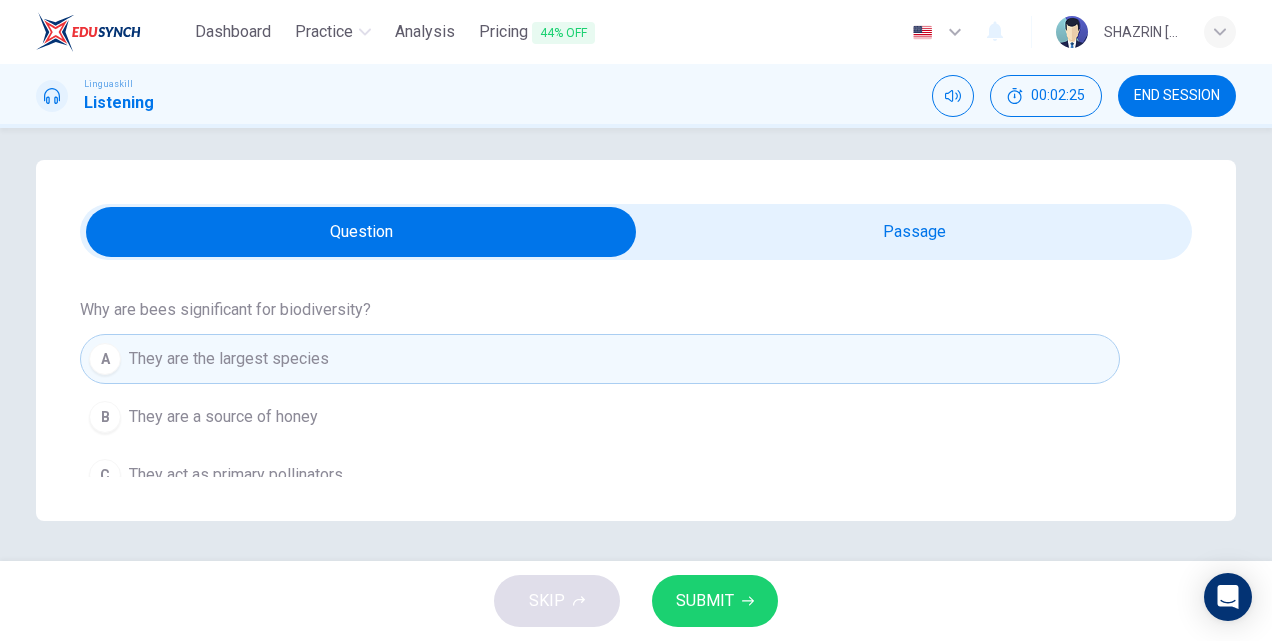click on "C They act as primary pollinators" at bounding box center [600, 475] 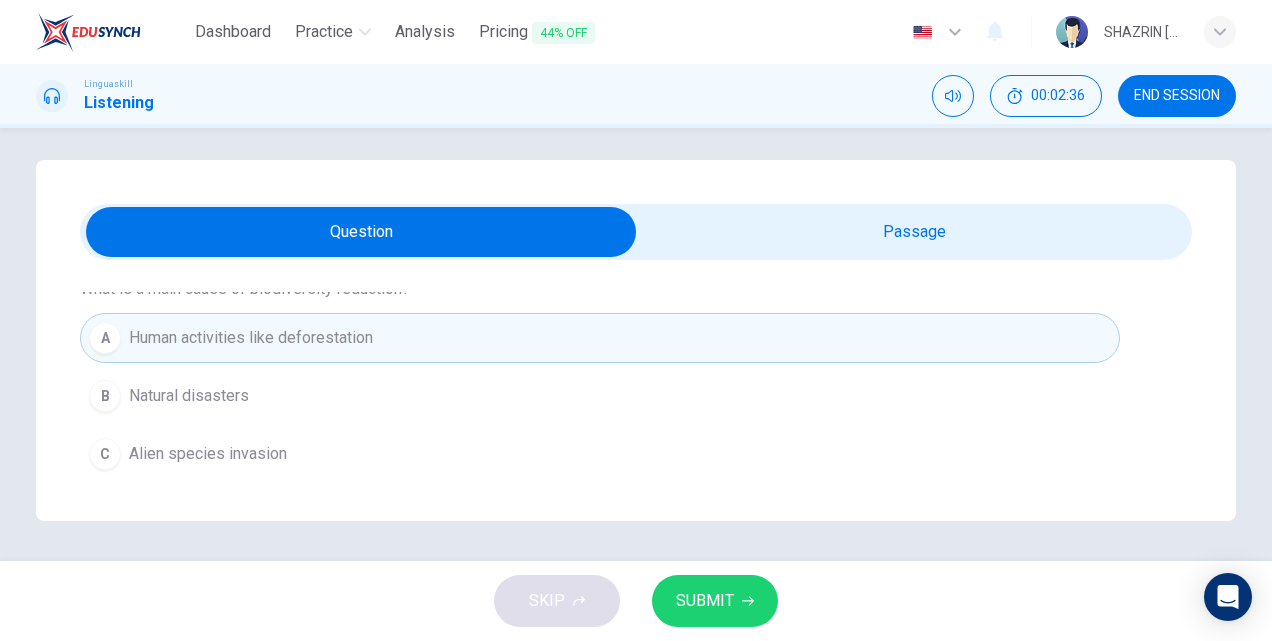 scroll, scrollTop: 1016, scrollLeft: 0, axis: vertical 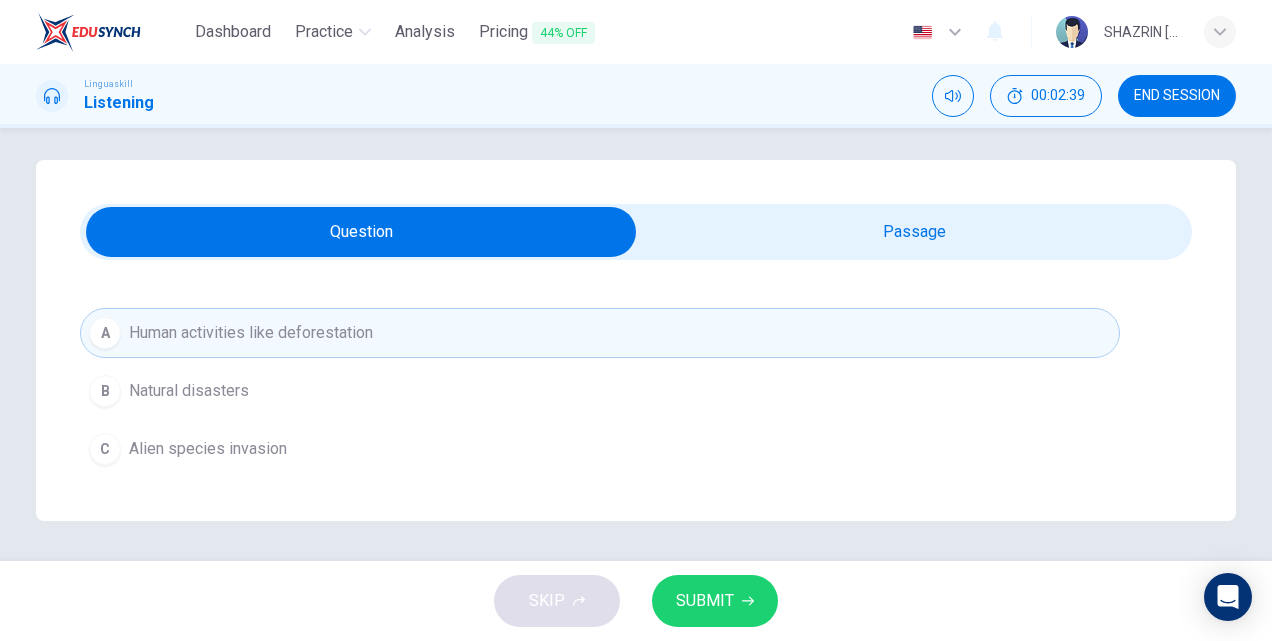 click on "SUBMIT" at bounding box center (705, 601) 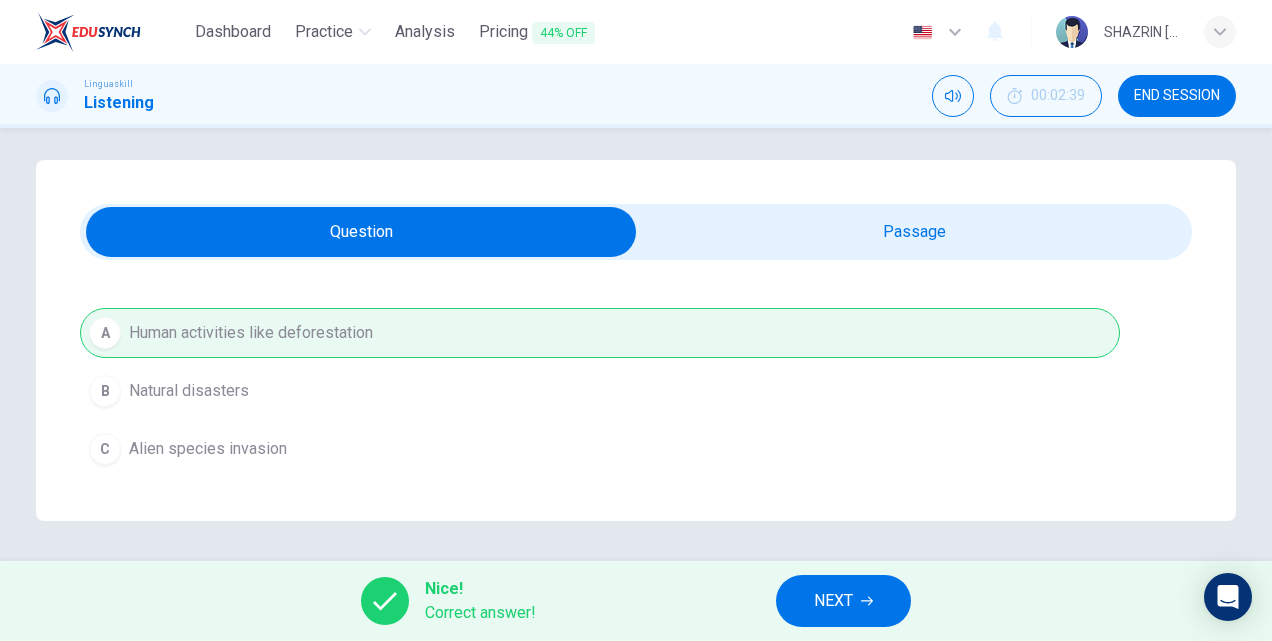 click on "NEXT" at bounding box center (833, 601) 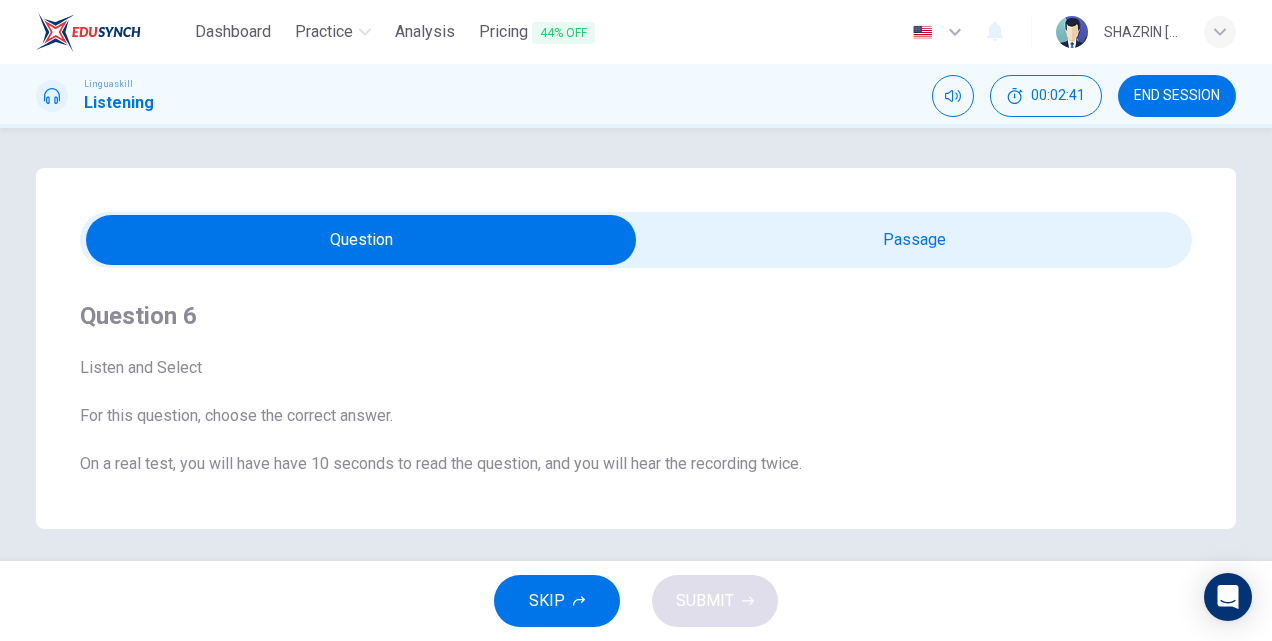 click at bounding box center (361, 240) 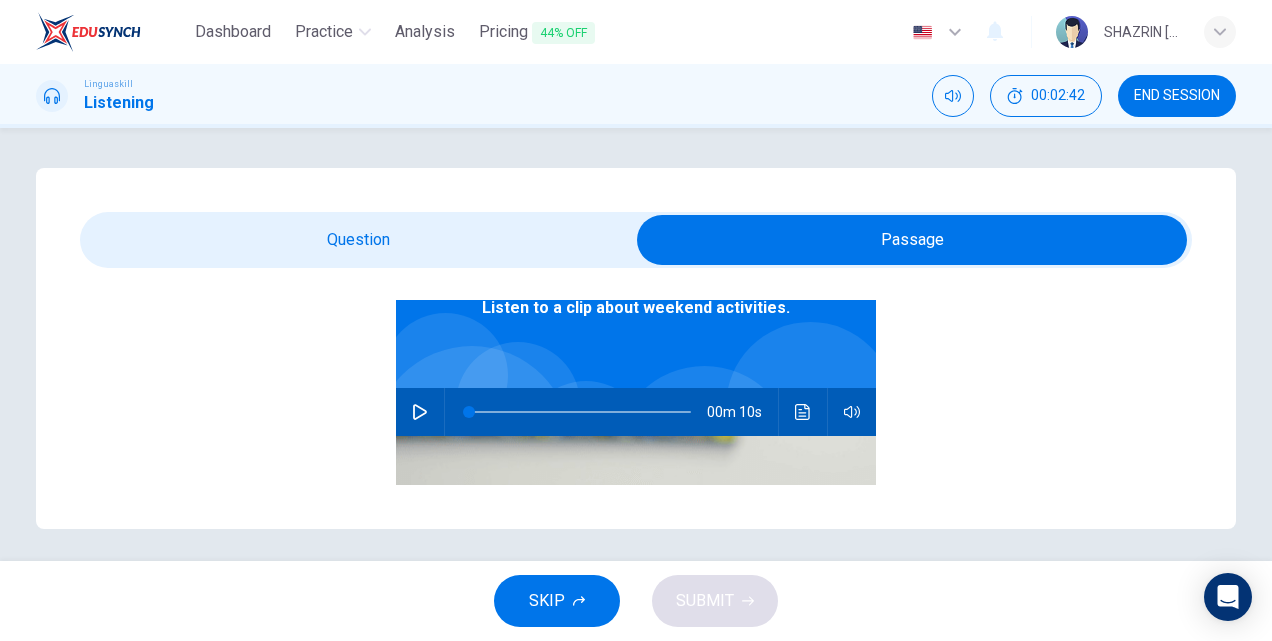 scroll, scrollTop: 133, scrollLeft: 0, axis: vertical 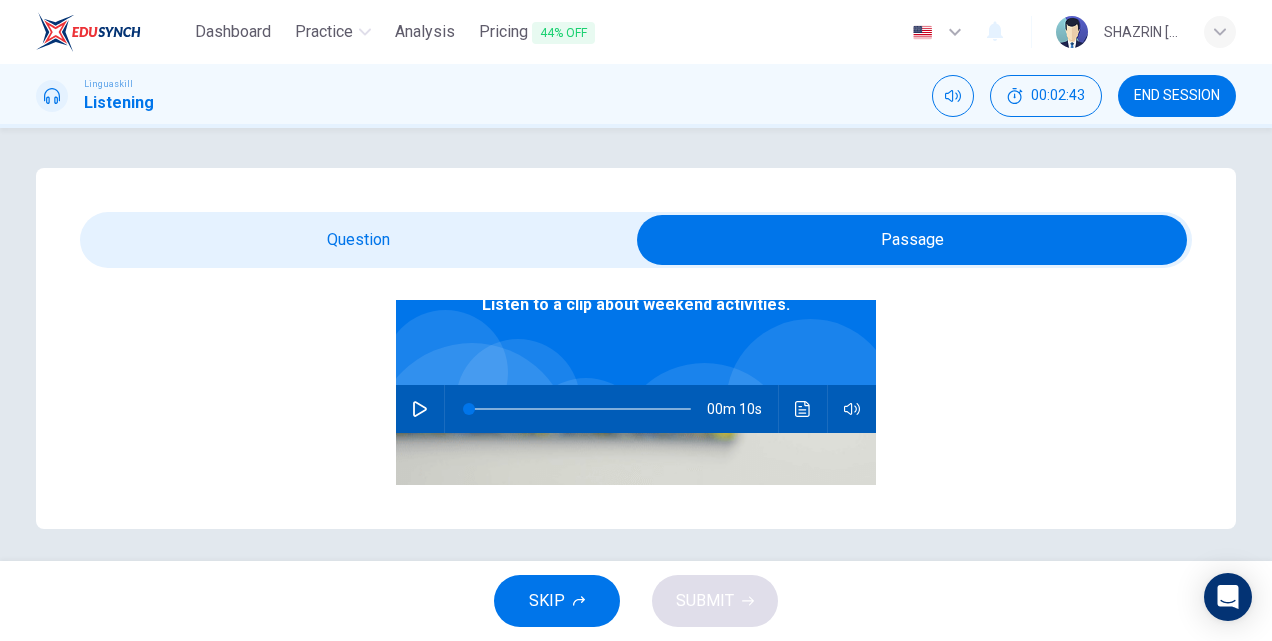 click 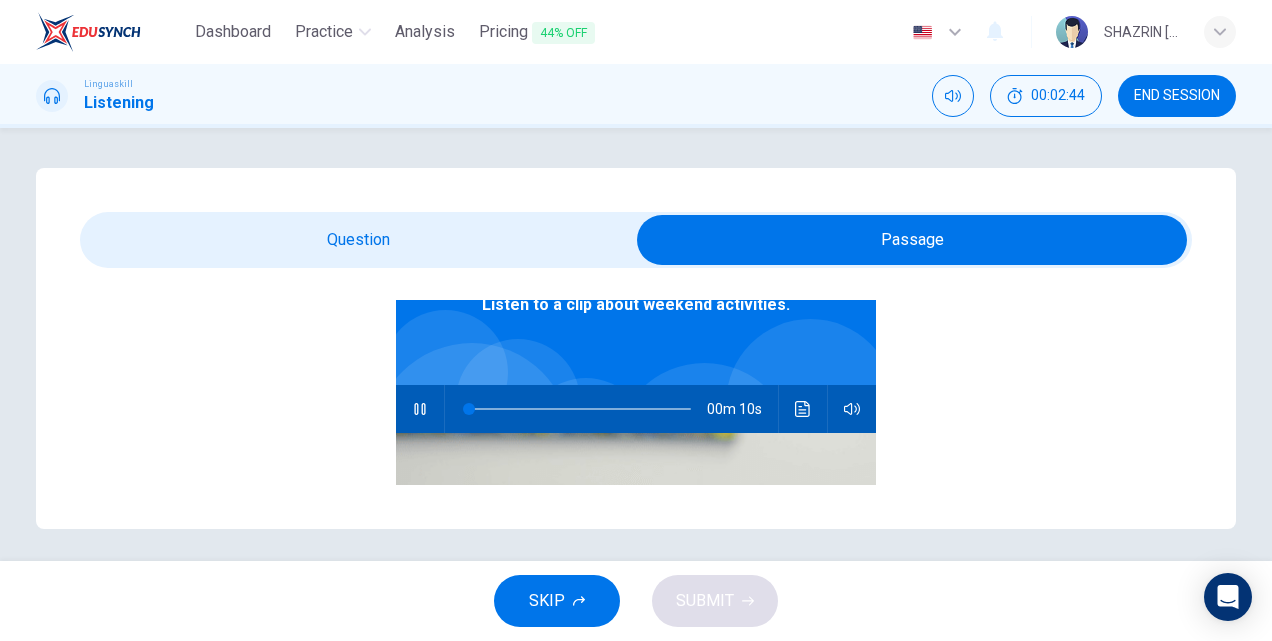 type on "9" 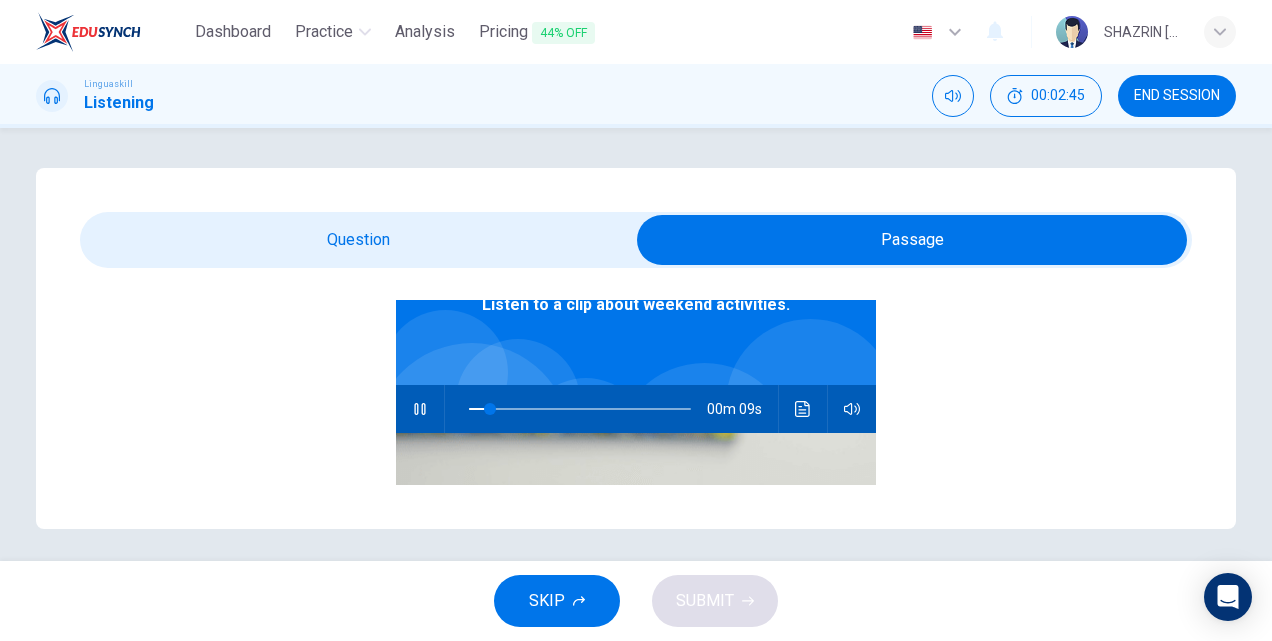 click at bounding box center [912, 240] 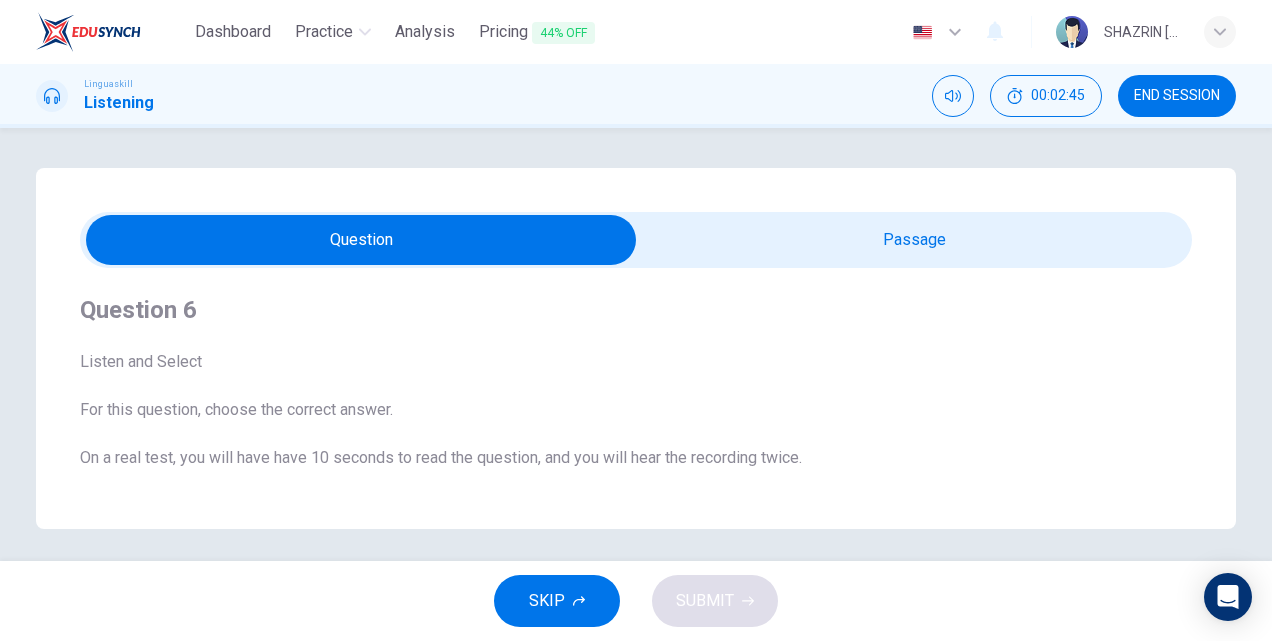 scroll, scrollTop: 6, scrollLeft: 0, axis: vertical 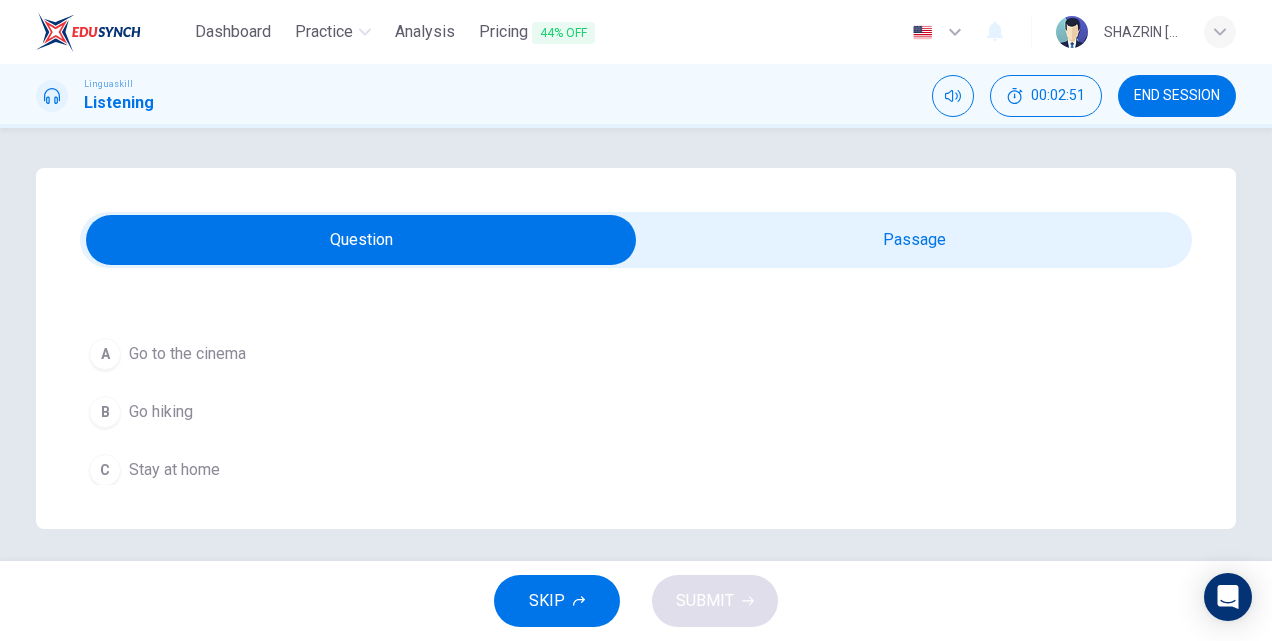 click on "B Go hiking" at bounding box center (636, 412) 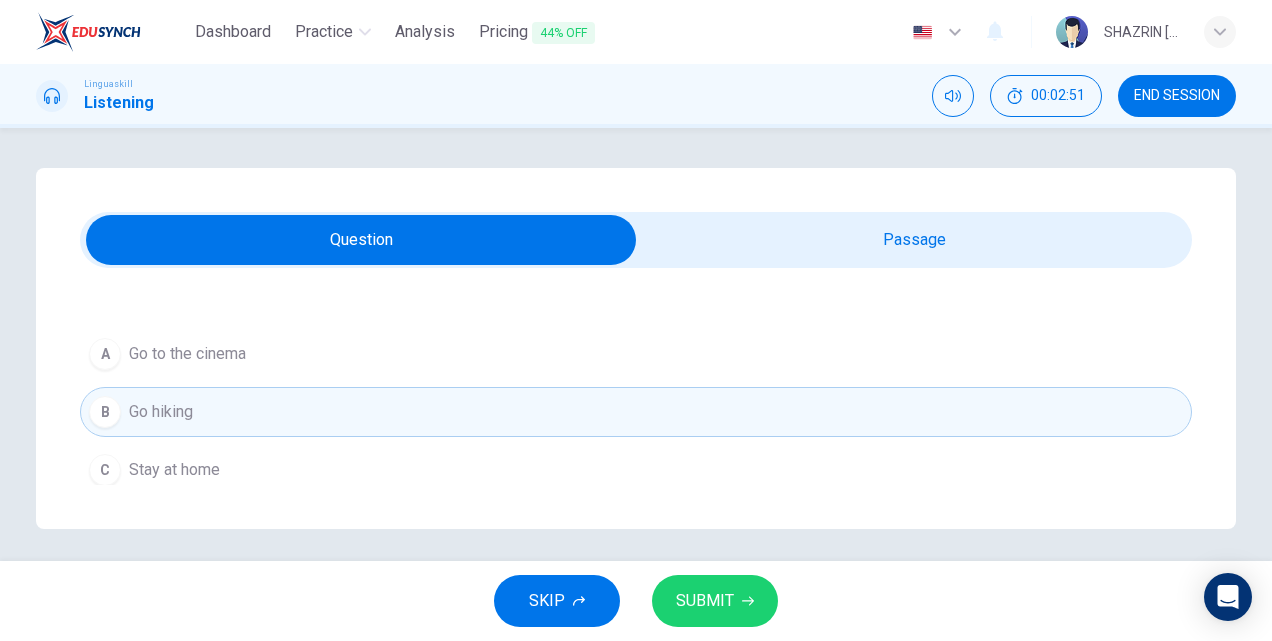 scroll, scrollTop: 244, scrollLeft: 0, axis: vertical 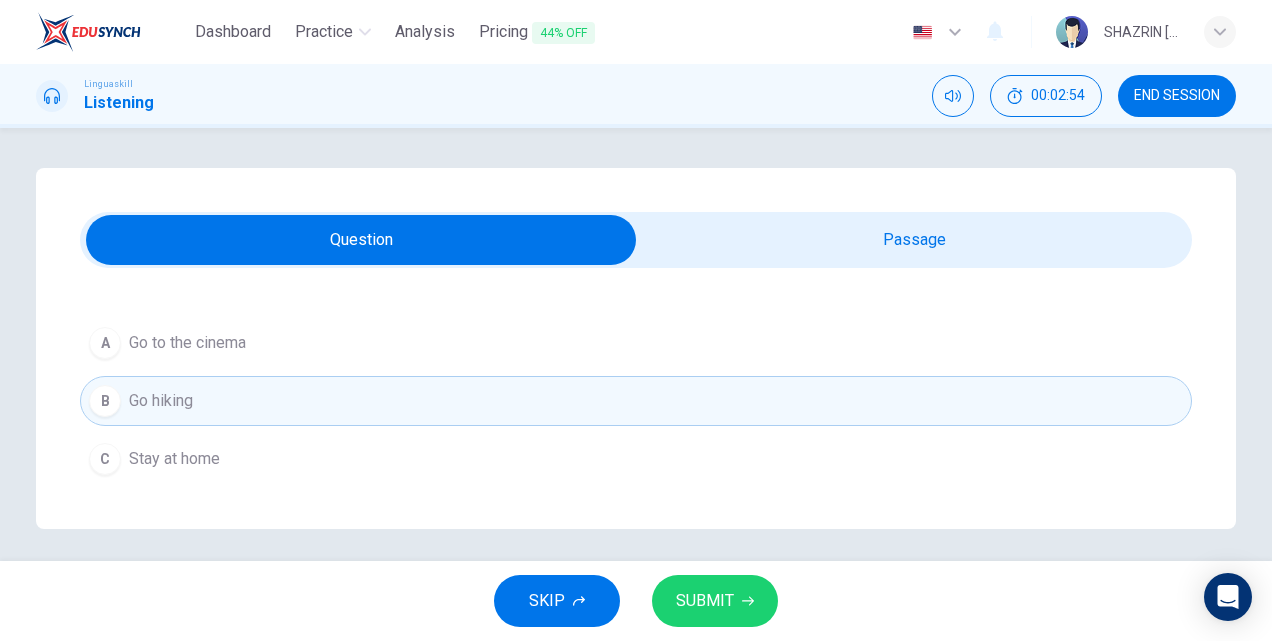 click on "SUBMIT" at bounding box center (705, 601) 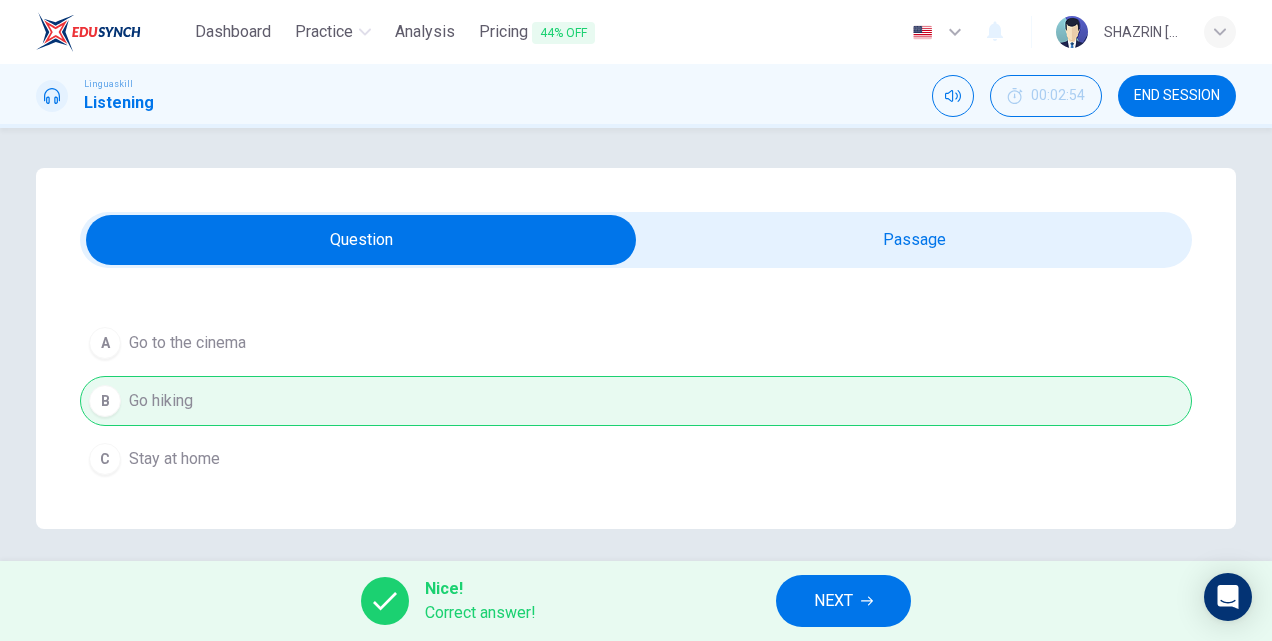 click on "NEXT" at bounding box center (833, 601) 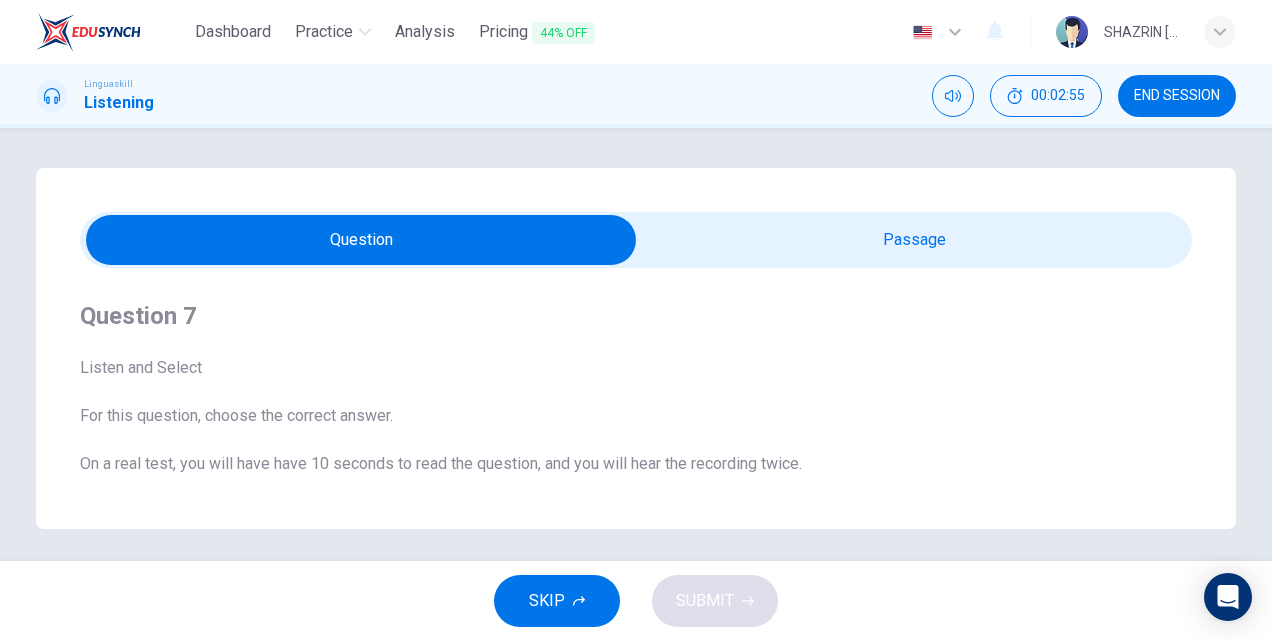 click at bounding box center (361, 240) 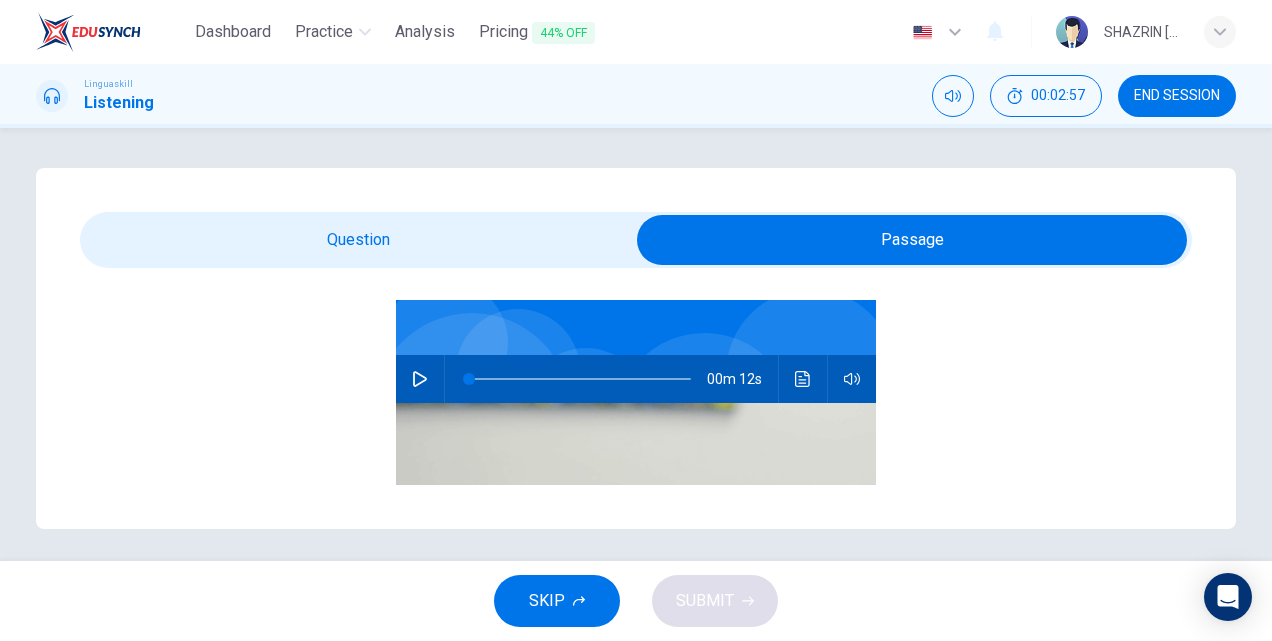 scroll, scrollTop: 158, scrollLeft: 0, axis: vertical 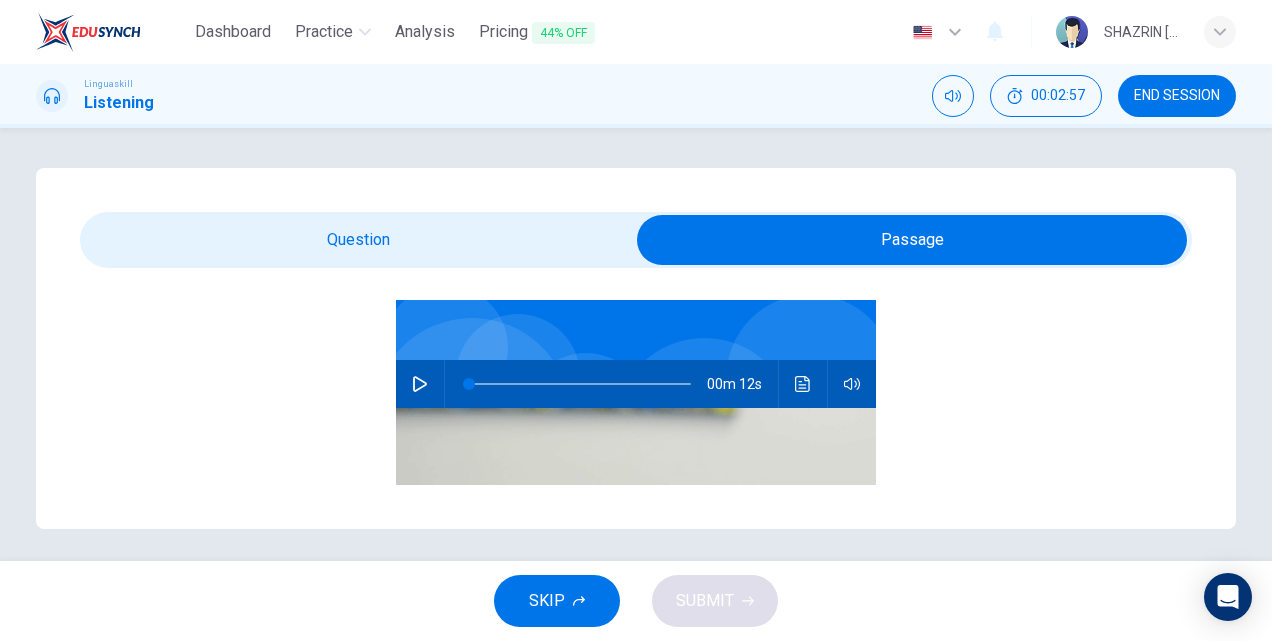 click 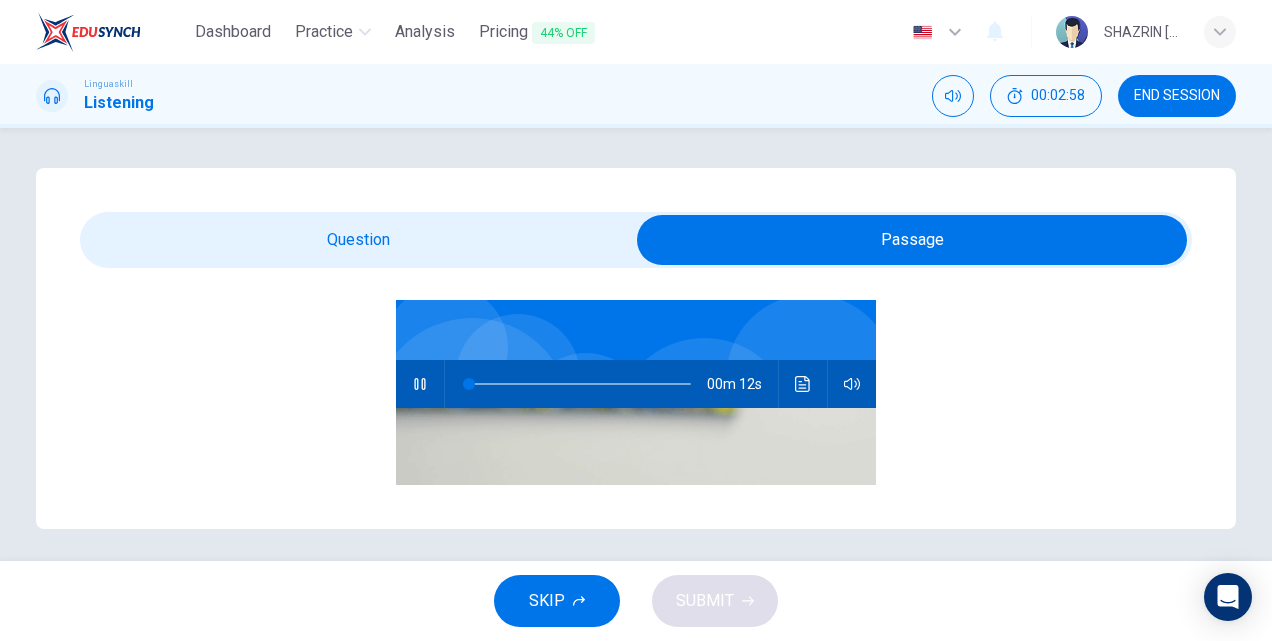 click at bounding box center (912, 240) 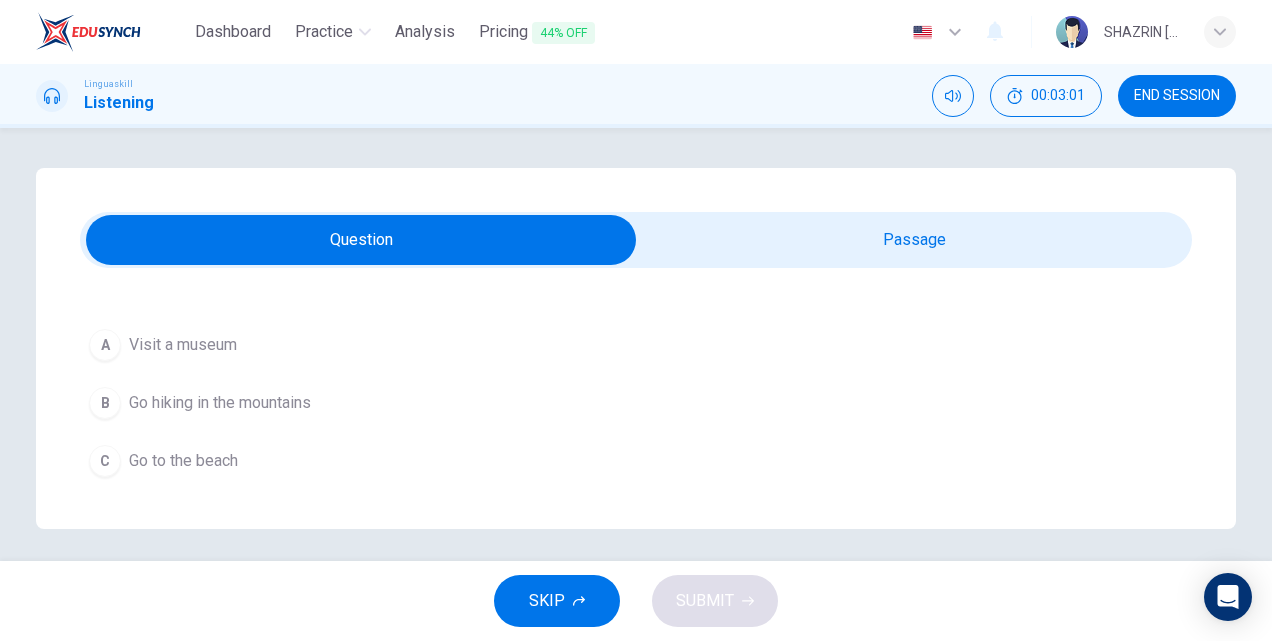 scroll, scrollTop: 244, scrollLeft: 0, axis: vertical 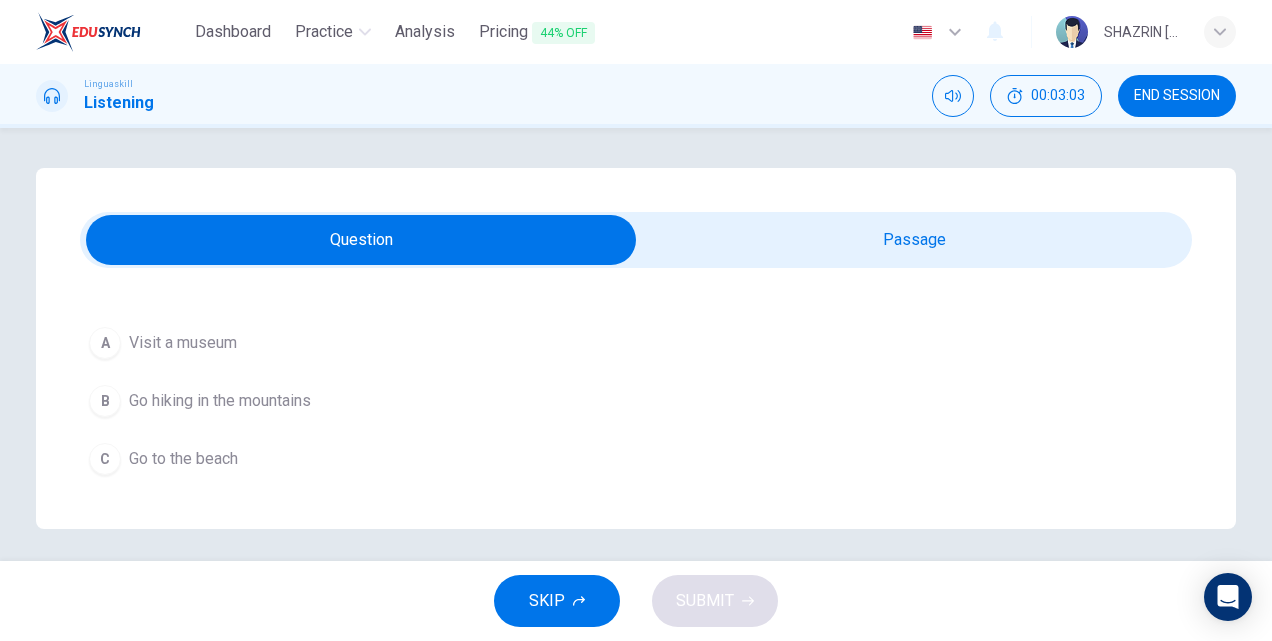 click on "Go hiking in the mountains" at bounding box center [220, 401] 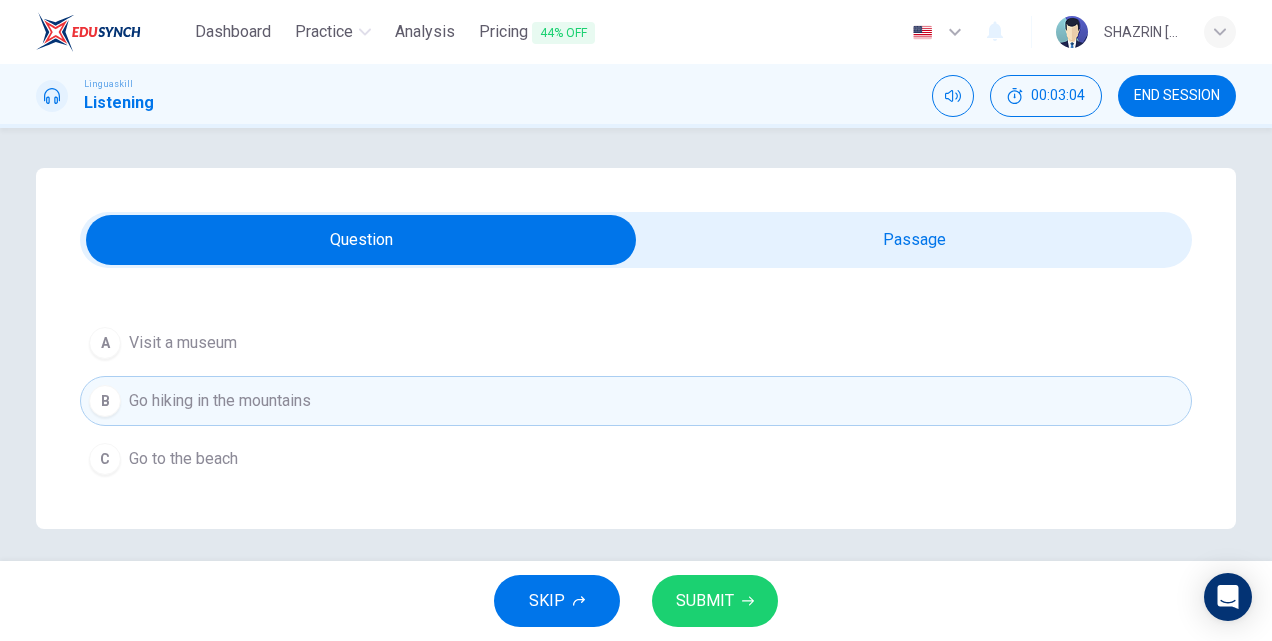 scroll, scrollTop: 8, scrollLeft: 0, axis: vertical 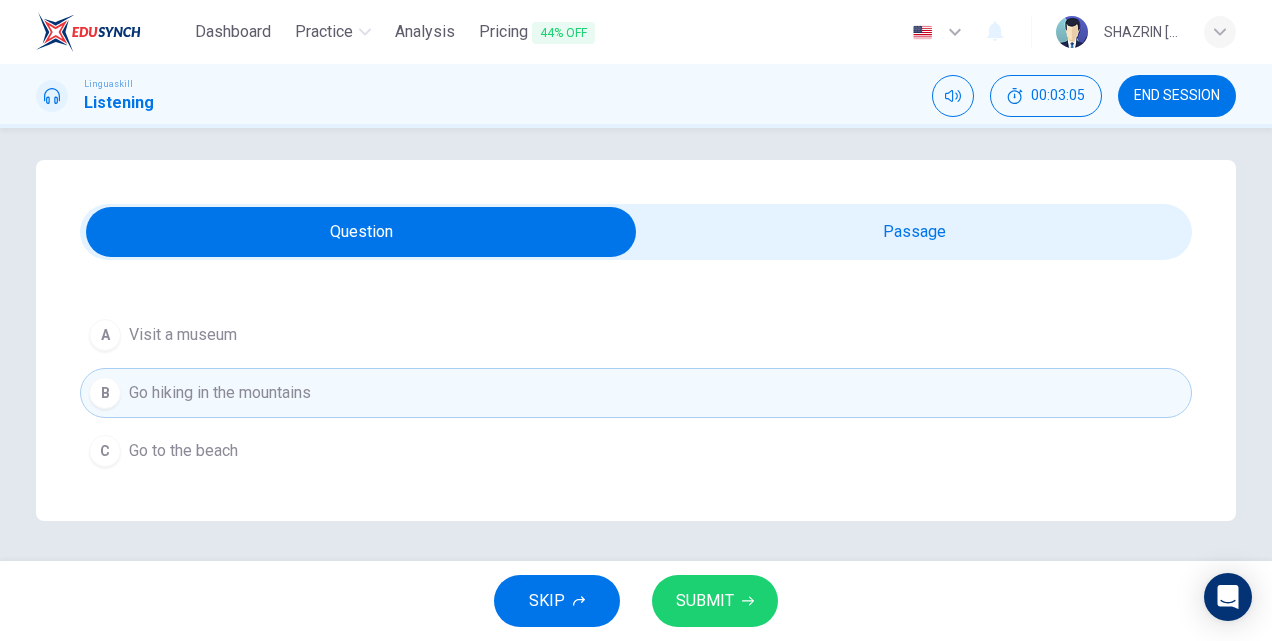 click on "SUBMIT" at bounding box center [705, 601] 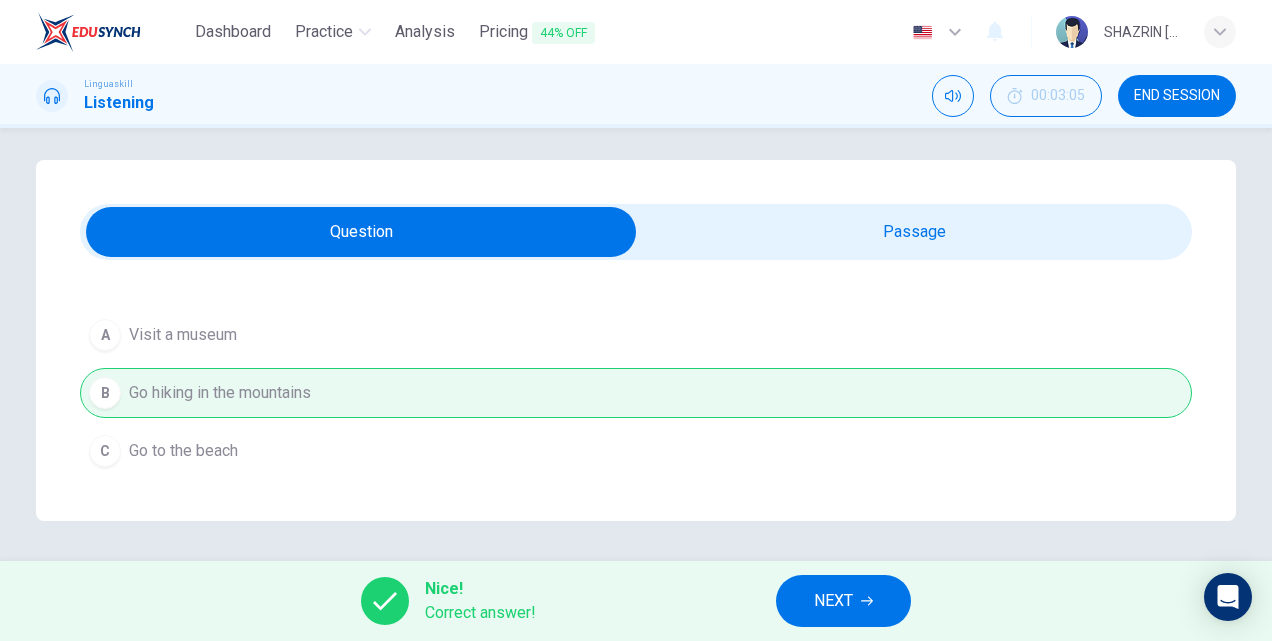 click on "NEXT" at bounding box center (833, 601) 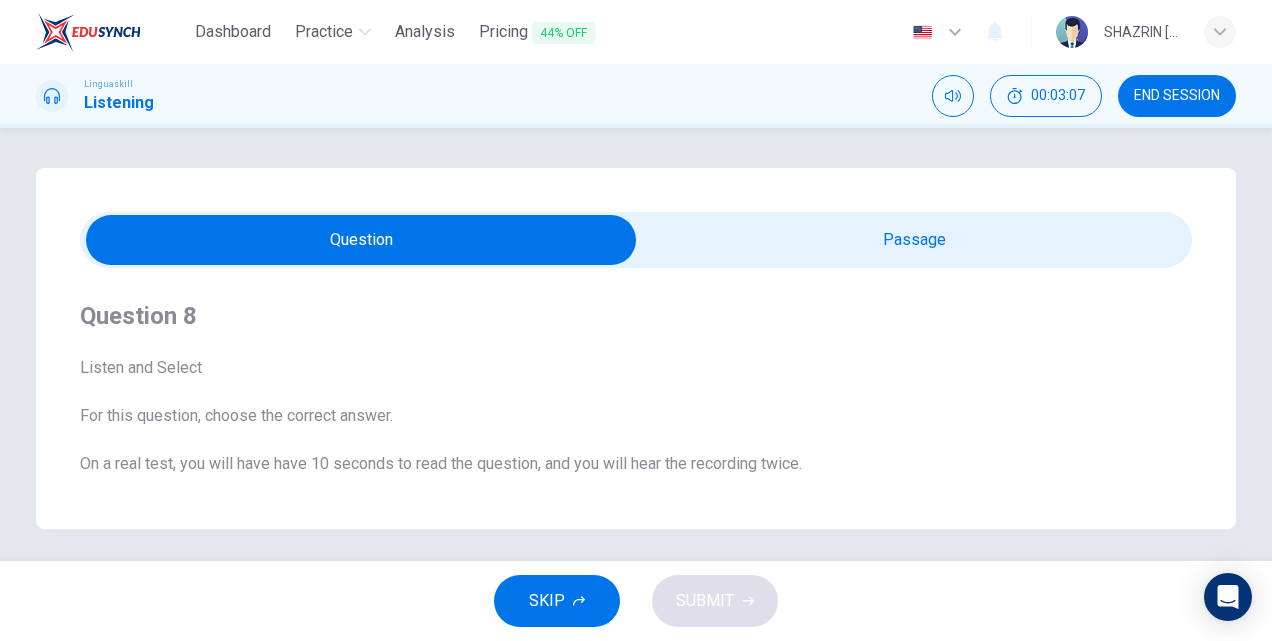 click at bounding box center (361, 240) 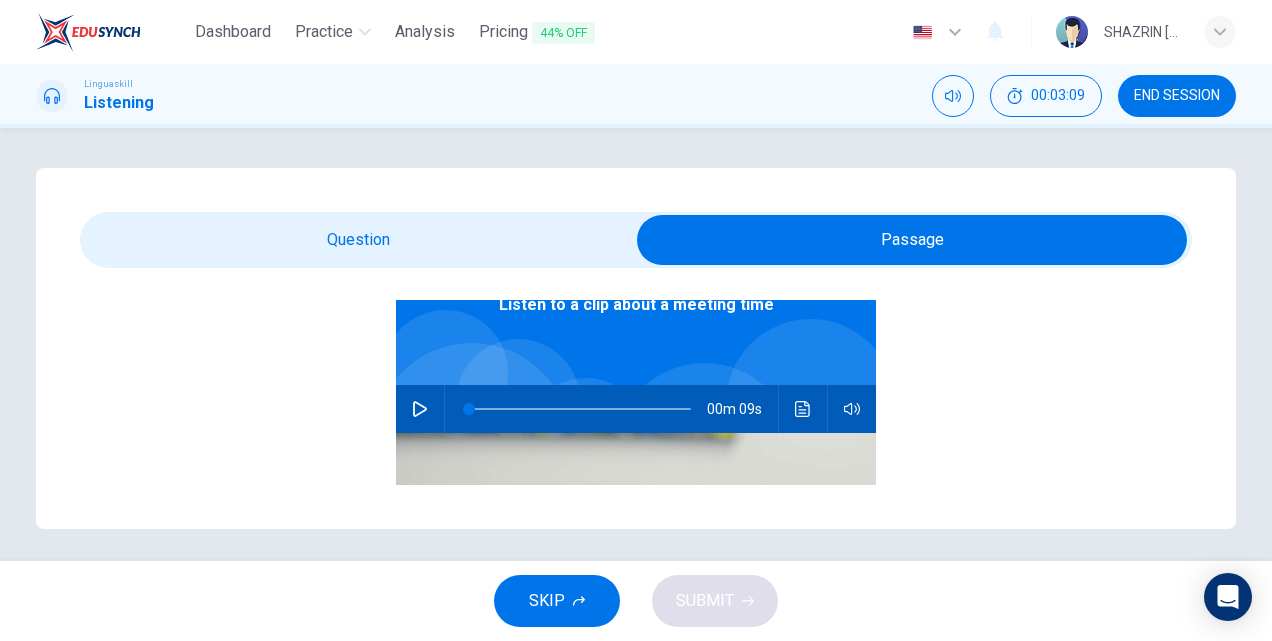 scroll, scrollTop: 100, scrollLeft: 0, axis: vertical 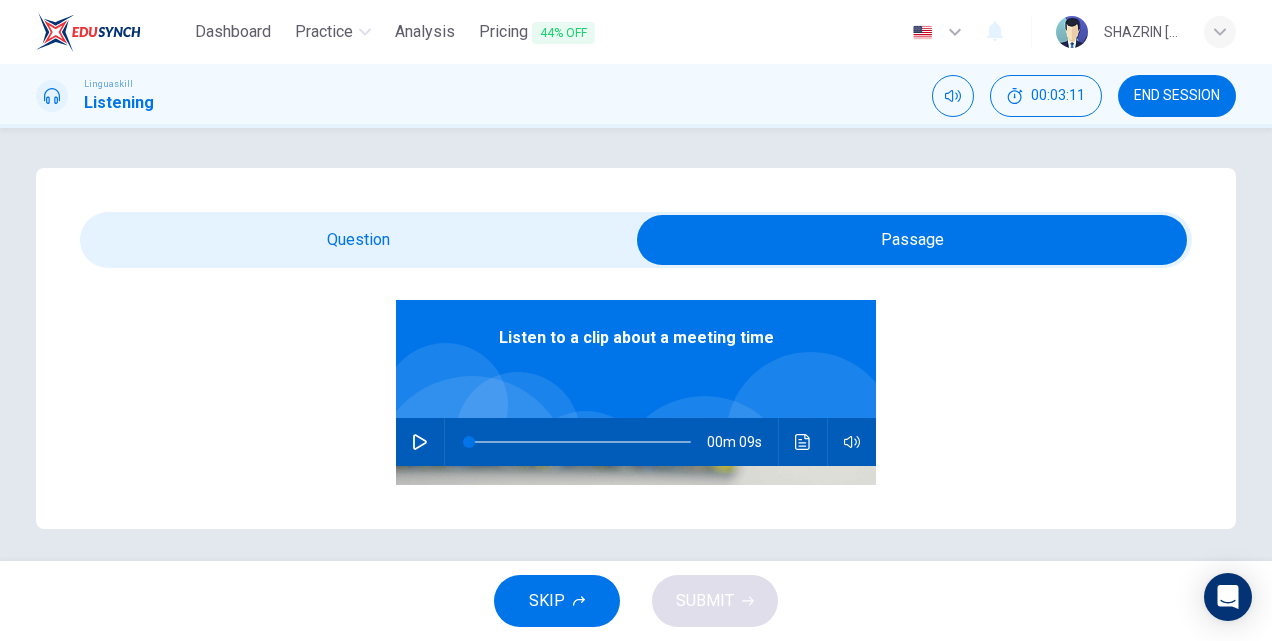 click 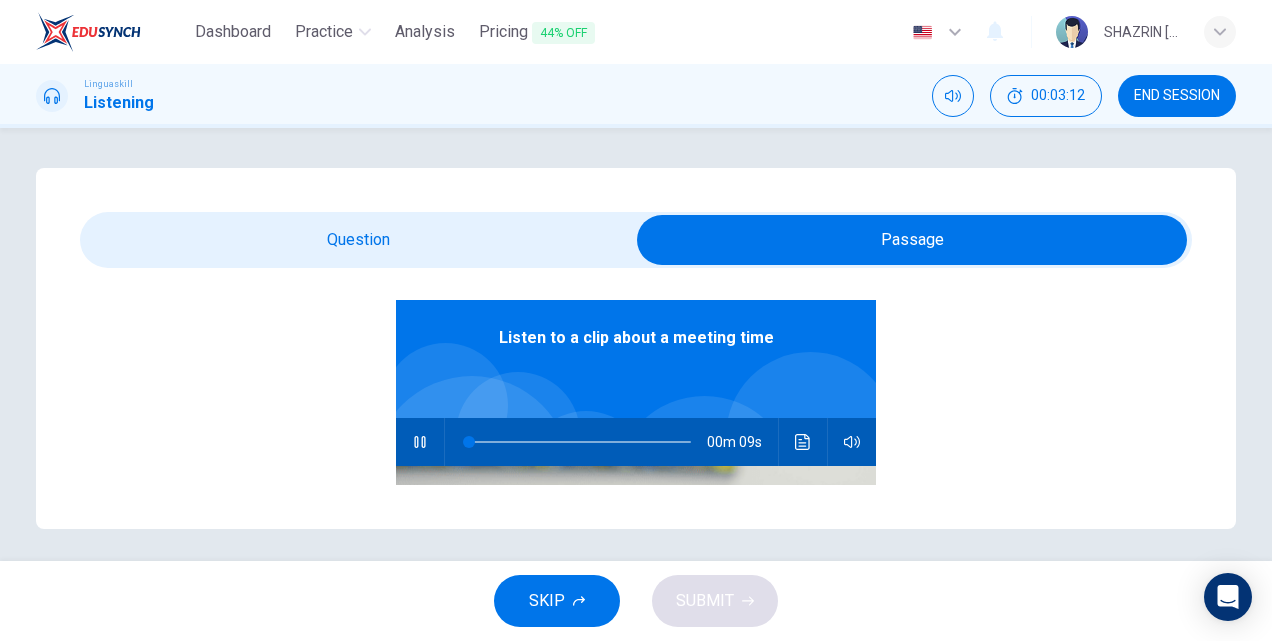 type on "10" 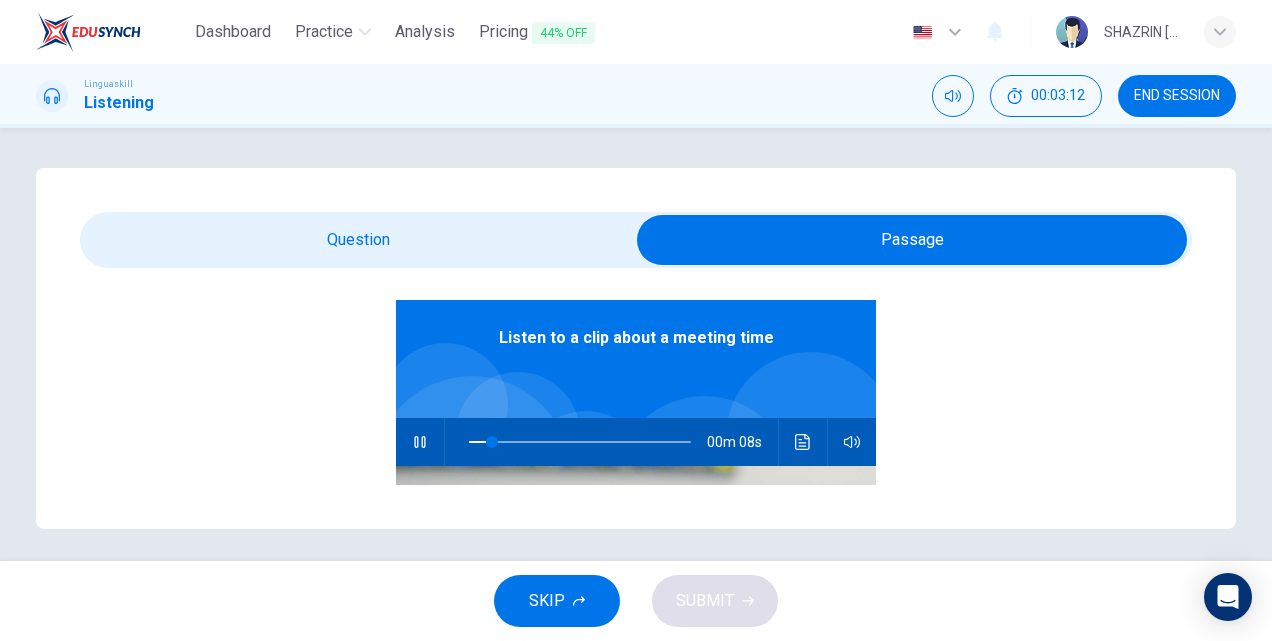 click at bounding box center [912, 240] 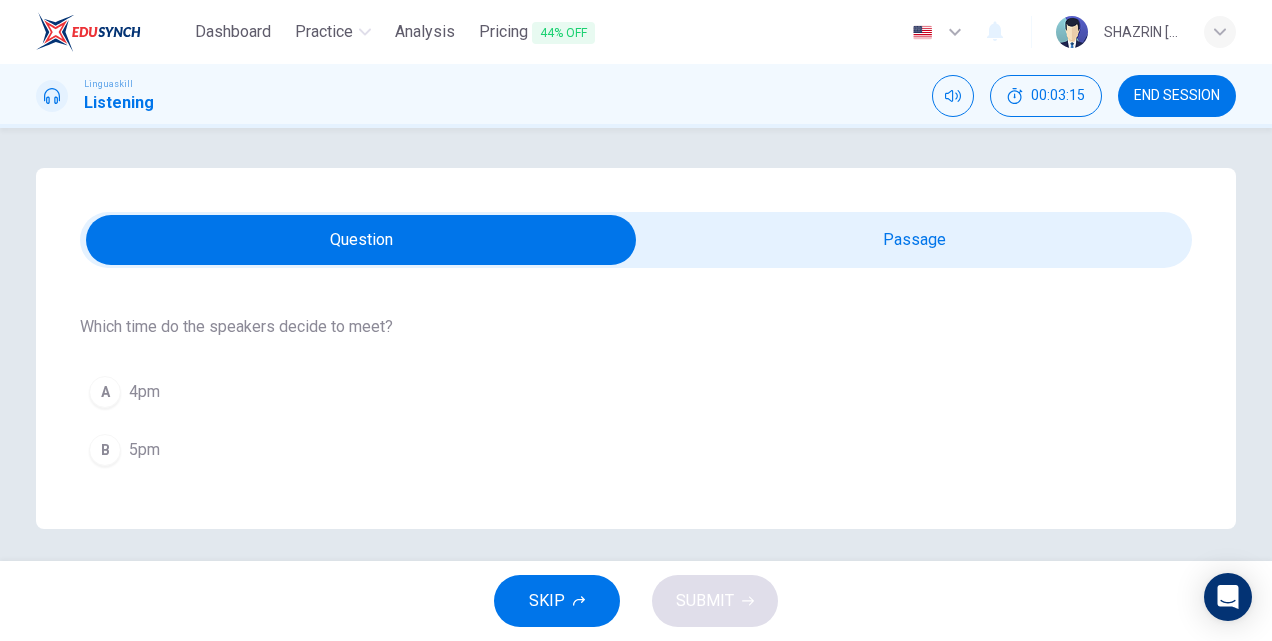 scroll, scrollTop: 244, scrollLeft: 0, axis: vertical 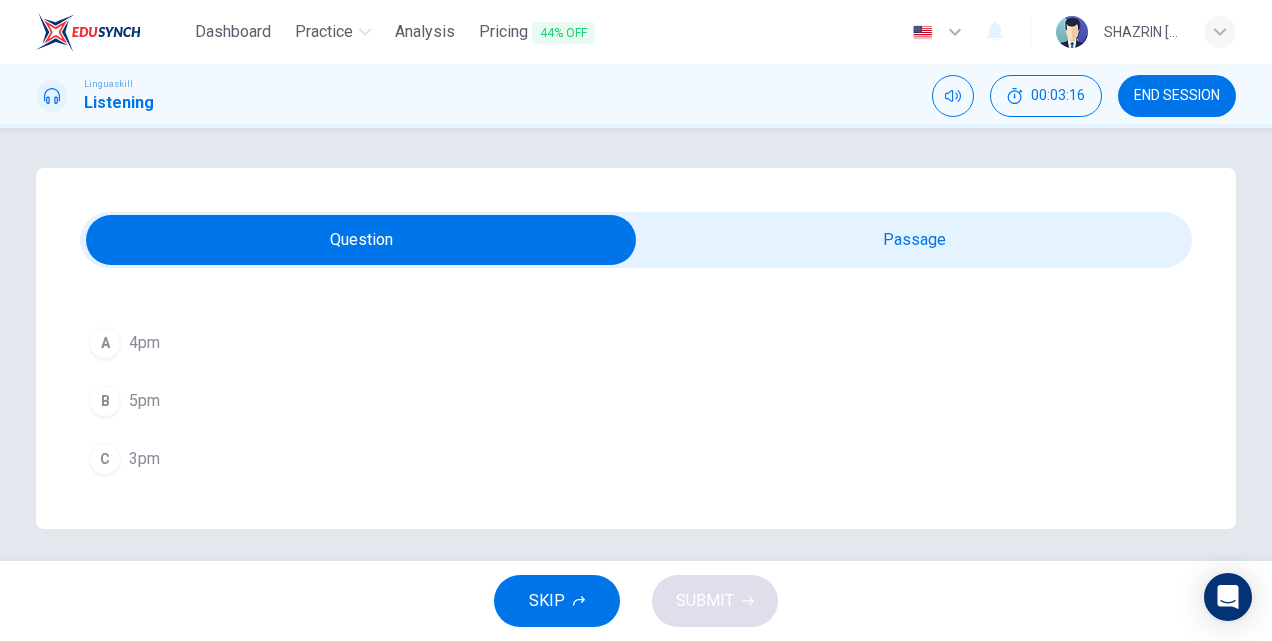 click on "C 3pm" at bounding box center (636, 459) 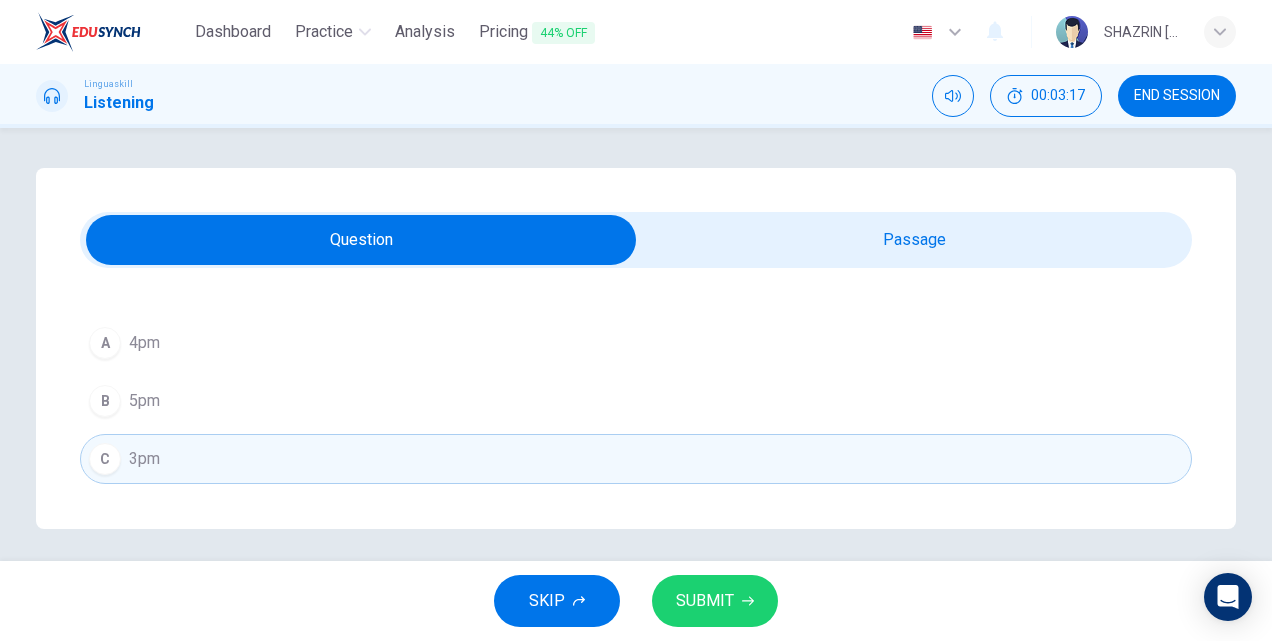 scroll, scrollTop: 8, scrollLeft: 0, axis: vertical 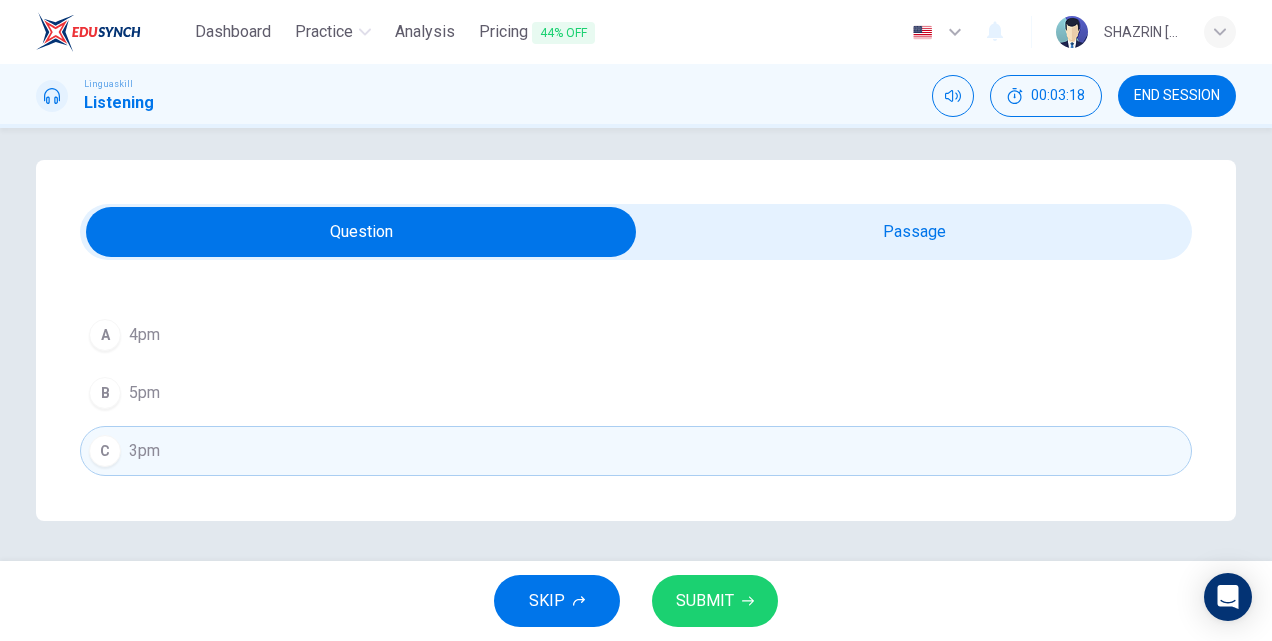 click on "SUBMIT" at bounding box center [705, 601] 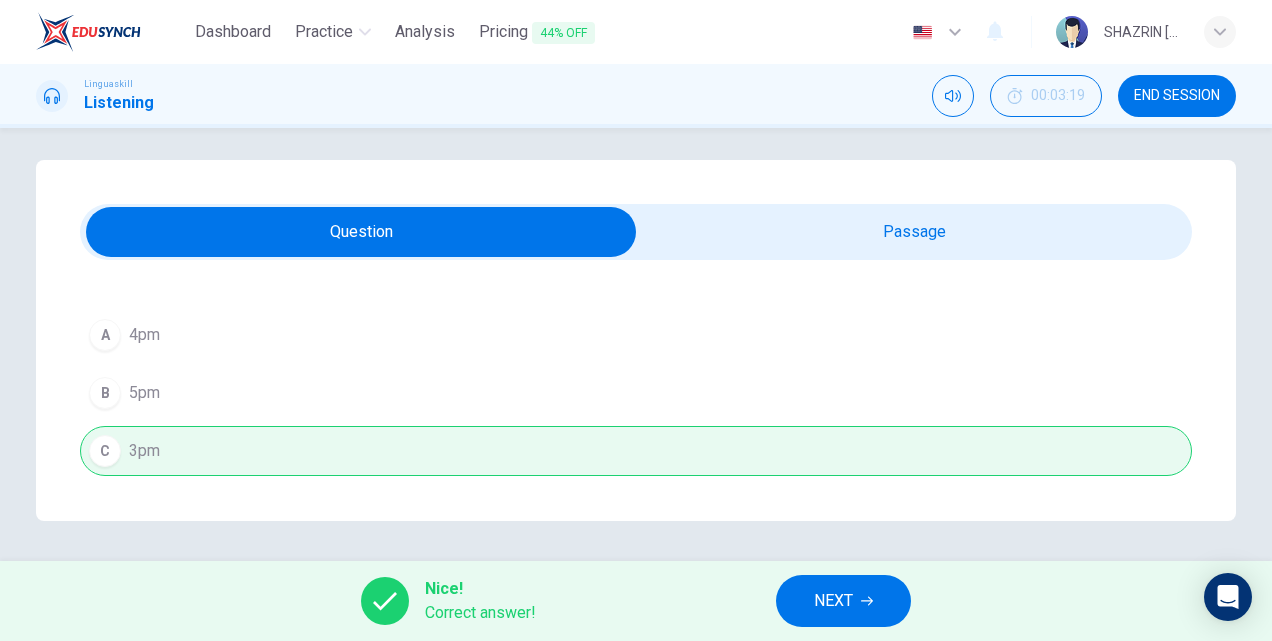 type on "0" 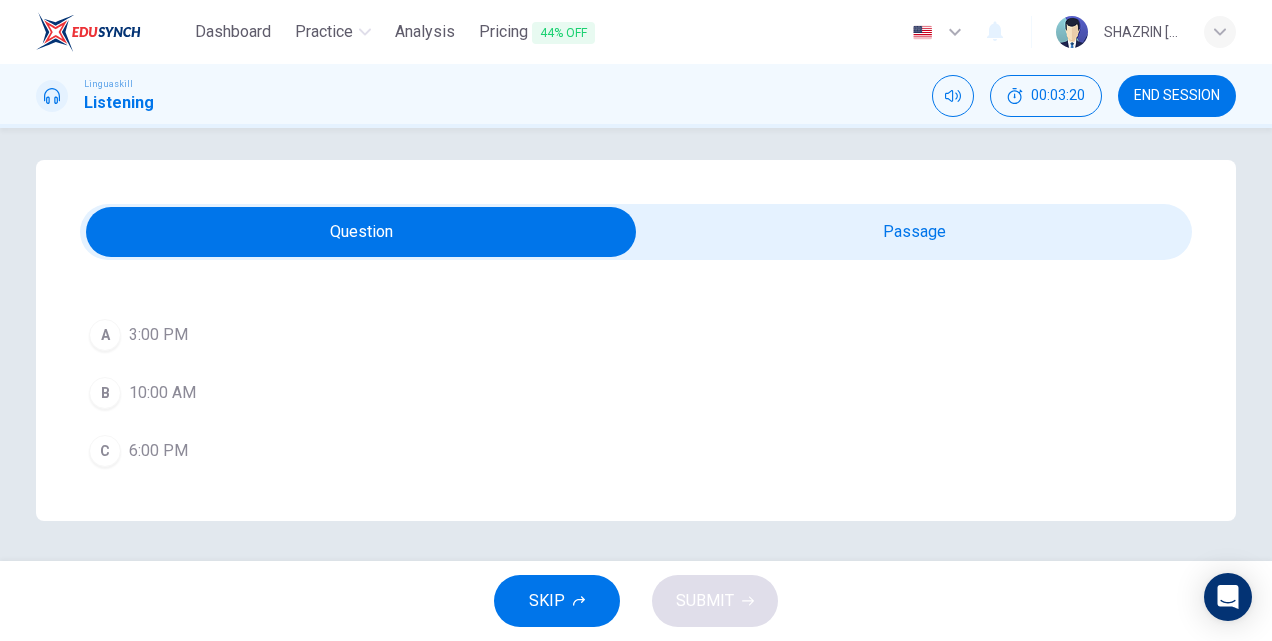 click at bounding box center (361, 232) 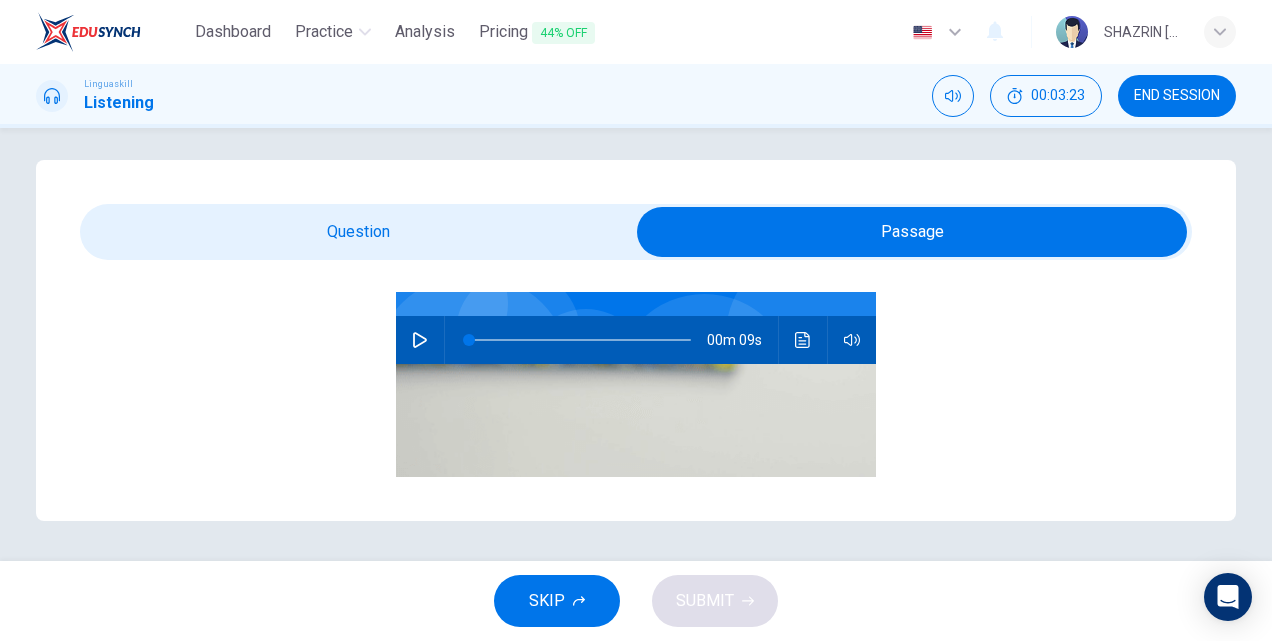 scroll, scrollTop: 192, scrollLeft: 0, axis: vertical 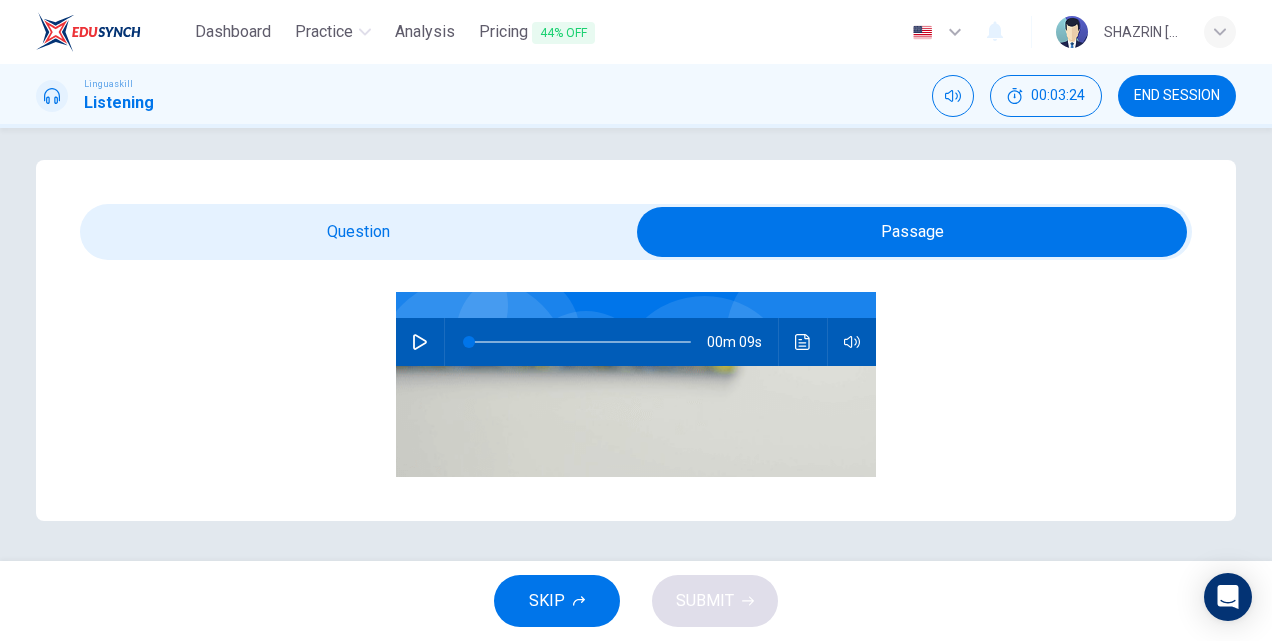 click at bounding box center [420, 342] 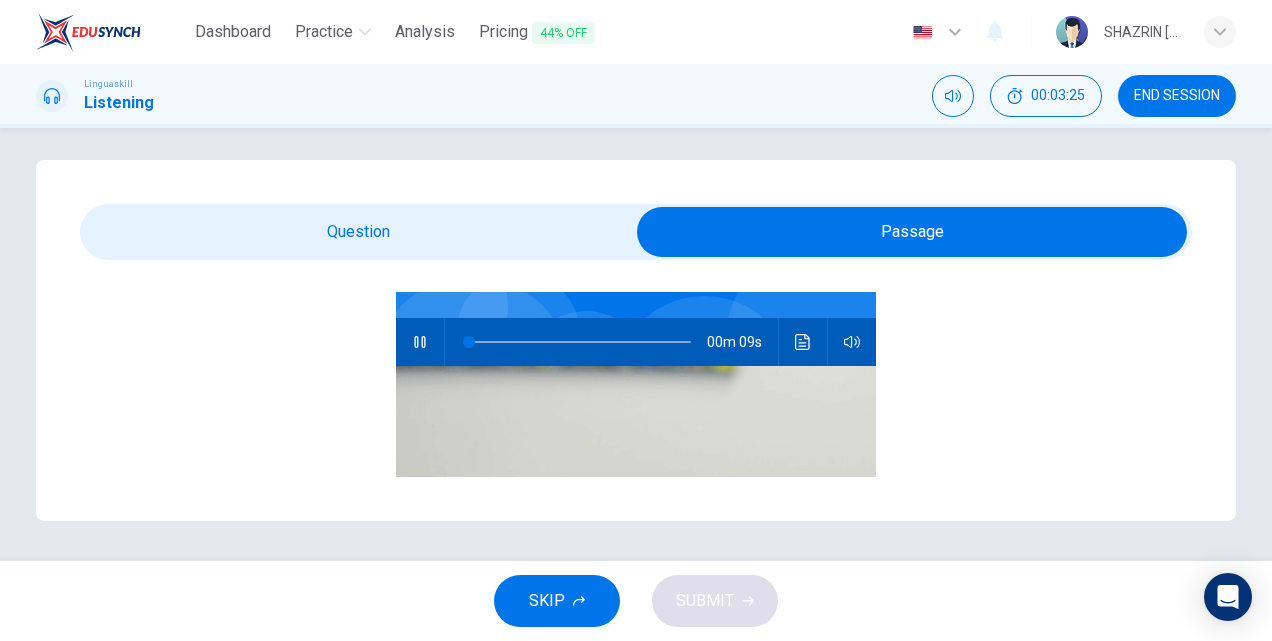 type on "11" 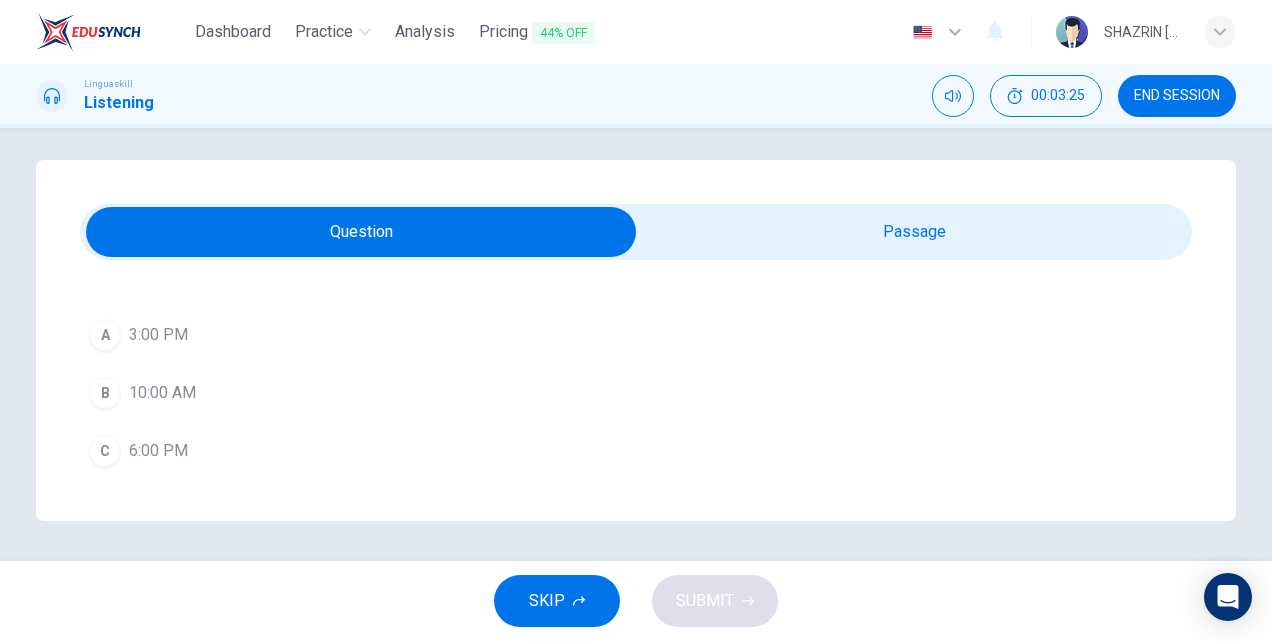 scroll, scrollTop: 6, scrollLeft: 0, axis: vertical 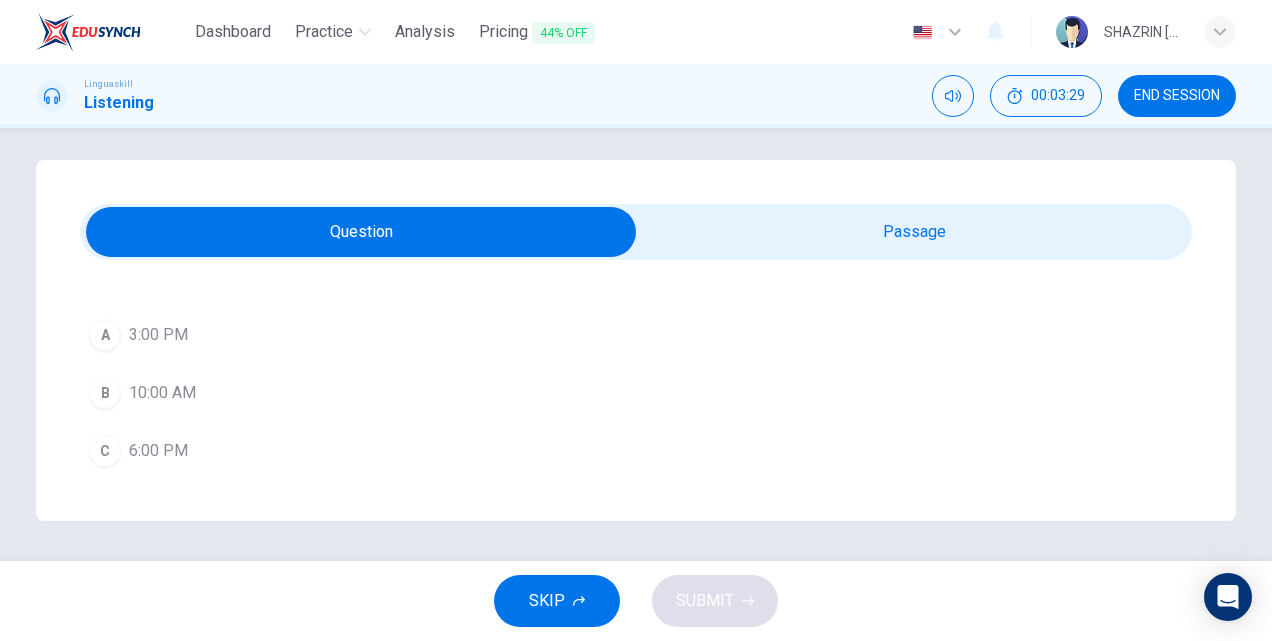 click on "A 3:00 PM" at bounding box center (636, 335) 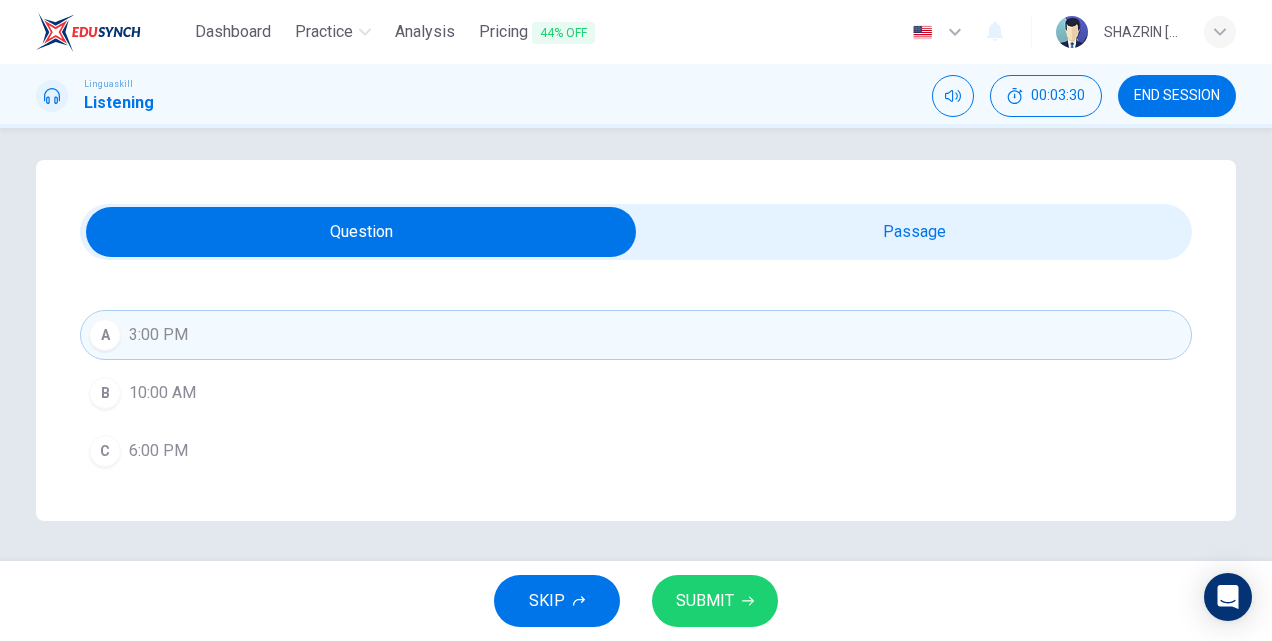 click on "SUBMIT" at bounding box center (715, 601) 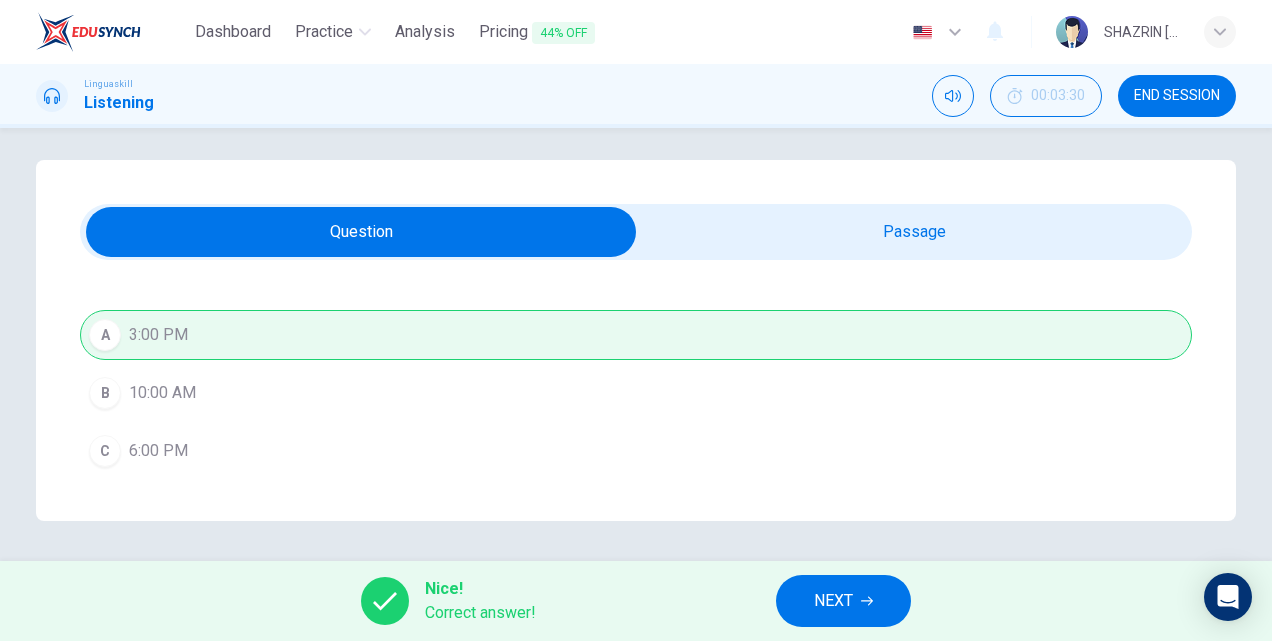 click on "NEXT" at bounding box center [833, 601] 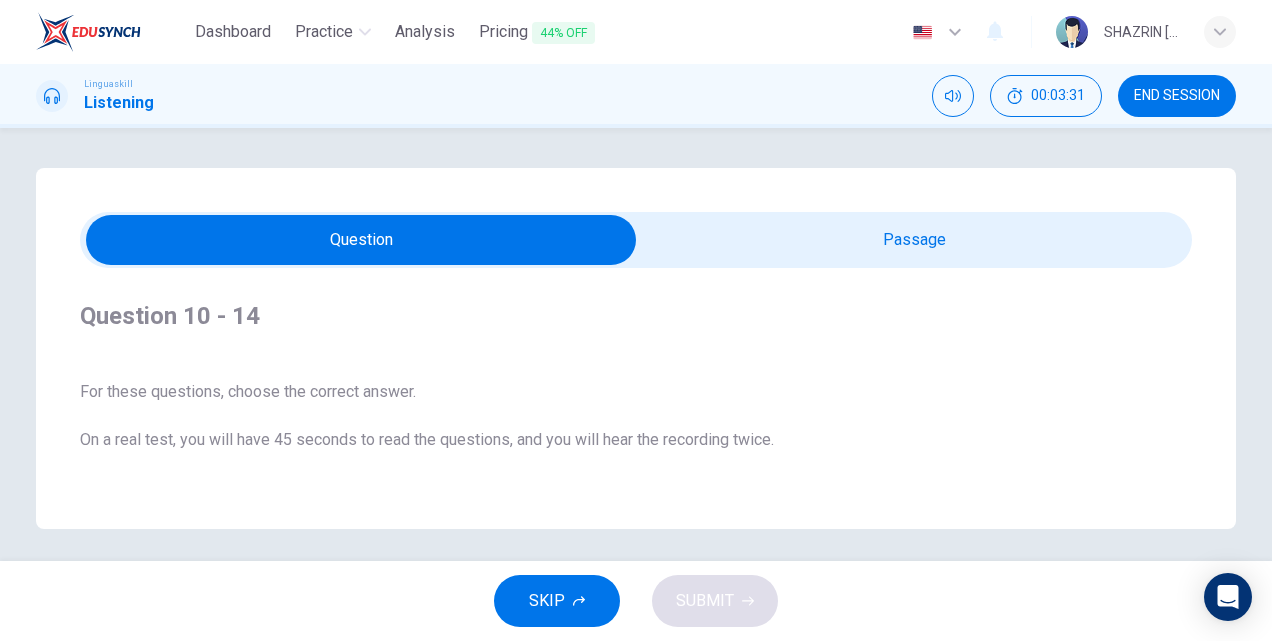 click at bounding box center (361, 240) 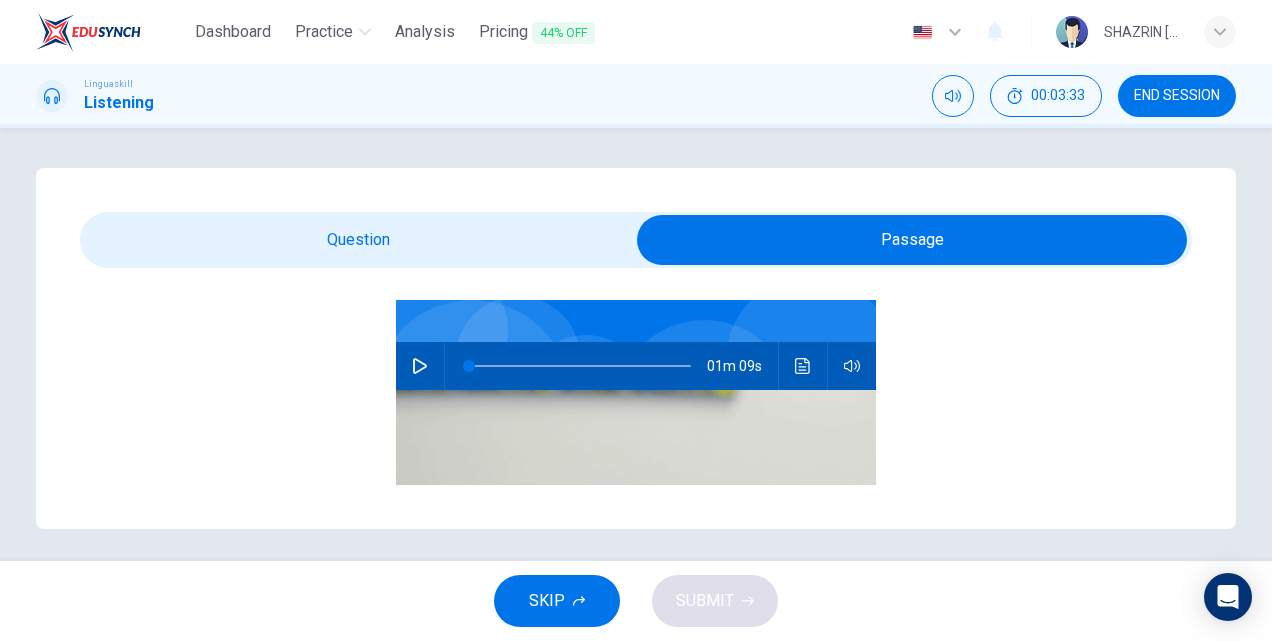 scroll, scrollTop: 133, scrollLeft: 0, axis: vertical 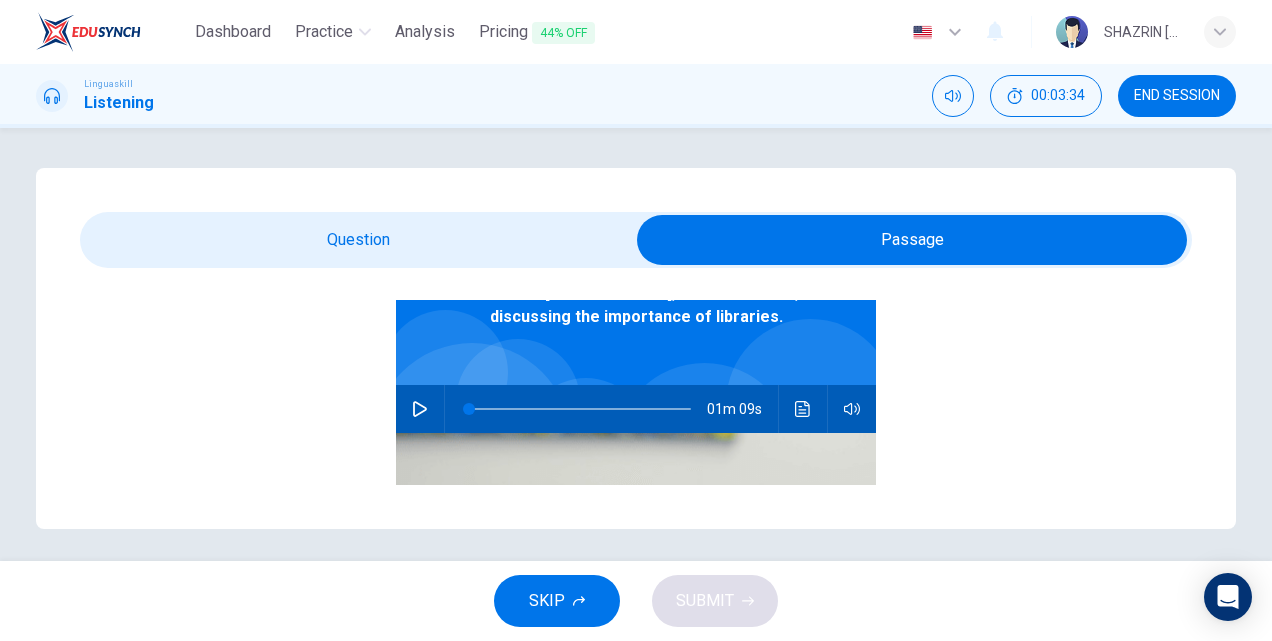 click at bounding box center (420, 409) 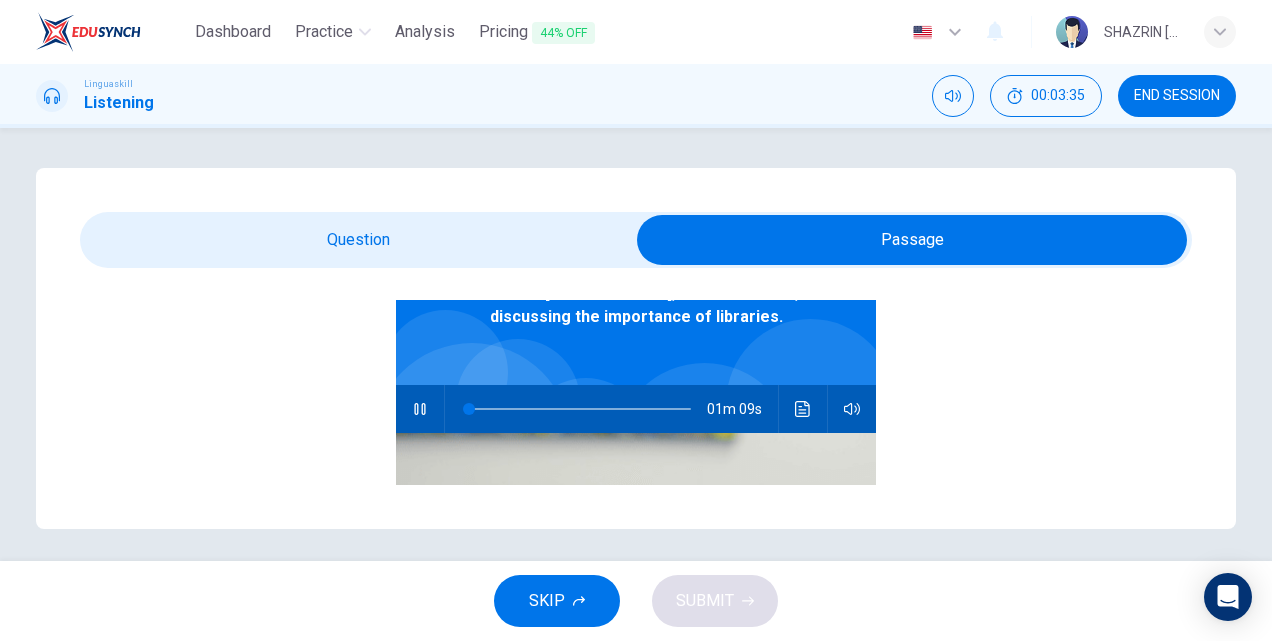 type on "1" 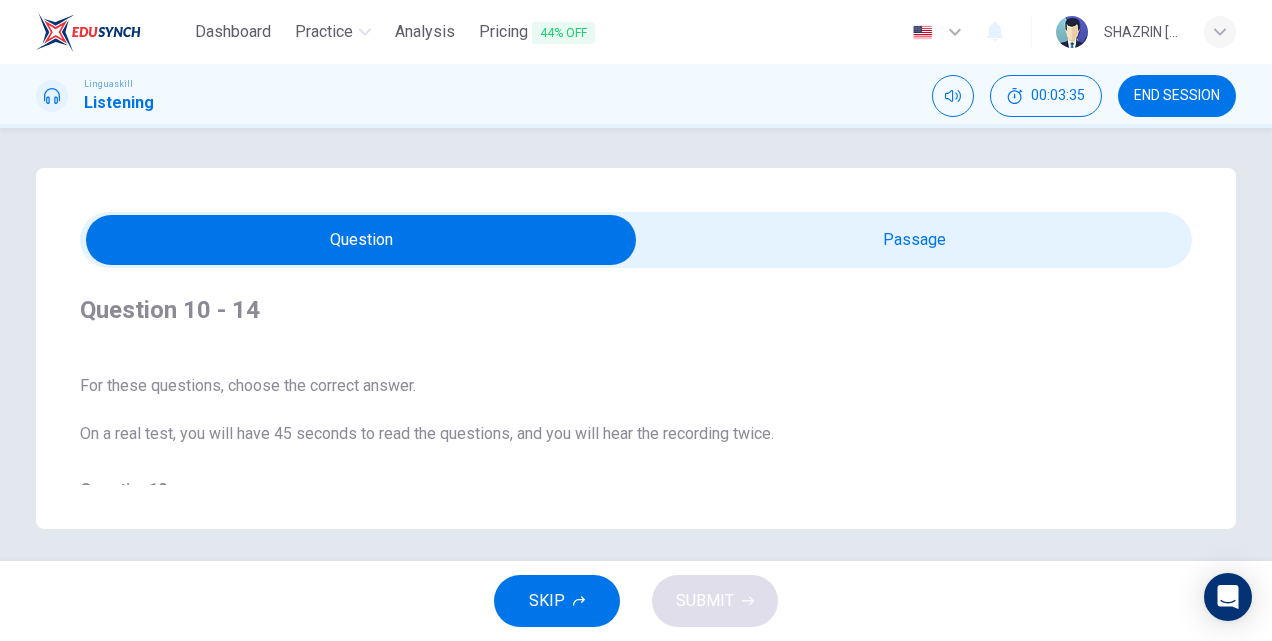 scroll, scrollTop: 6, scrollLeft: 0, axis: vertical 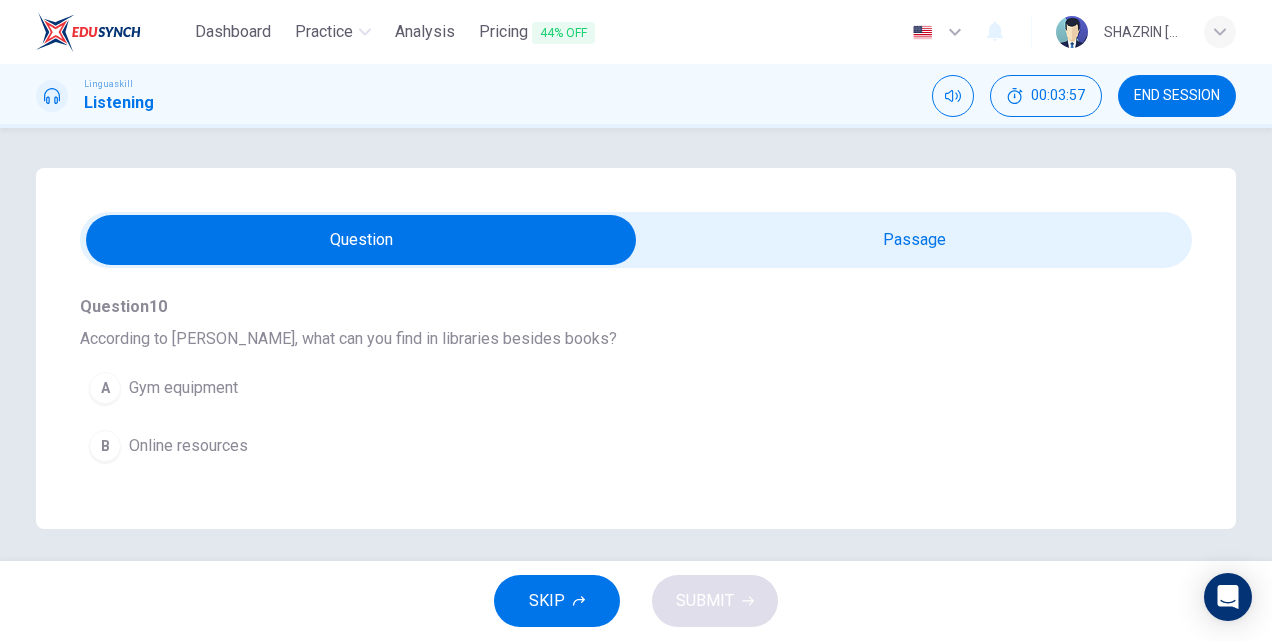 click on "Online resources" at bounding box center [188, 446] 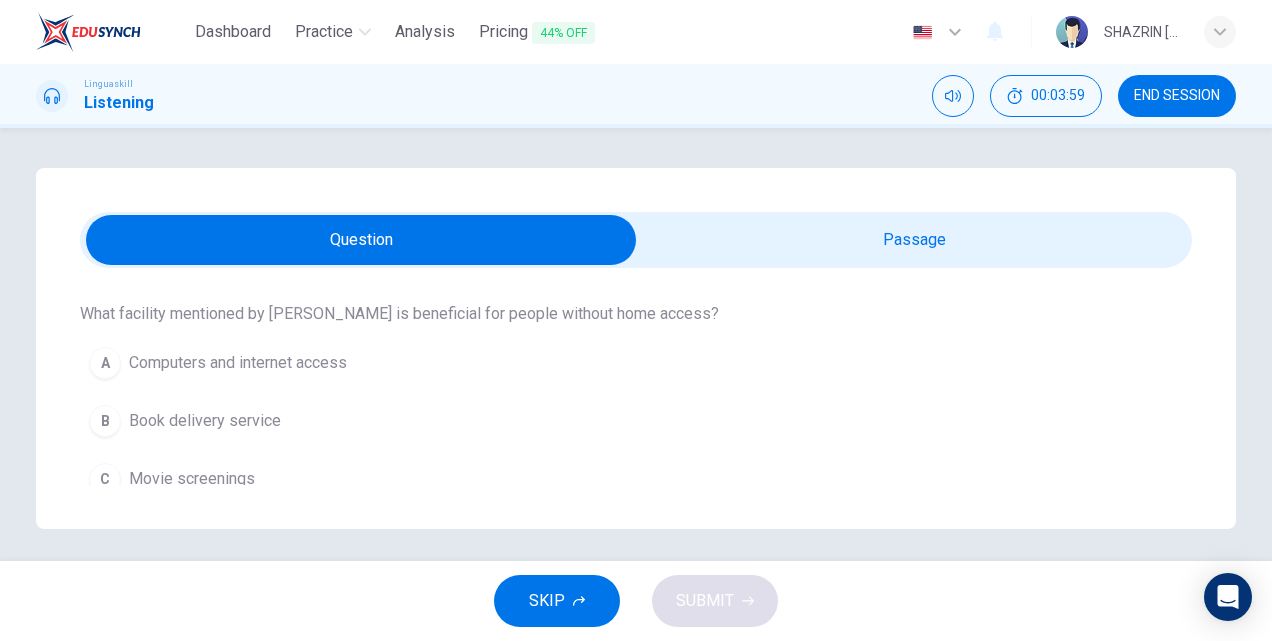 scroll, scrollTop: 466, scrollLeft: 0, axis: vertical 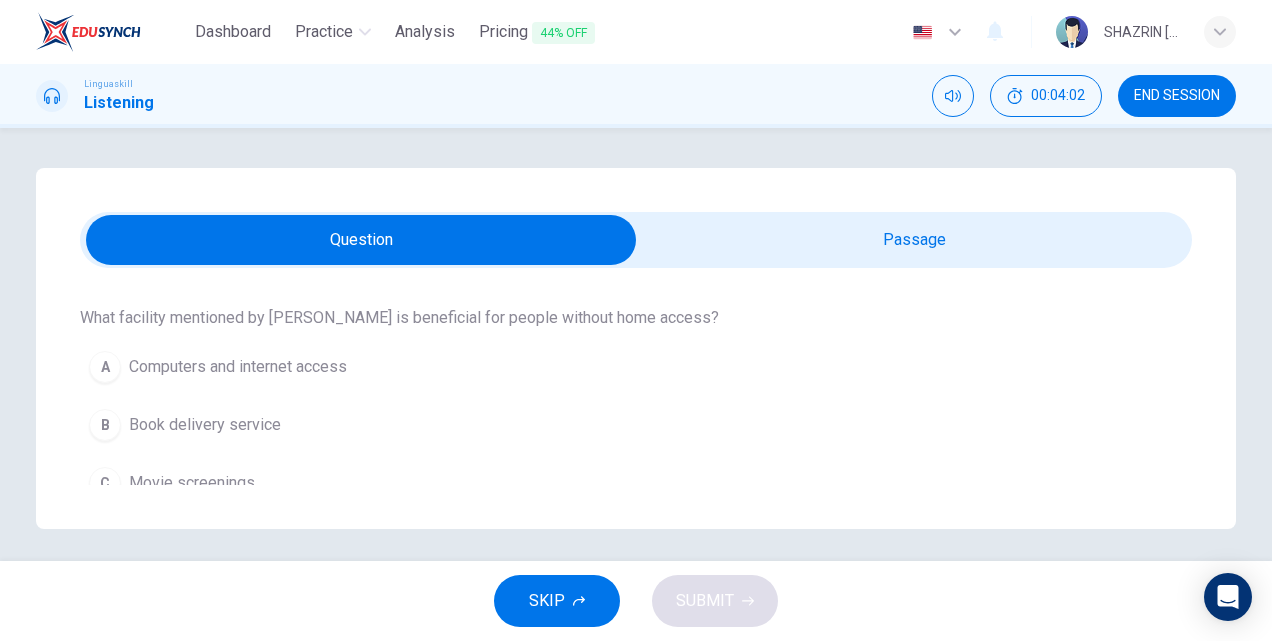 click on "Computers and internet access" at bounding box center [238, 367] 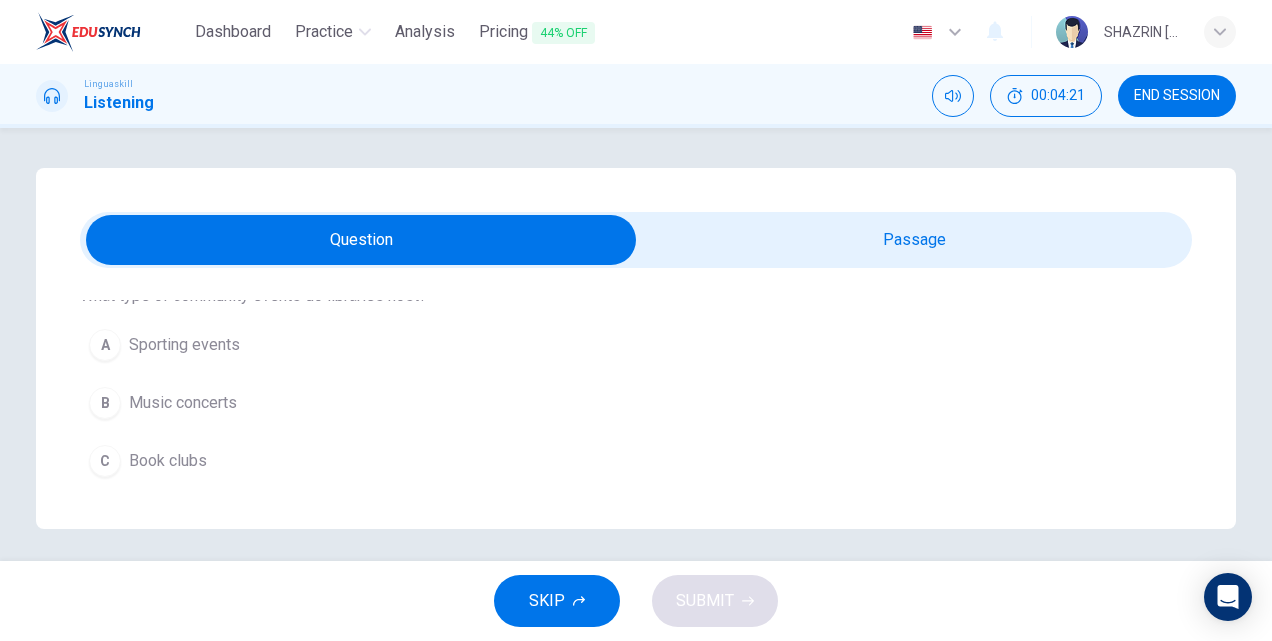 scroll, scrollTop: 766, scrollLeft: 0, axis: vertical 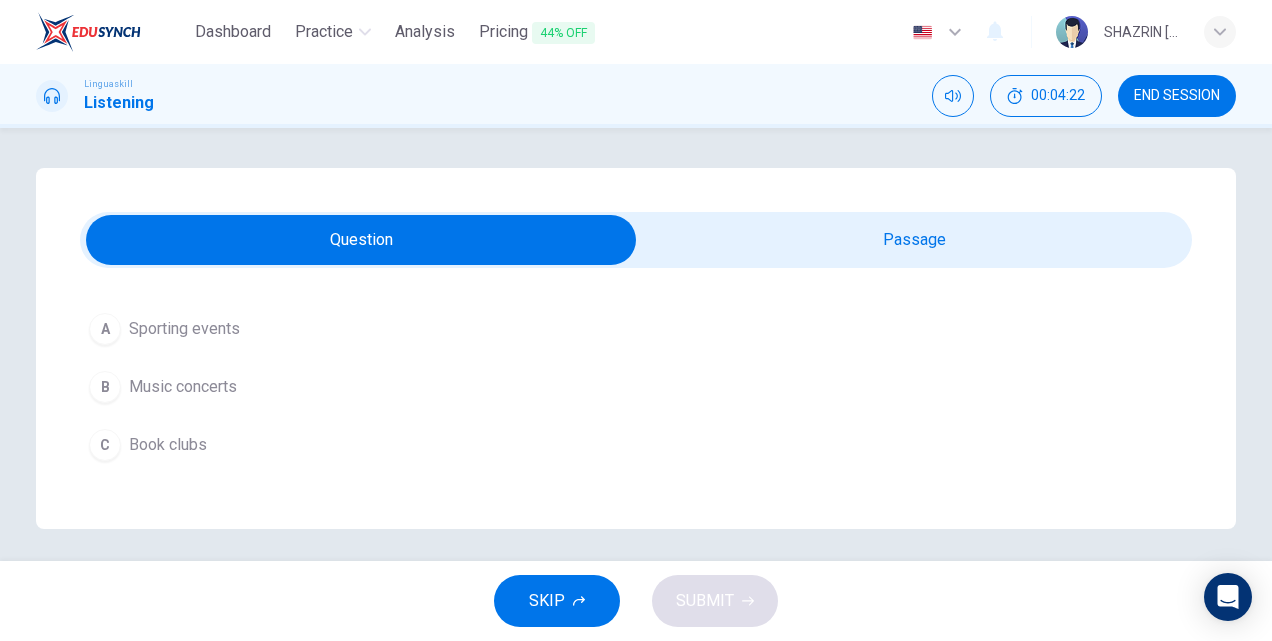 click on "Book clubs" at bounding box center [168, 445] 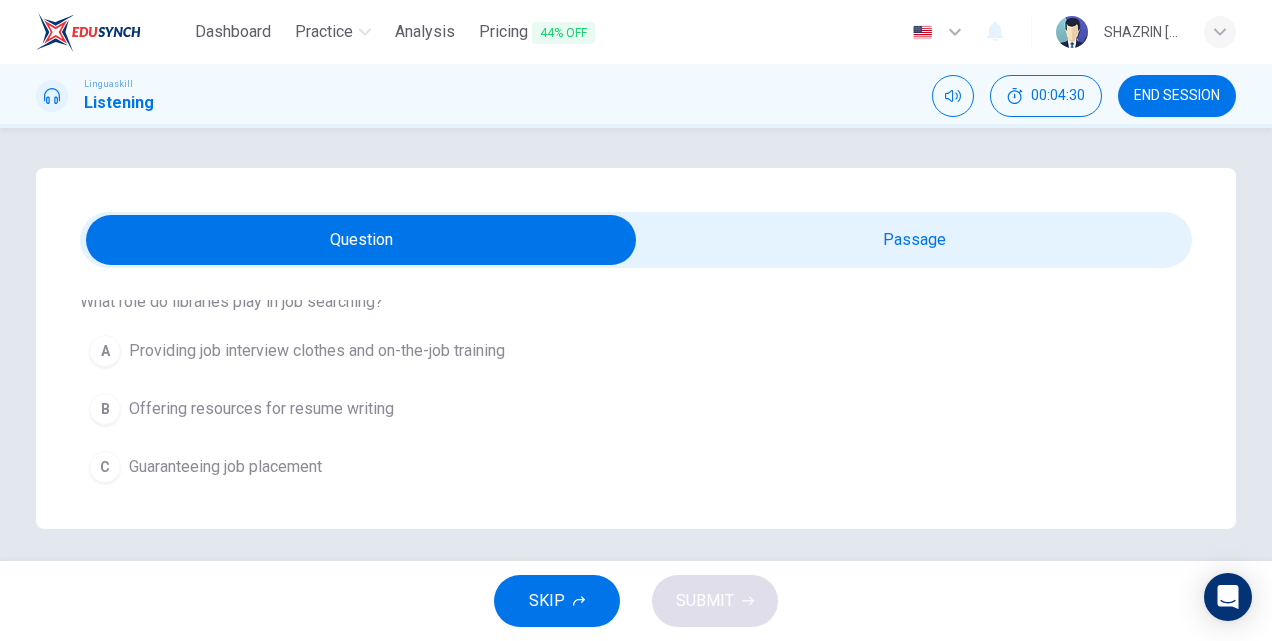 scroll, scrollTop: 1268, scrollLeft: 0, axis: vertical 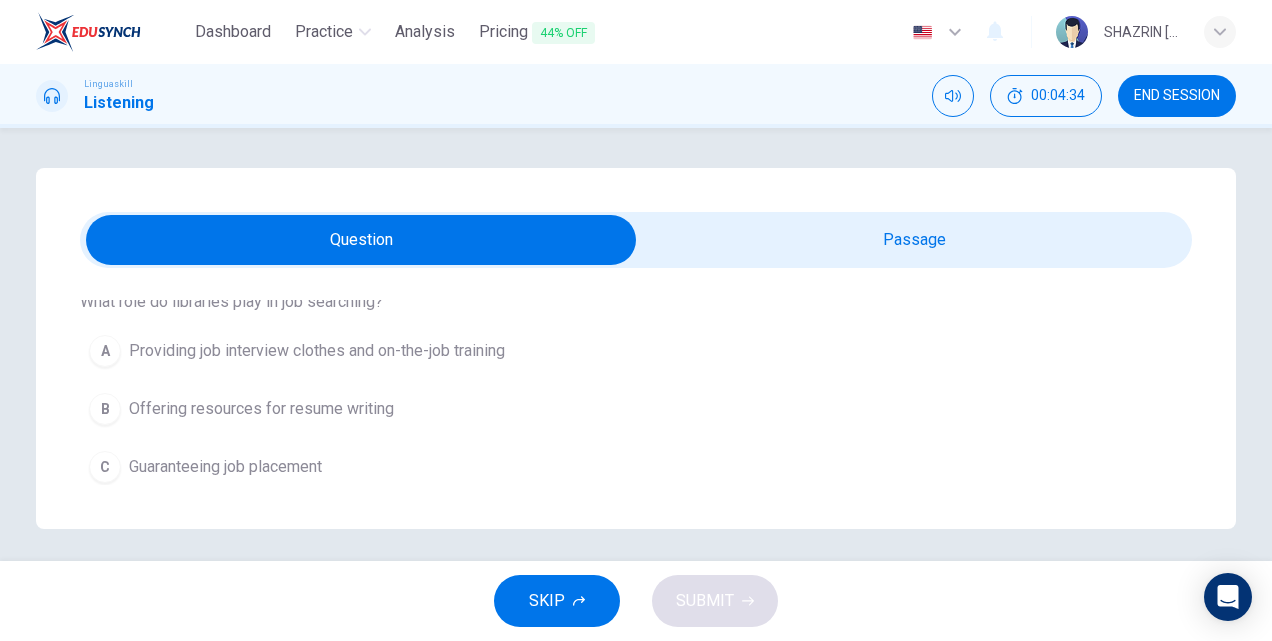 click on "B Offering resources for resume writing" at bounding box center [600, 409] 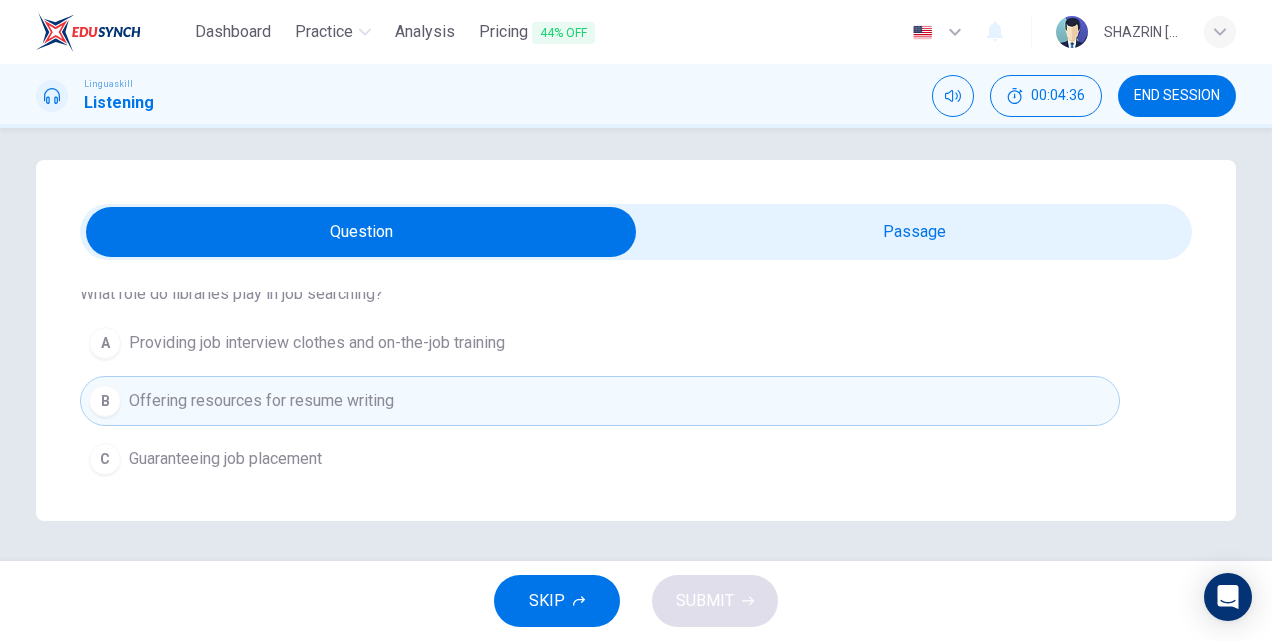 scroll, scrollTop: 0, scrollLeft: 0, axis: both 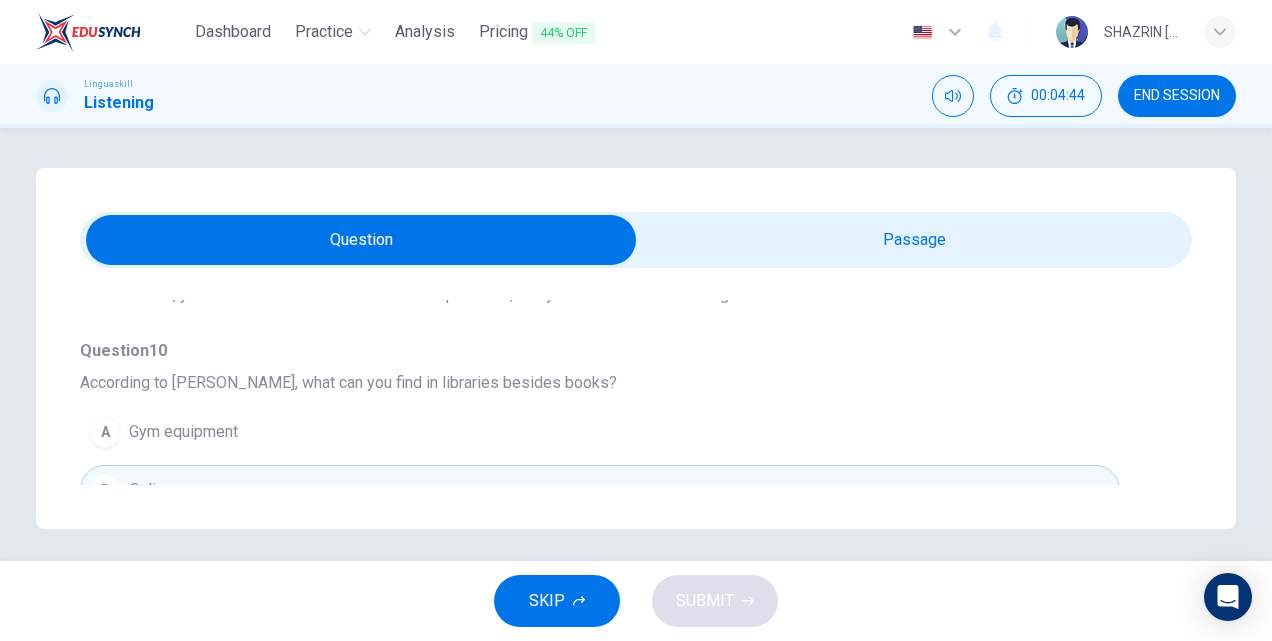 type on "0" 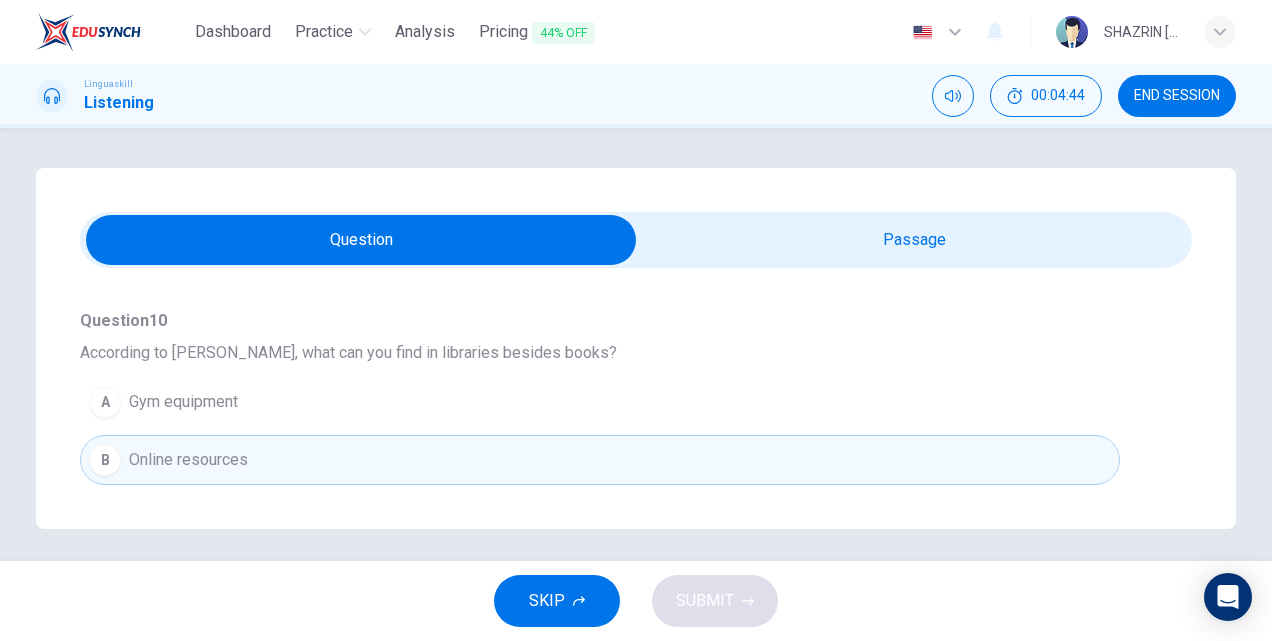 scroll, scrollTop: 185, scrollLeft: 0, axis: vertical 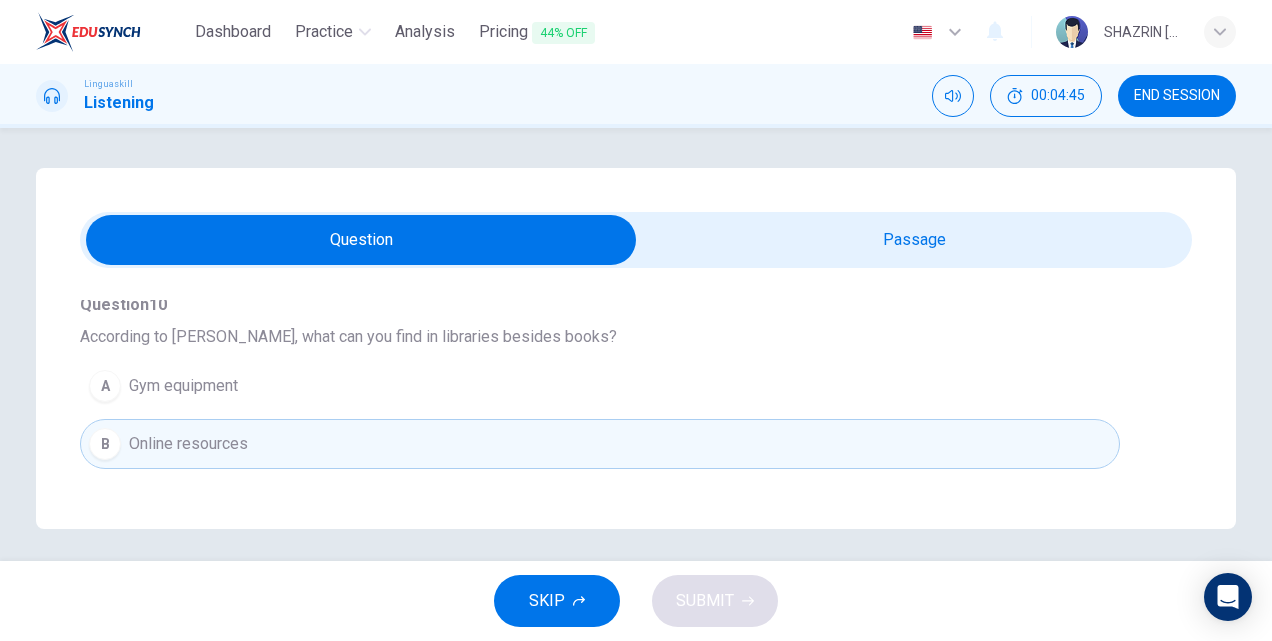 click at bounding box center [361, 240] 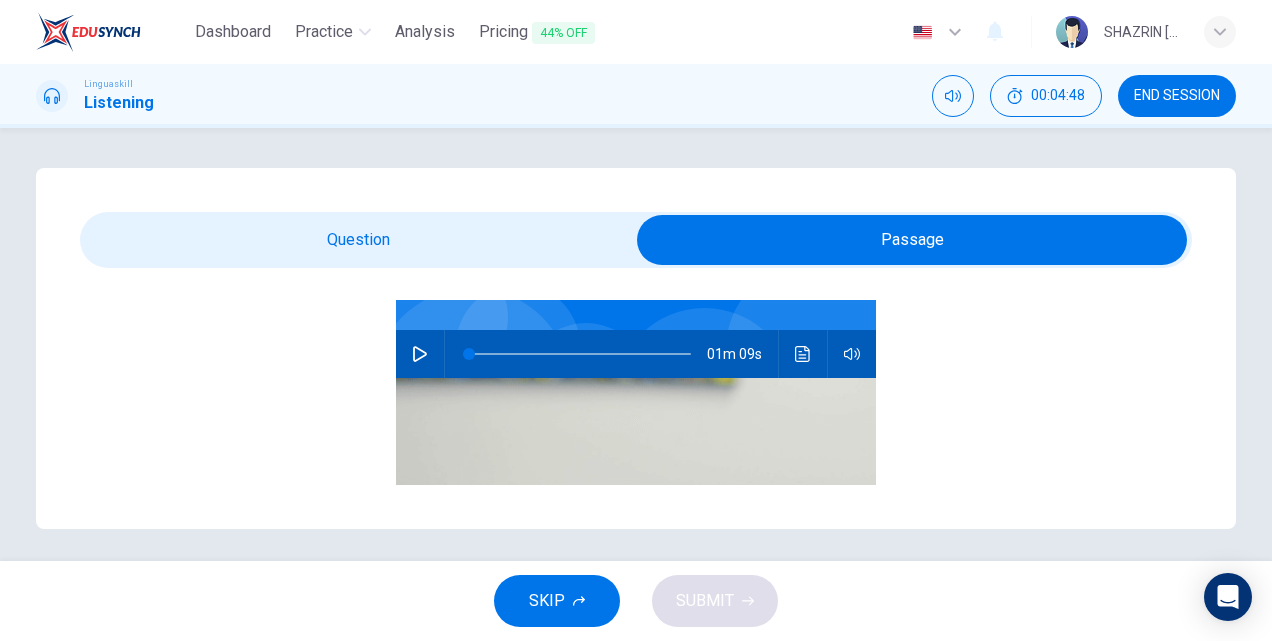 scroll, scrollTop: 172, scrollLeft: 0, axis: vertical 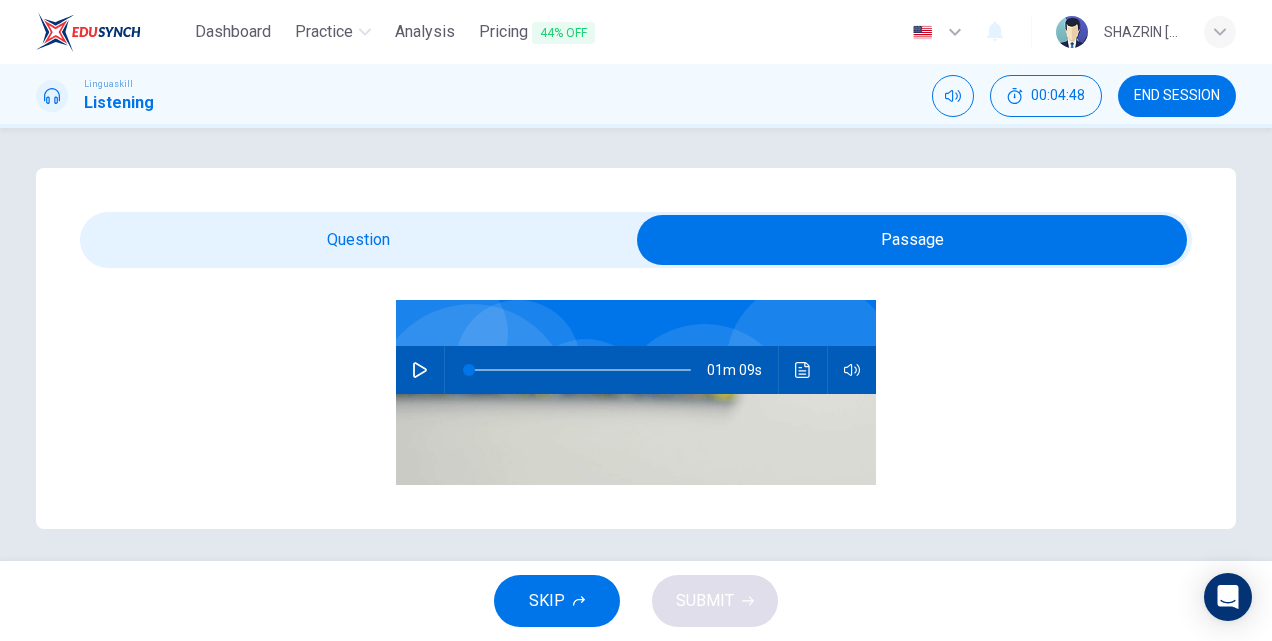 click at bounding box center (420, 370) 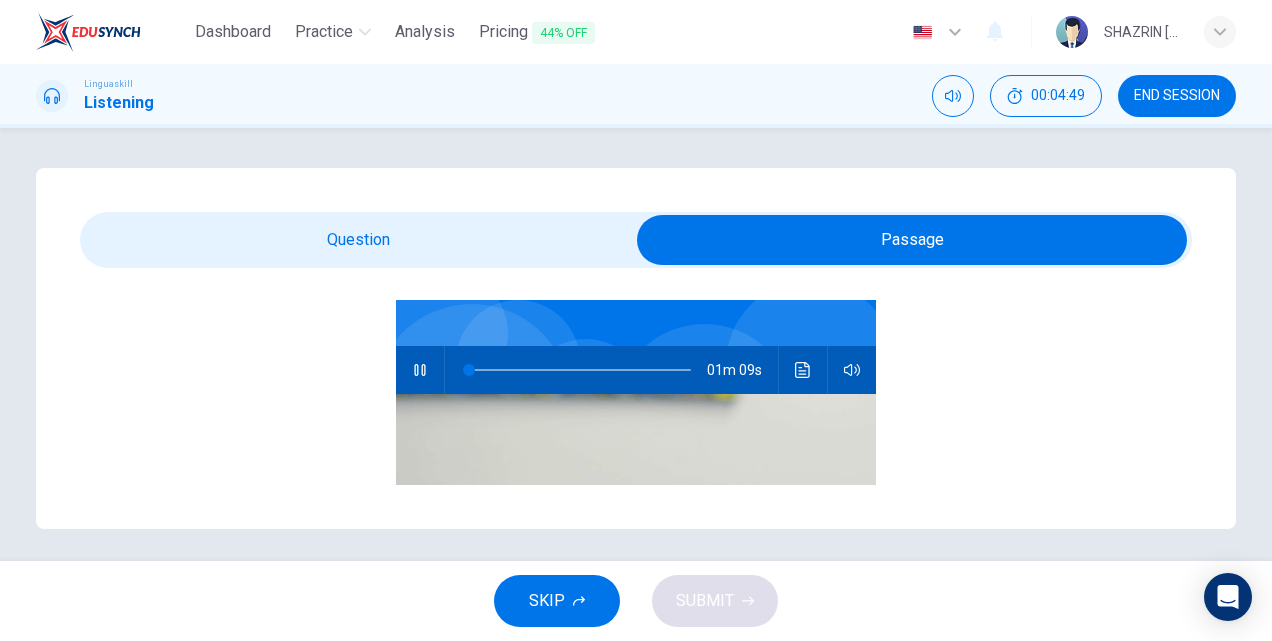 click at bounding box center (912, 240) 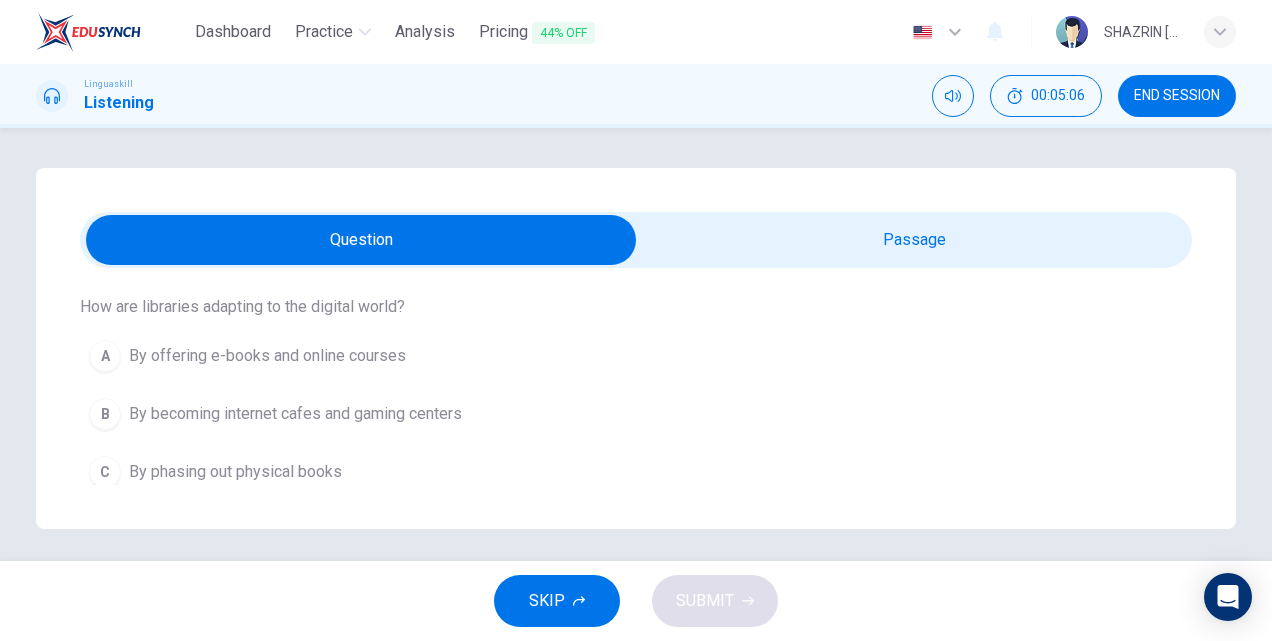 scroll, scrollTop: 1002, scrollLeft: 0, axis: vertical 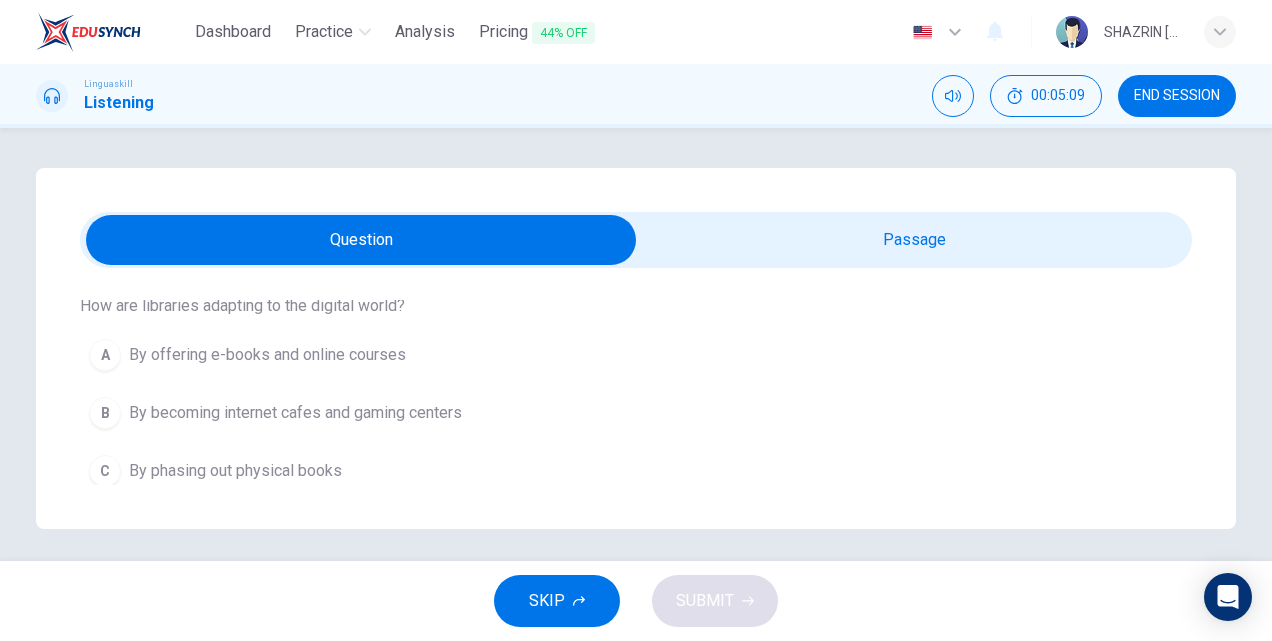 click on "By offering e-books and online courses" at bounding box center [267, 355] 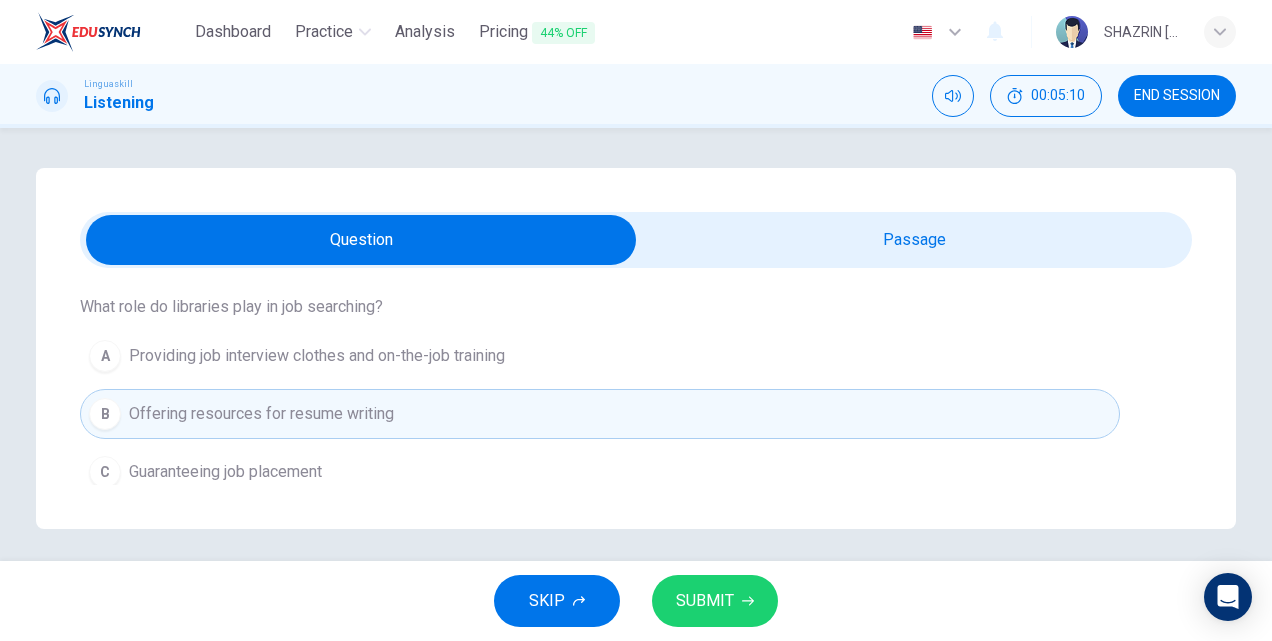 scroll, scrollTop: 1268, scrollLeft: 0, axis: vertical 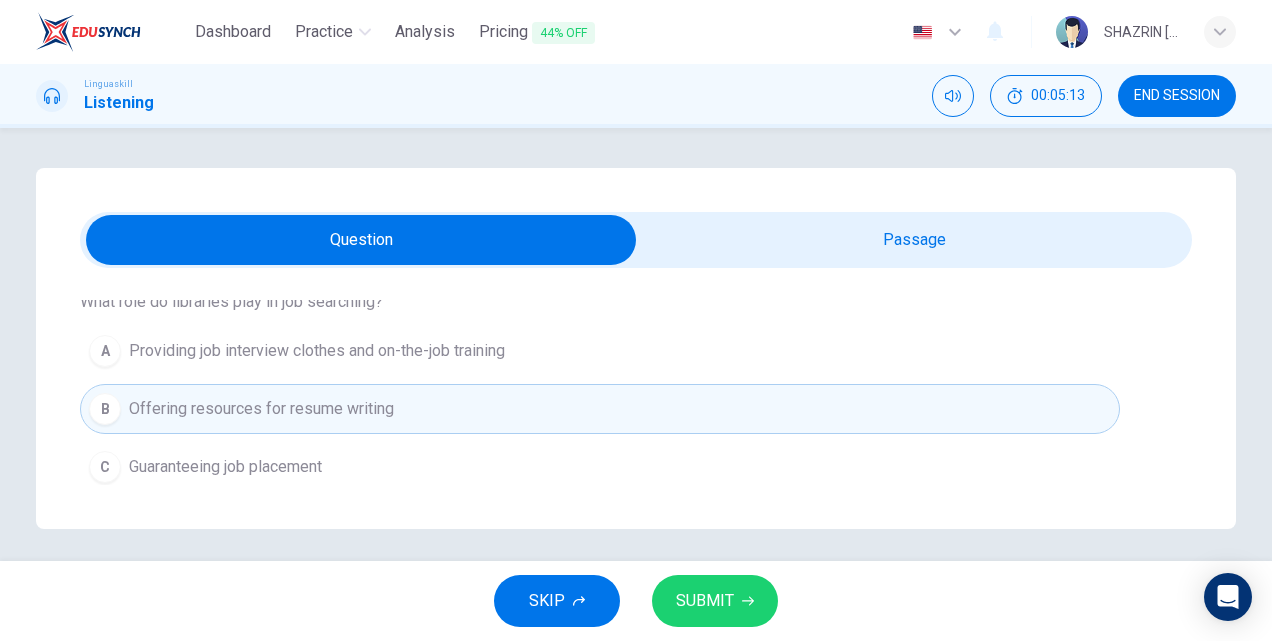 click on "SUBMIT" at bounding box center [705, 601] 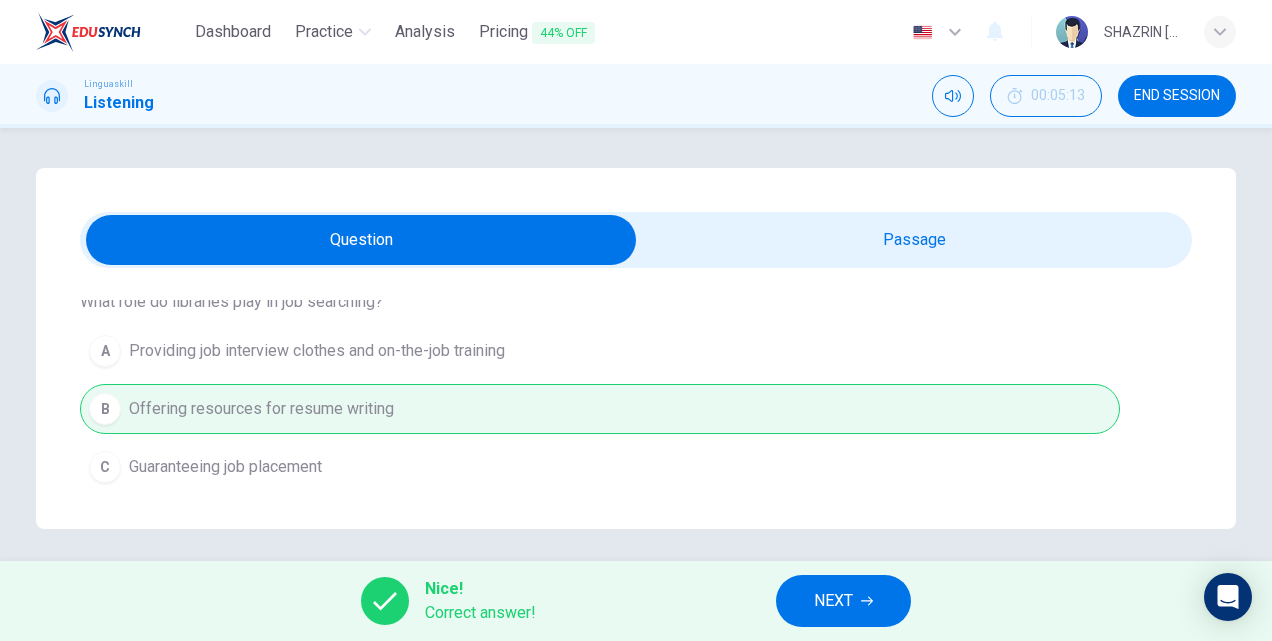 click 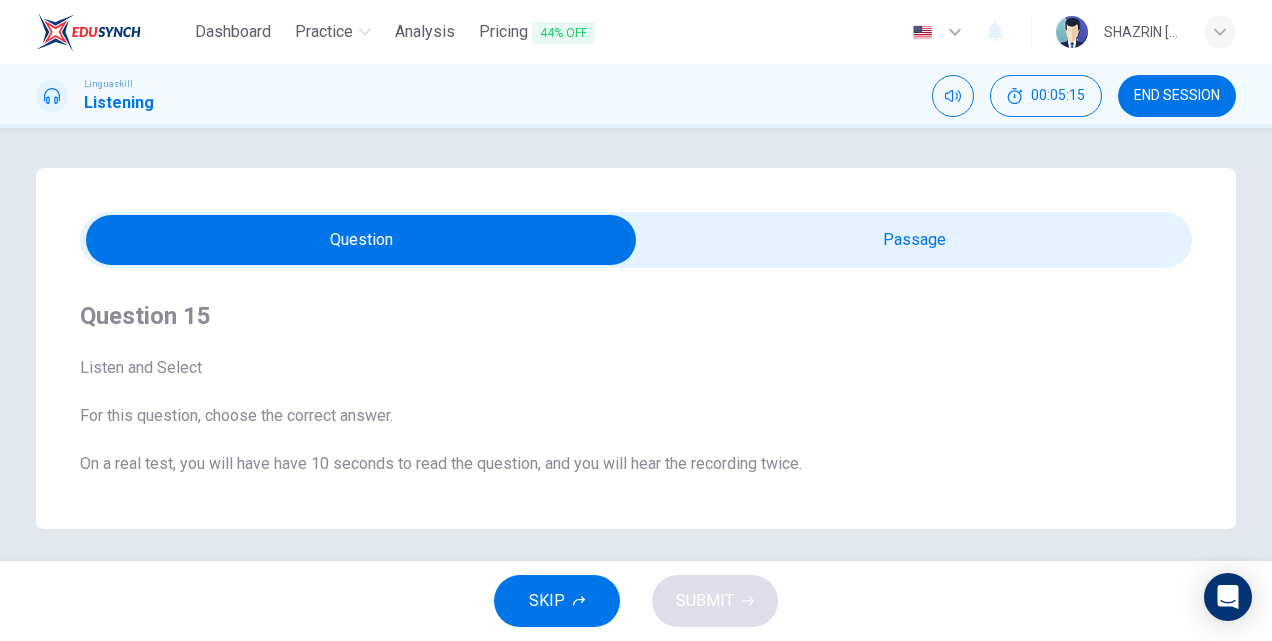 click at bounding box center (361, 240) 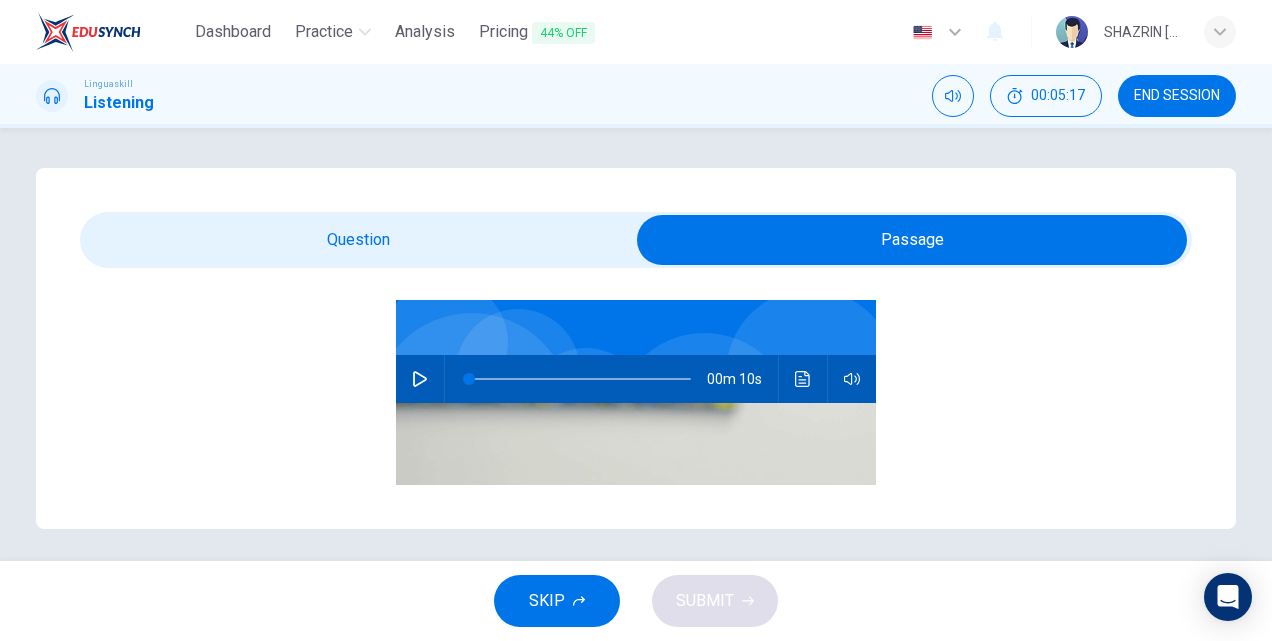scroll, scrollTop: 150, scrollLeft: 0, axis: vertical 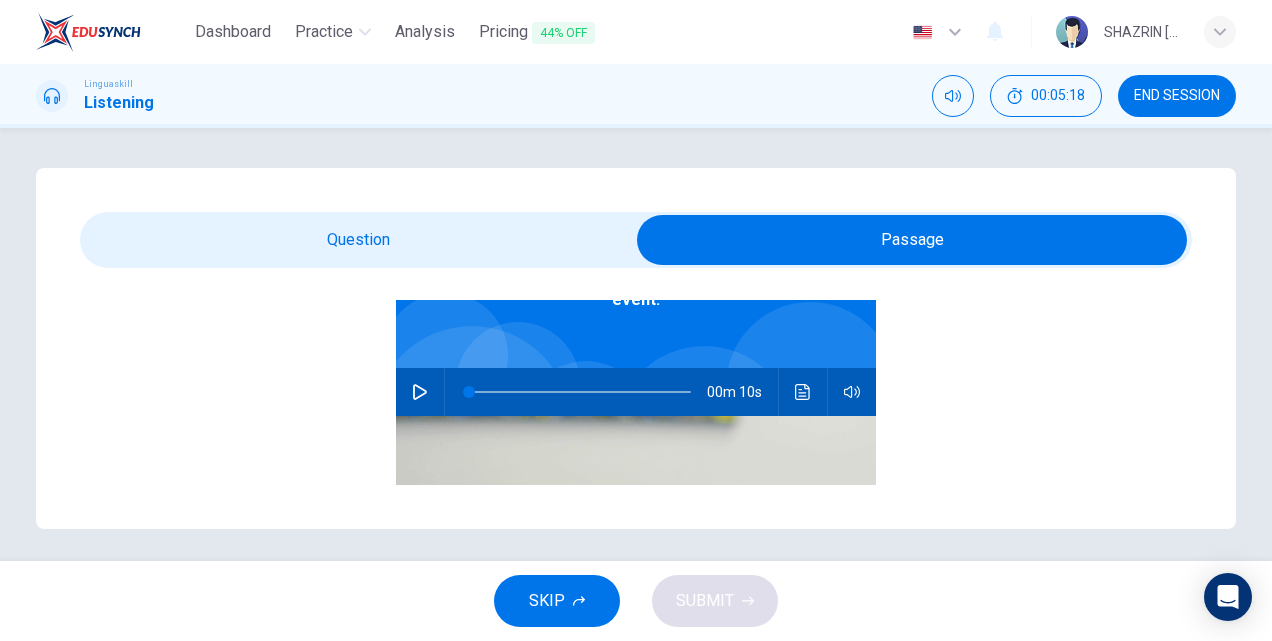 click 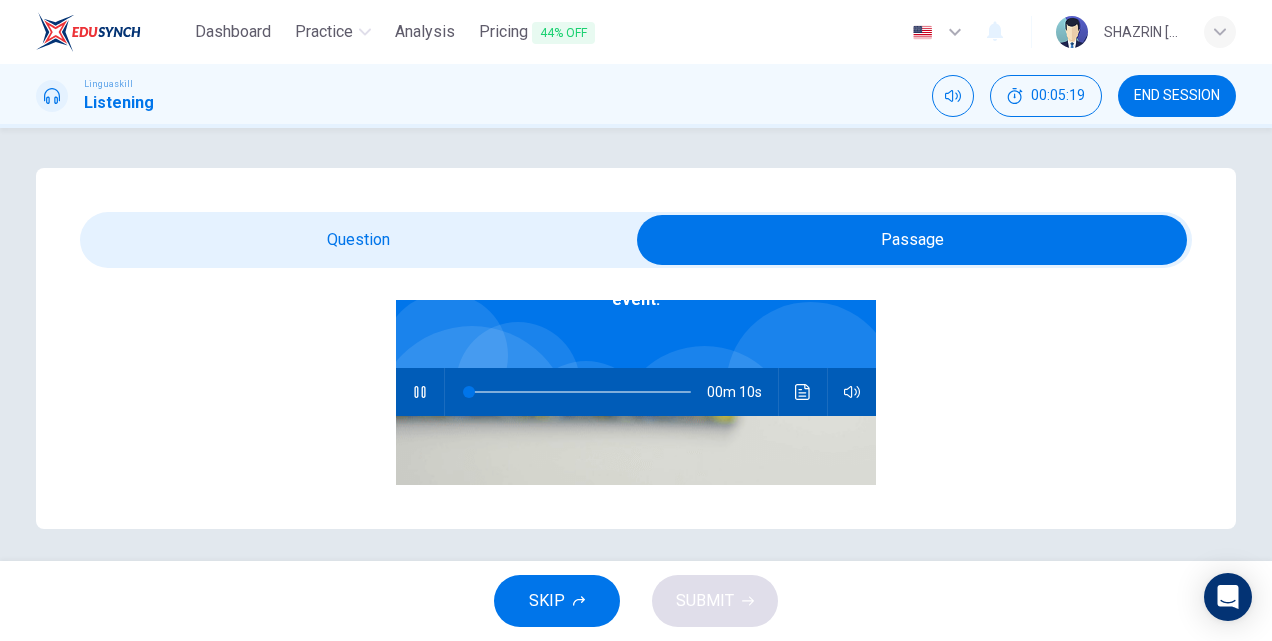 click at bounding box center [912, 240] 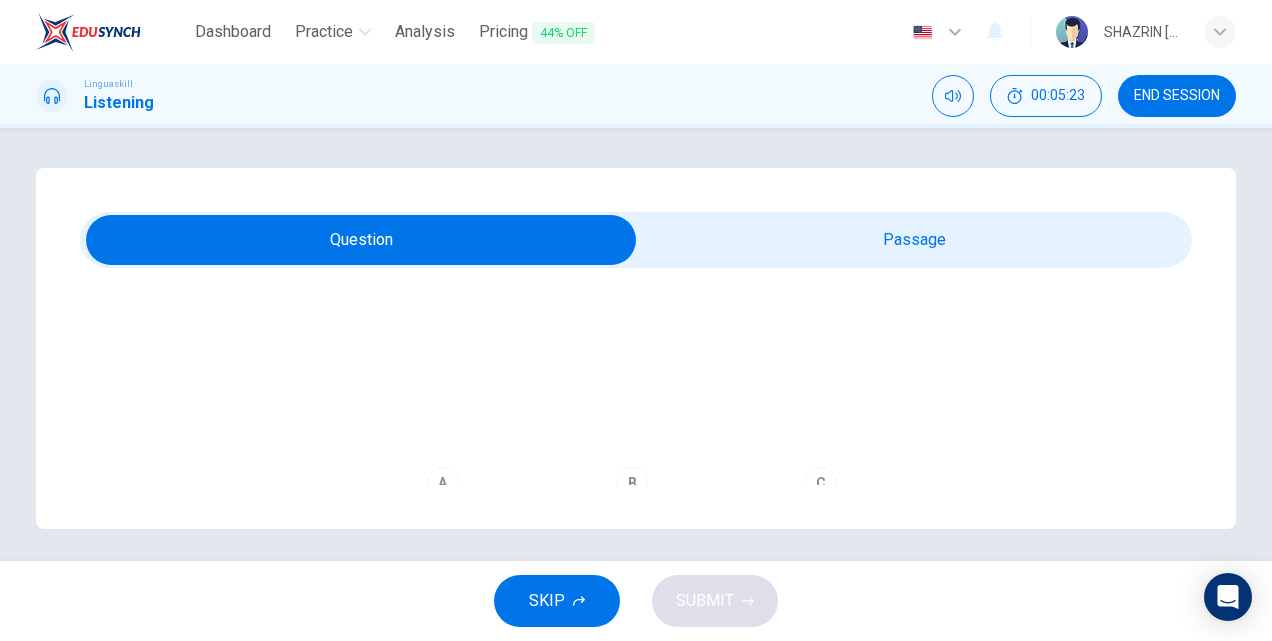 scroll, scrollTop: 281, scrollLeft: 0, axis: vertical 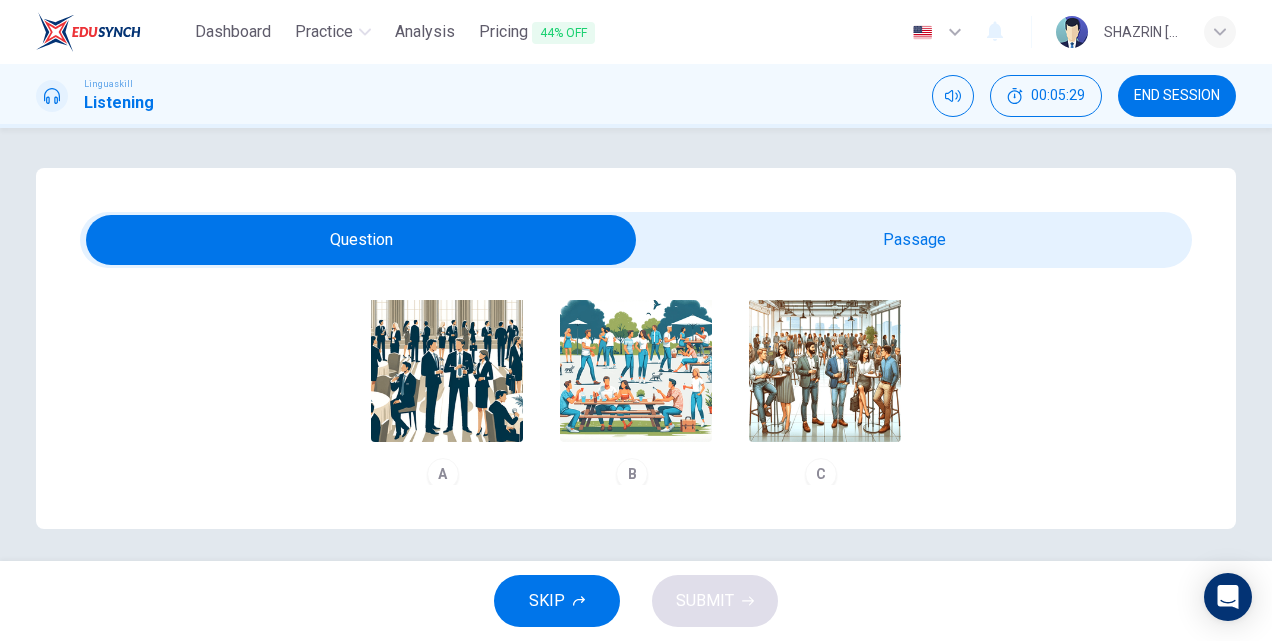 click on "B" at bounding box center [632, 474] 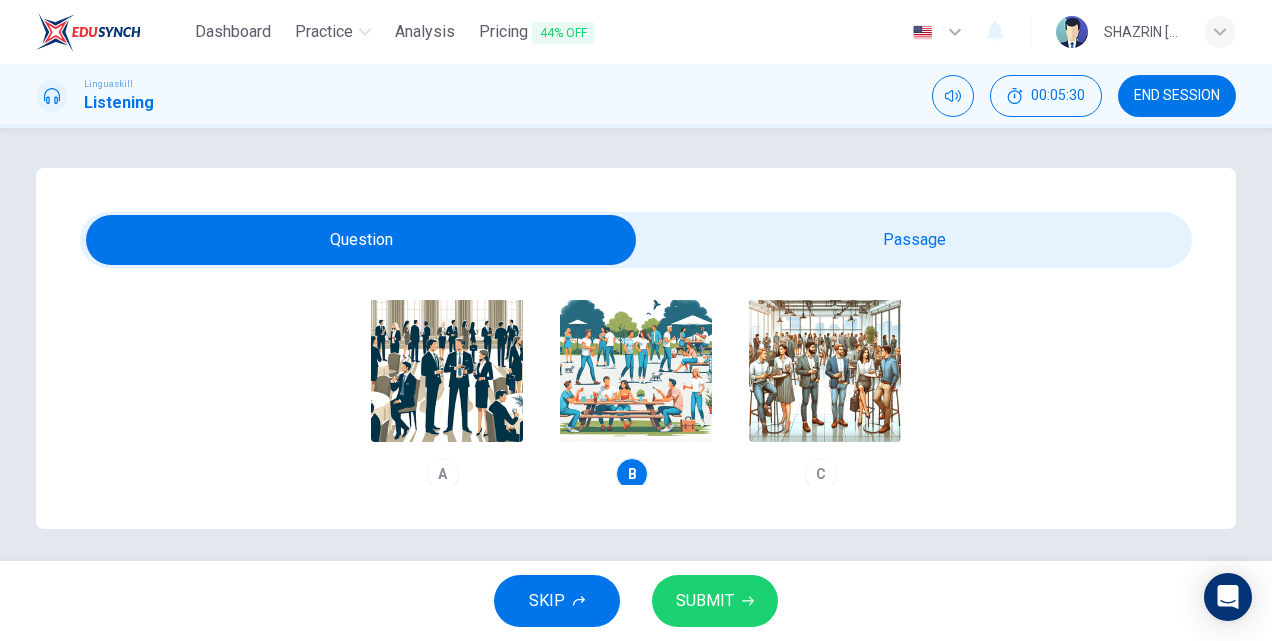 click on "SUBMIT" at bounding box center [705, 601] 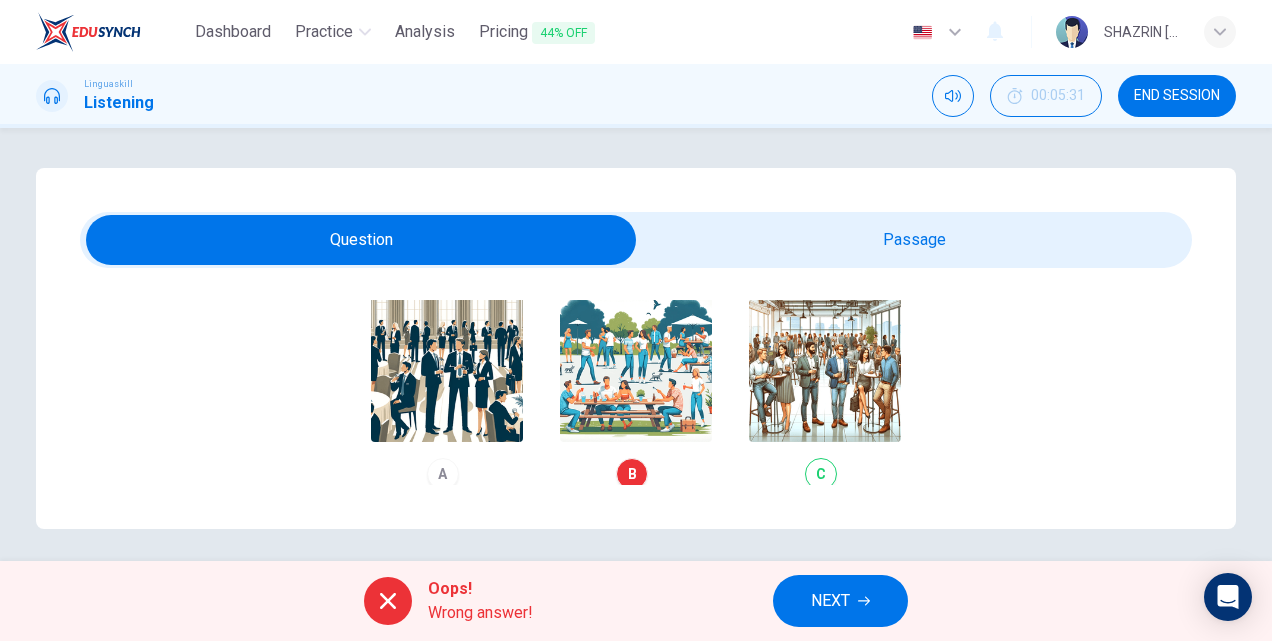 click on "NEXT" at bounding box center (830, 601) 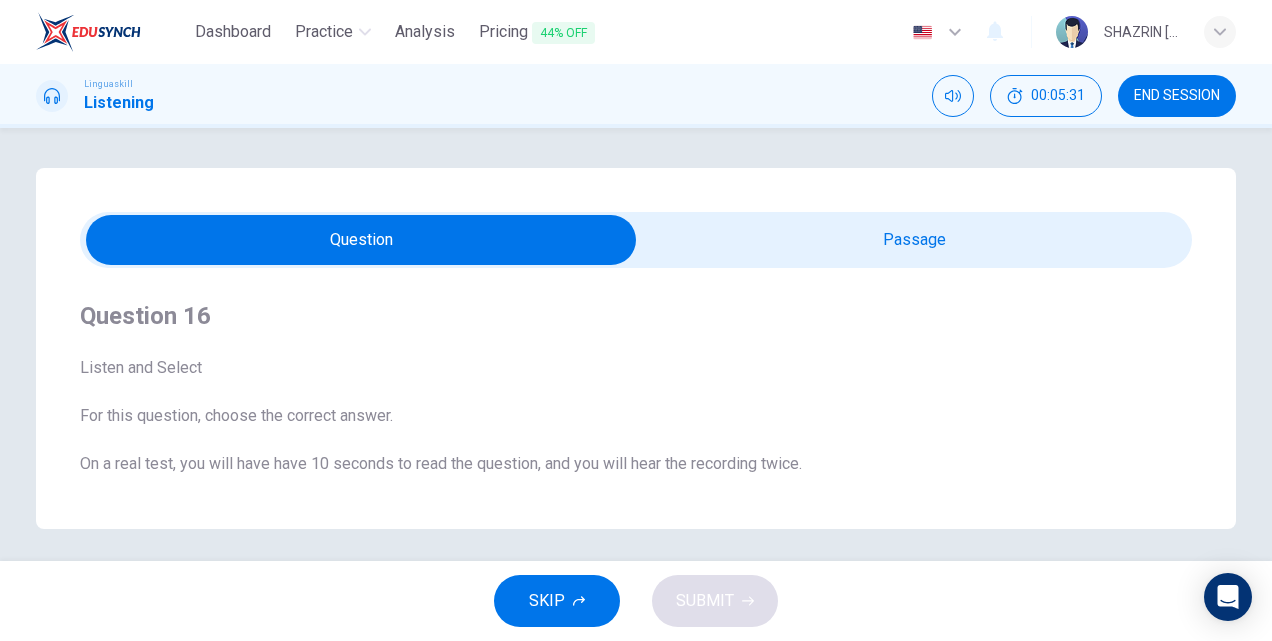 click at bounding box center [361, 240] 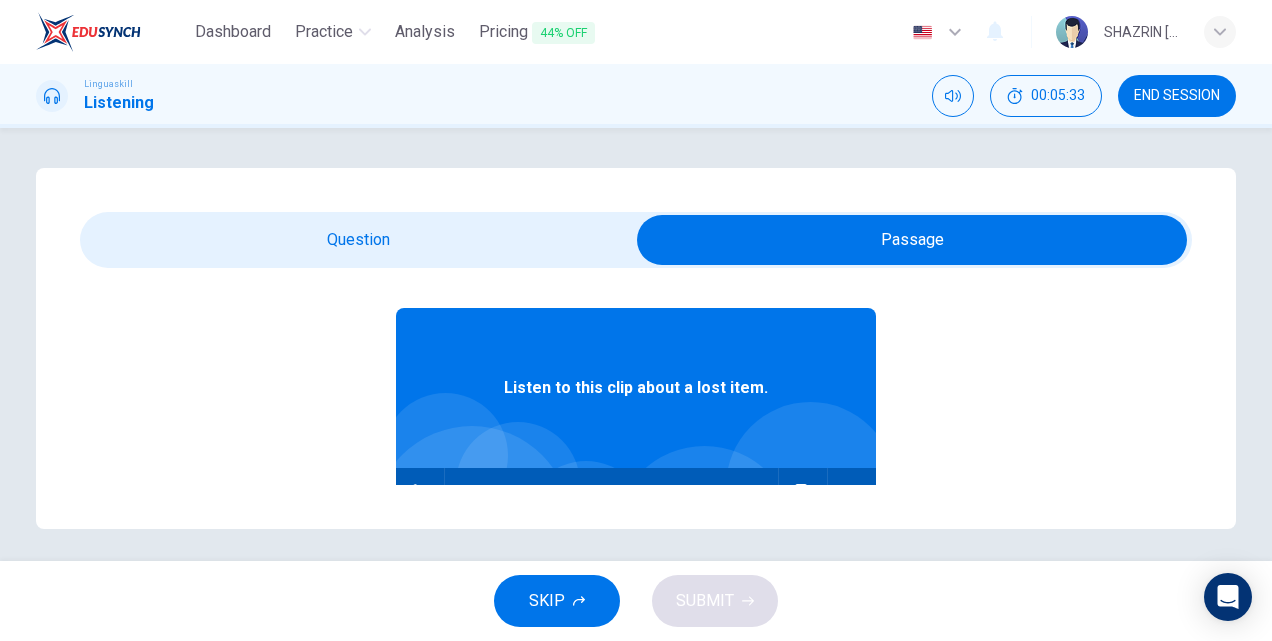 scroll, scrollTop: 150, scrollLeft: 0, axis: vertical 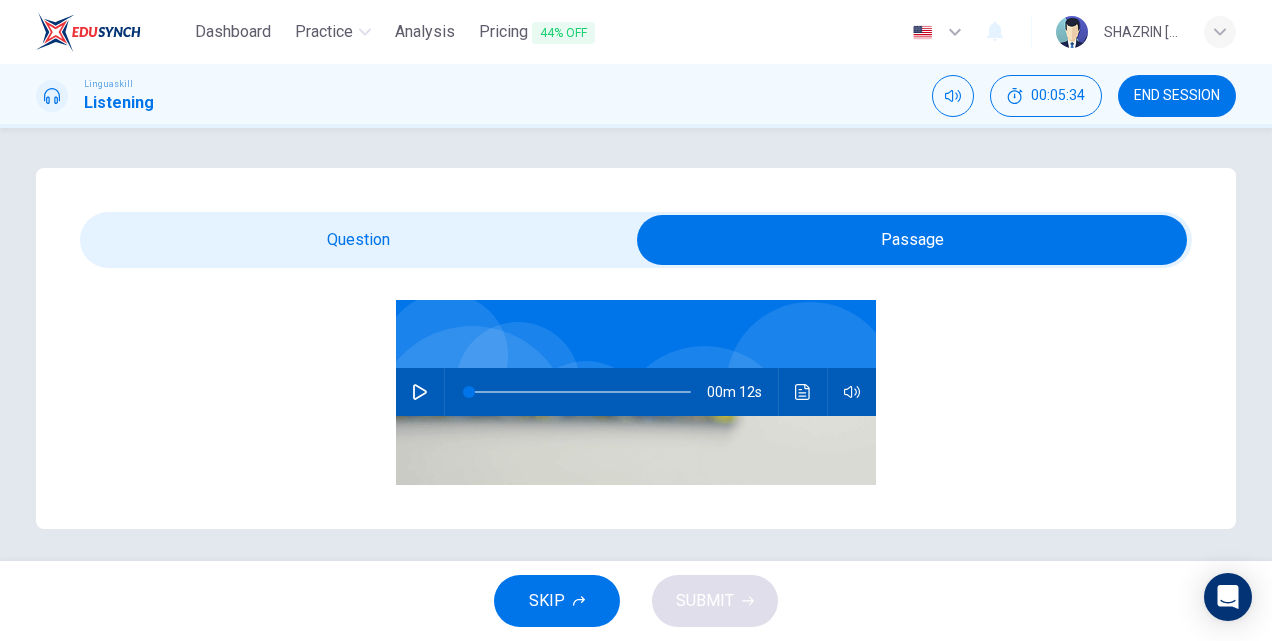 click 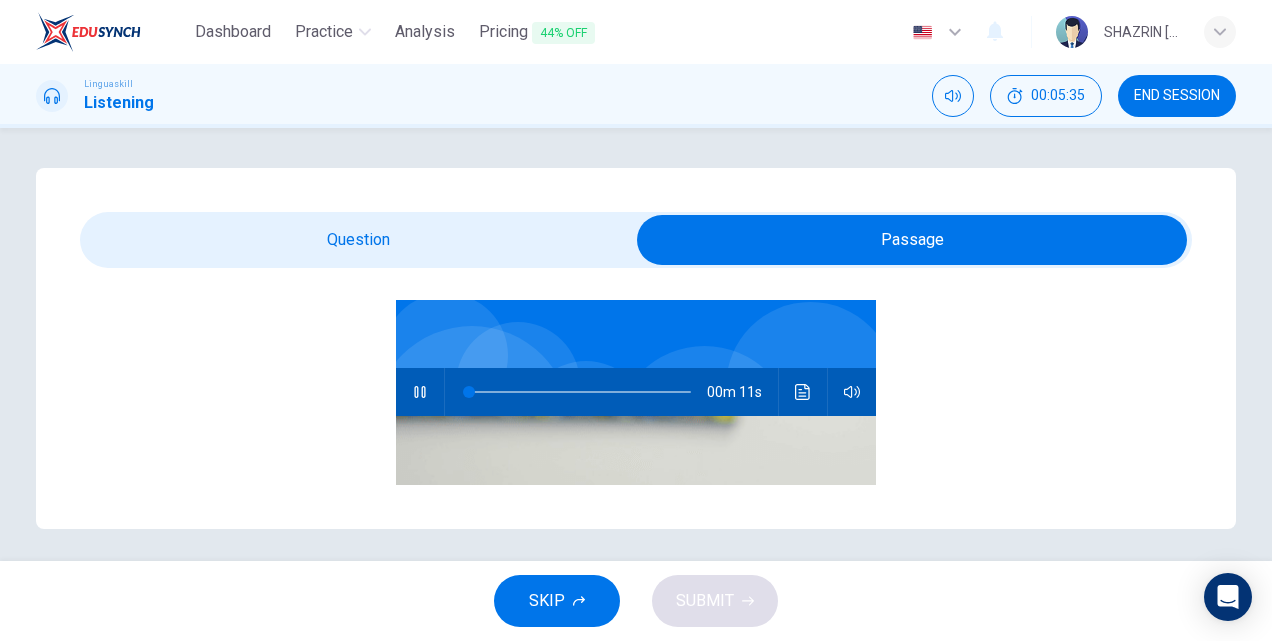type on "8" 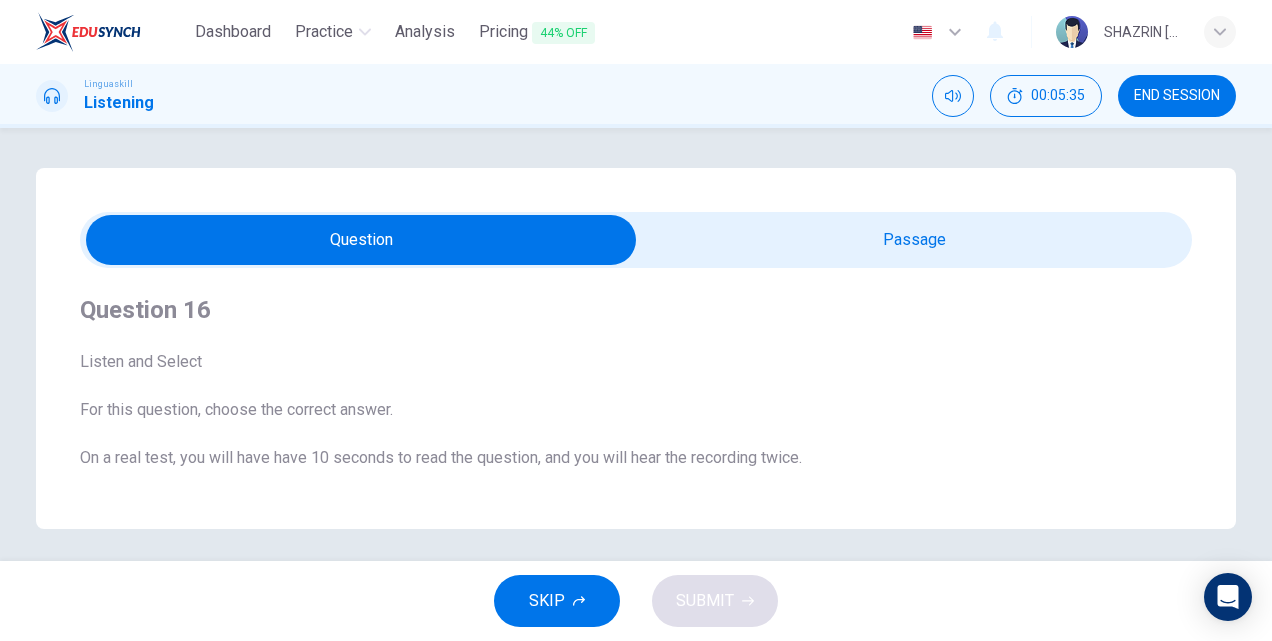 scroll, scrollTop: 6, scrollLeft: 0, axis: vertical 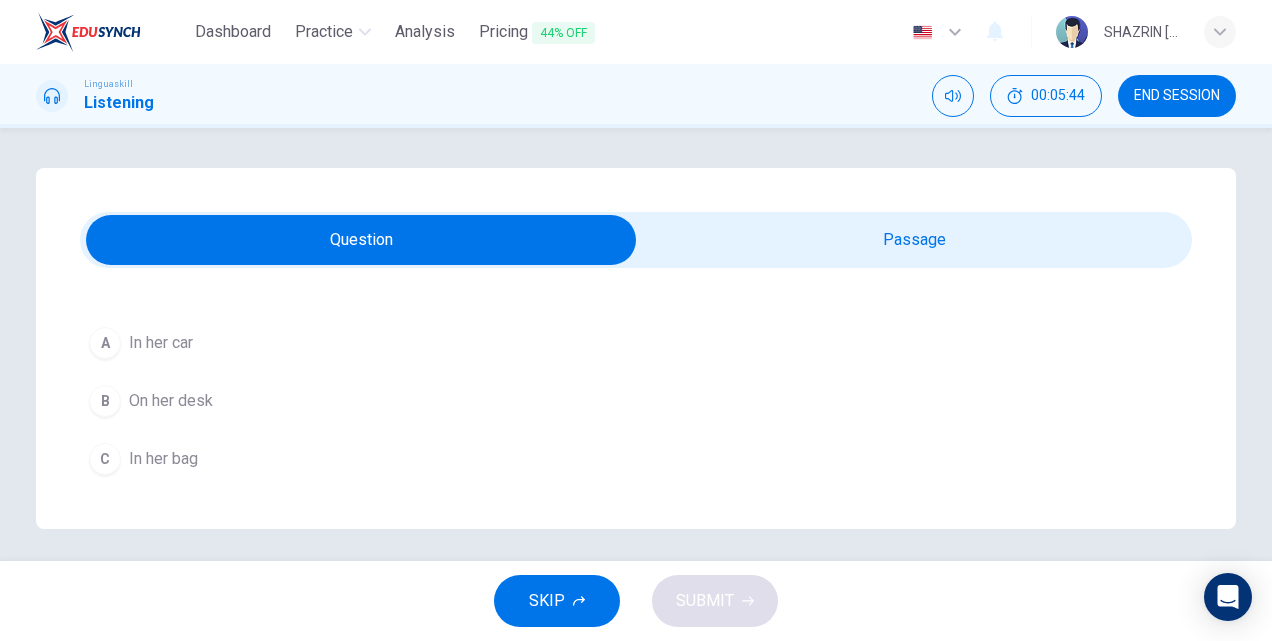 click on "C In her bag" at bounding box center (636, 459) 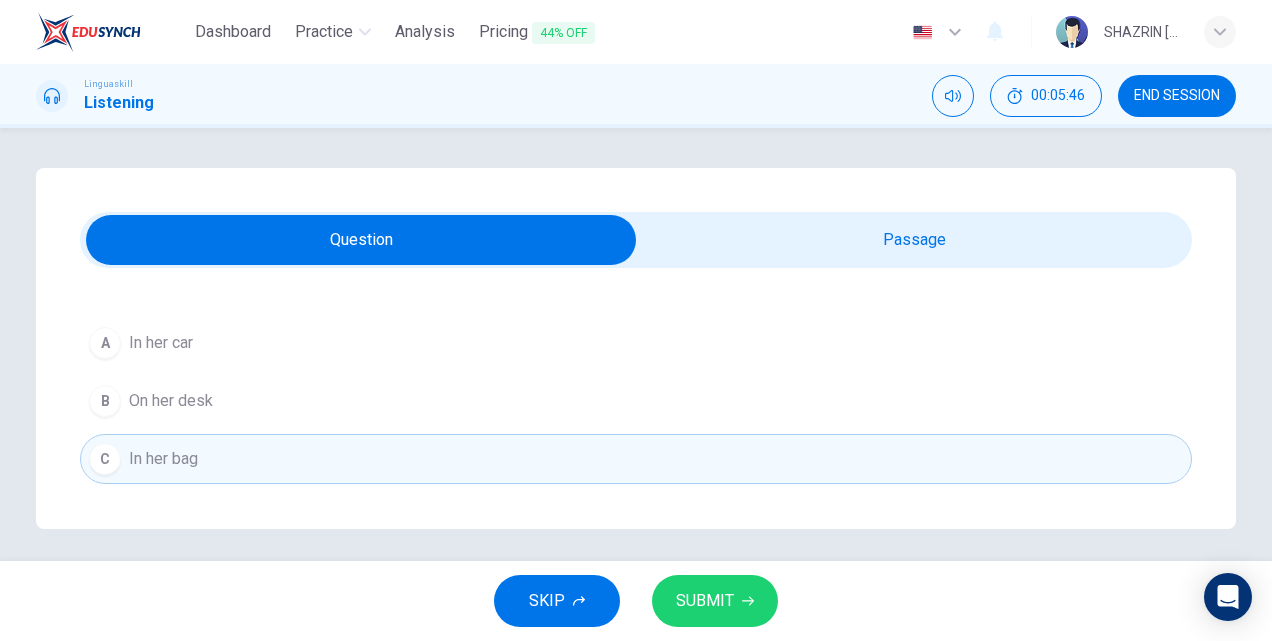 click on "SUBMIT" at bounding box center [715, 601] 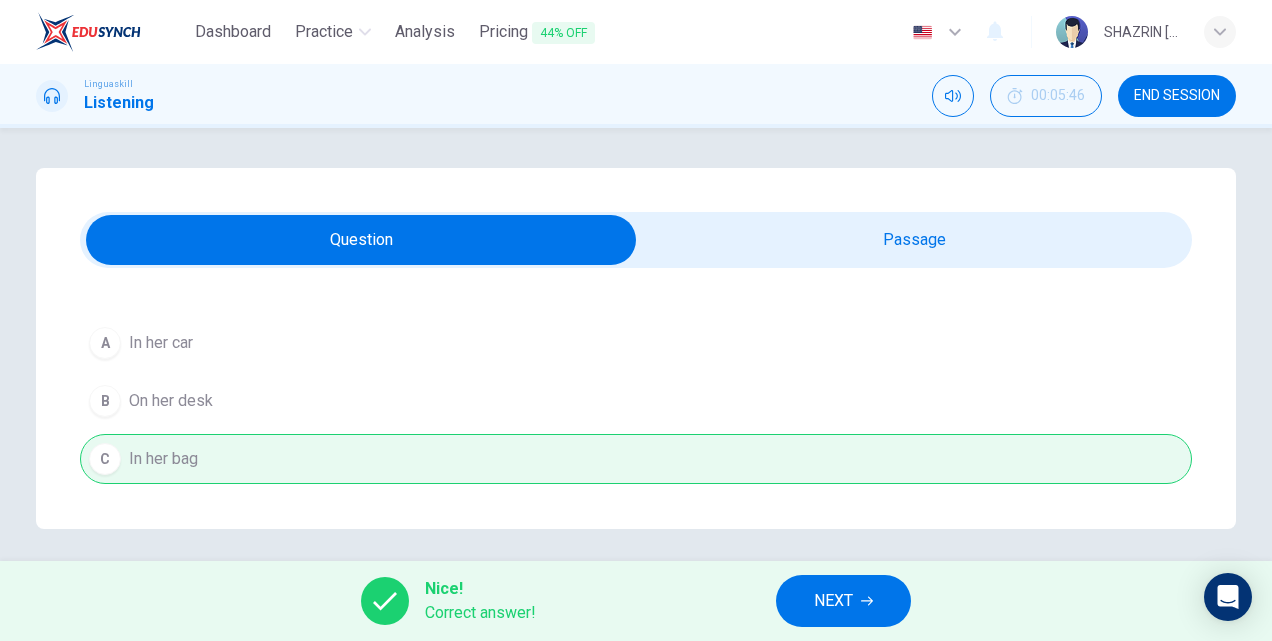 click on "NEXT" at bounding box center [843, 601] 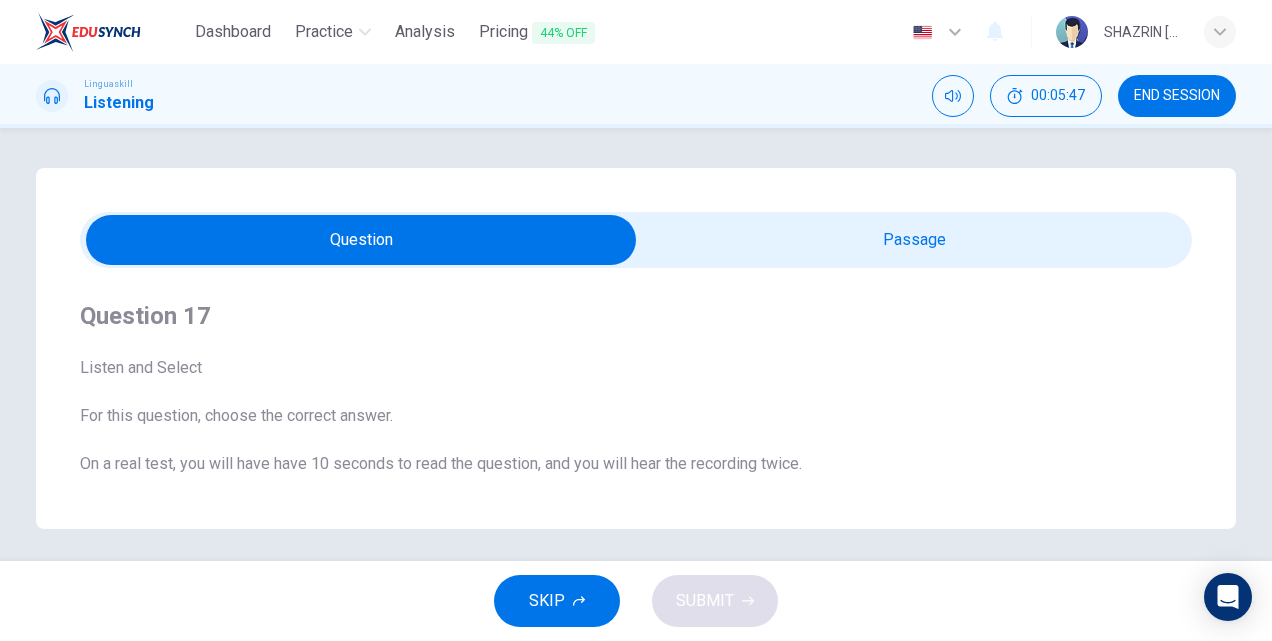 click at bounding box center [361, 240] 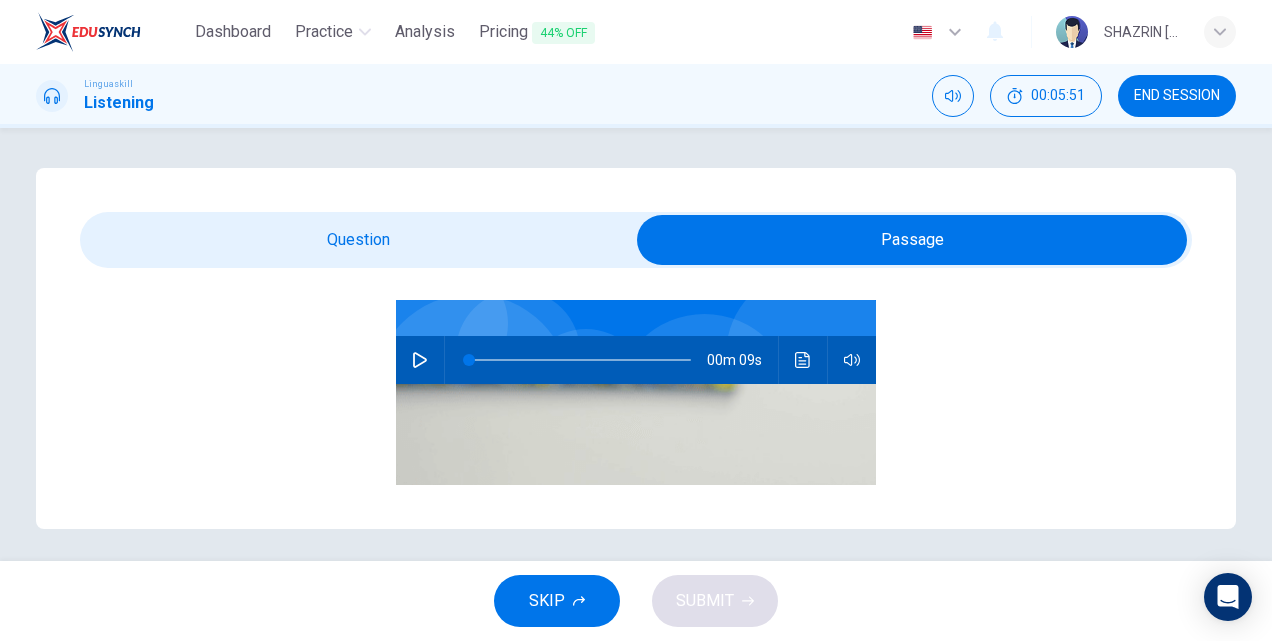 scroll, scrollTop: 183, scrollLeft: 0, axis: vertical 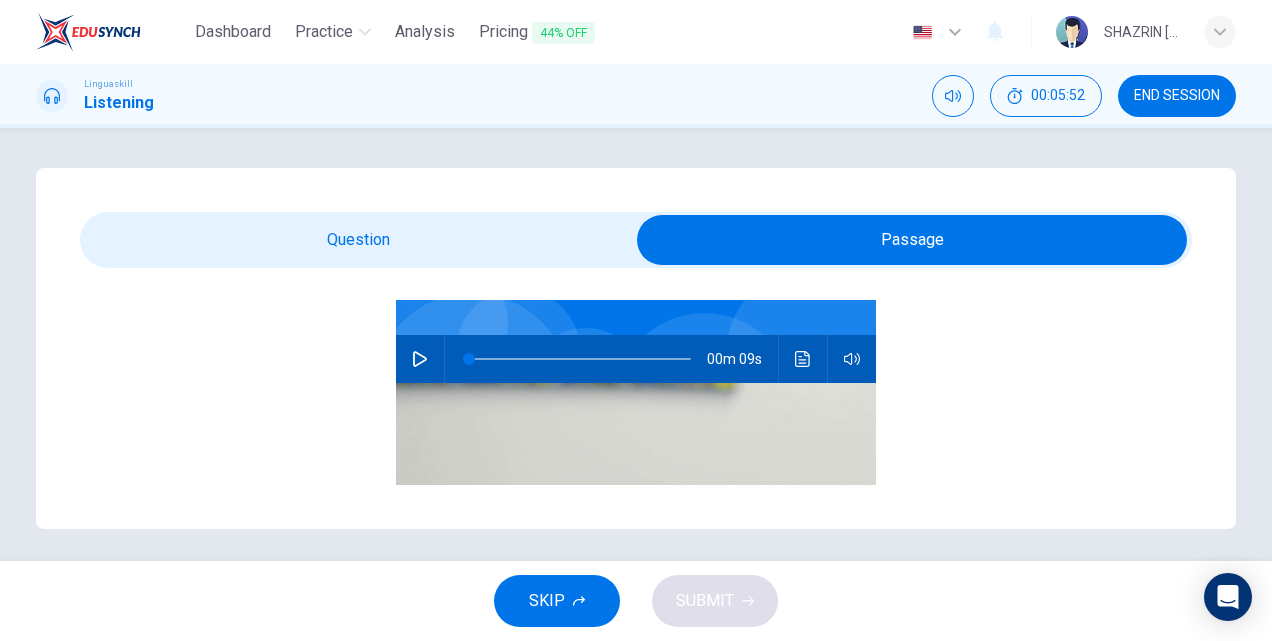 click 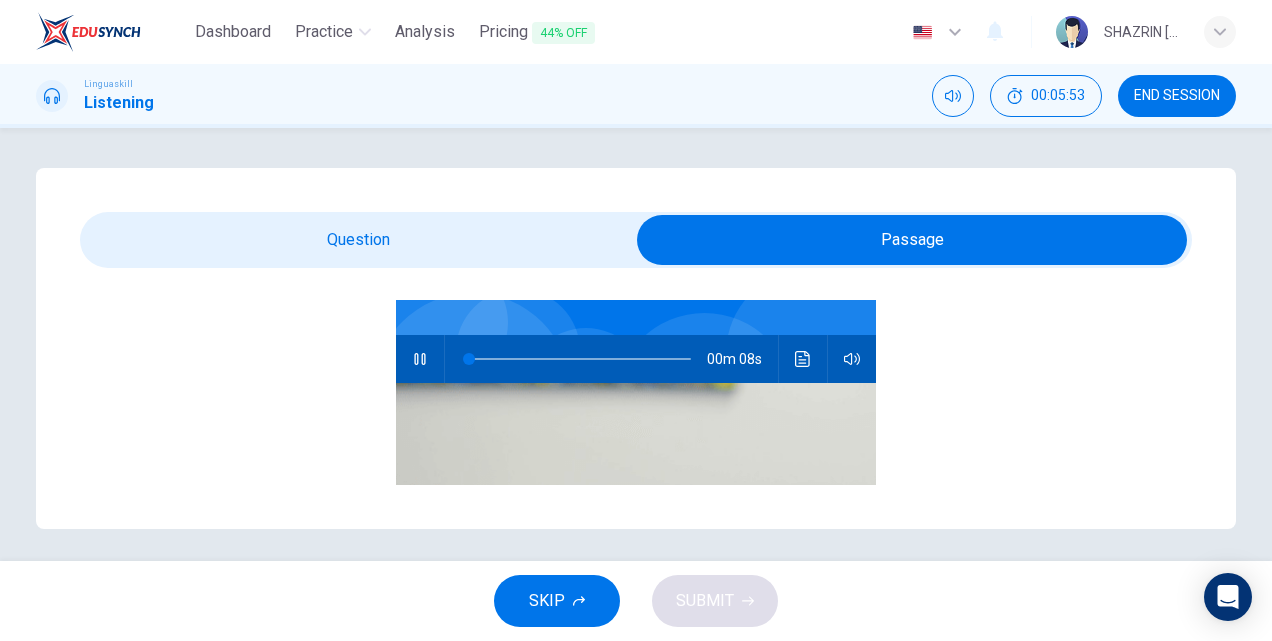 type on "11" 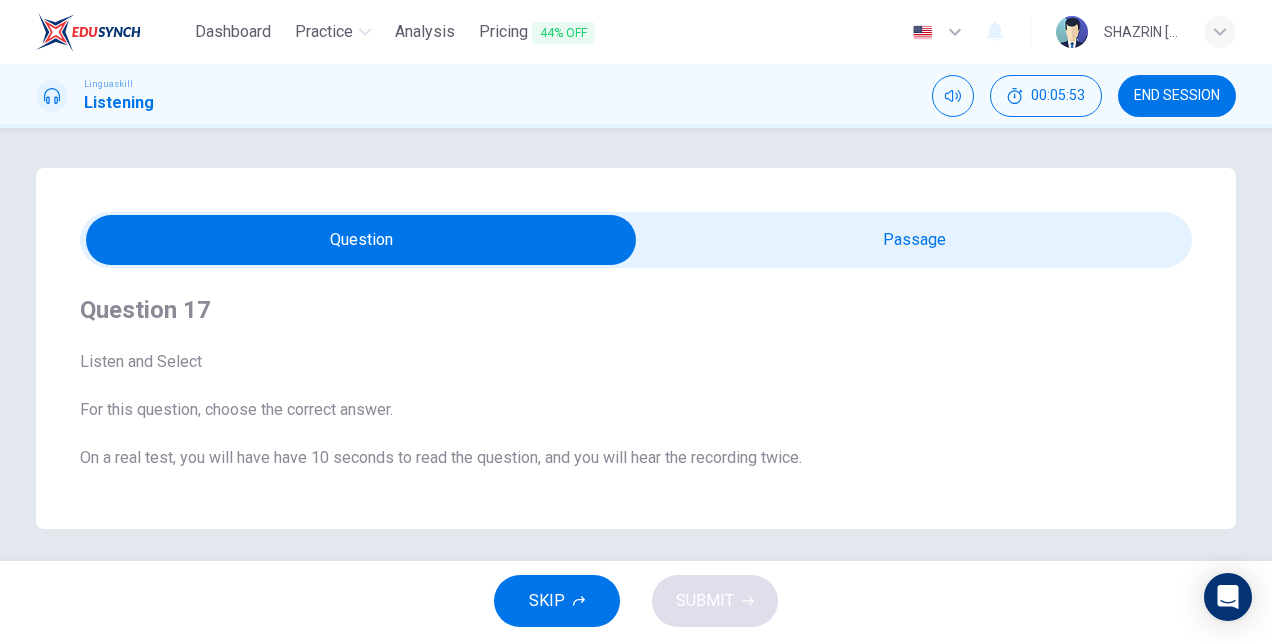 scroll, scrollTop: 6, scrollLeft: 0, axis: vertical 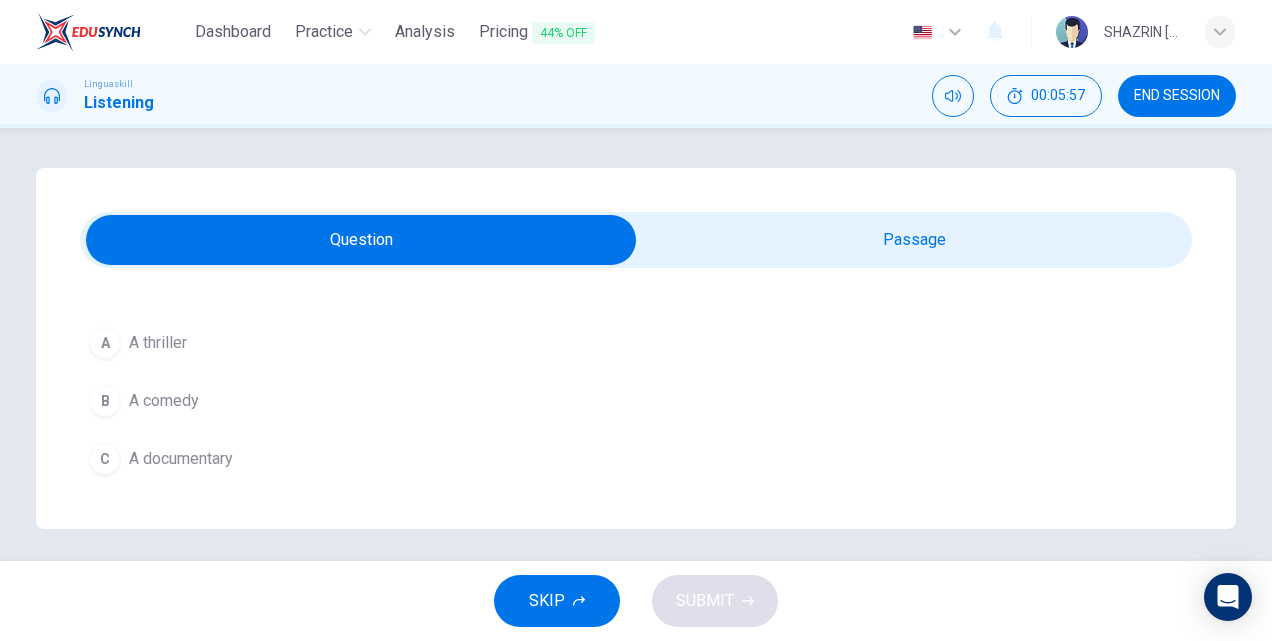 click on "A comedy" at bounding box center (164, 401) 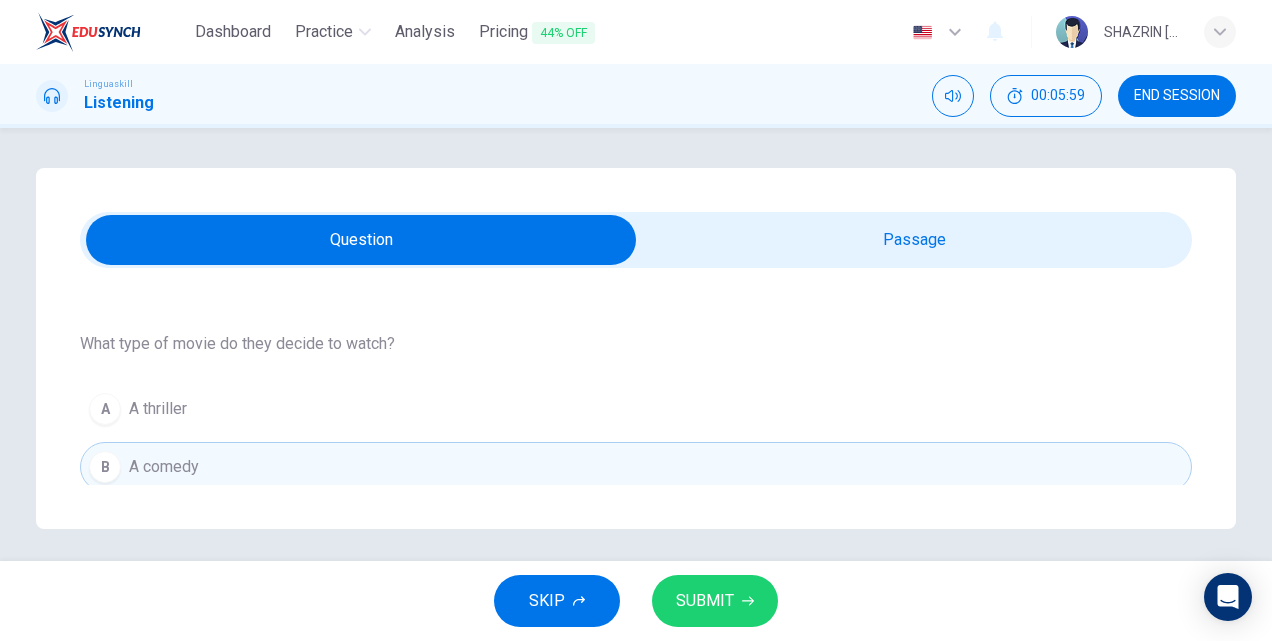 scroll, scrollTop: 244, scrollLeft: 0, axis: vertical 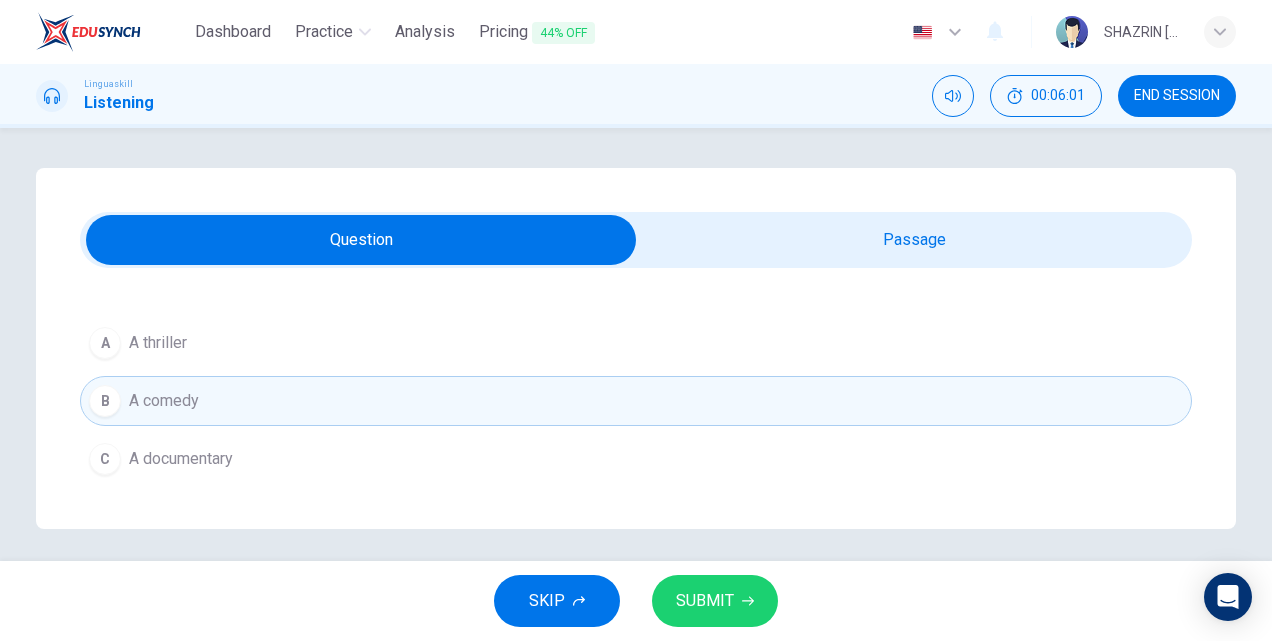 click on "SUBMIT" at bounding box center (705, 601) 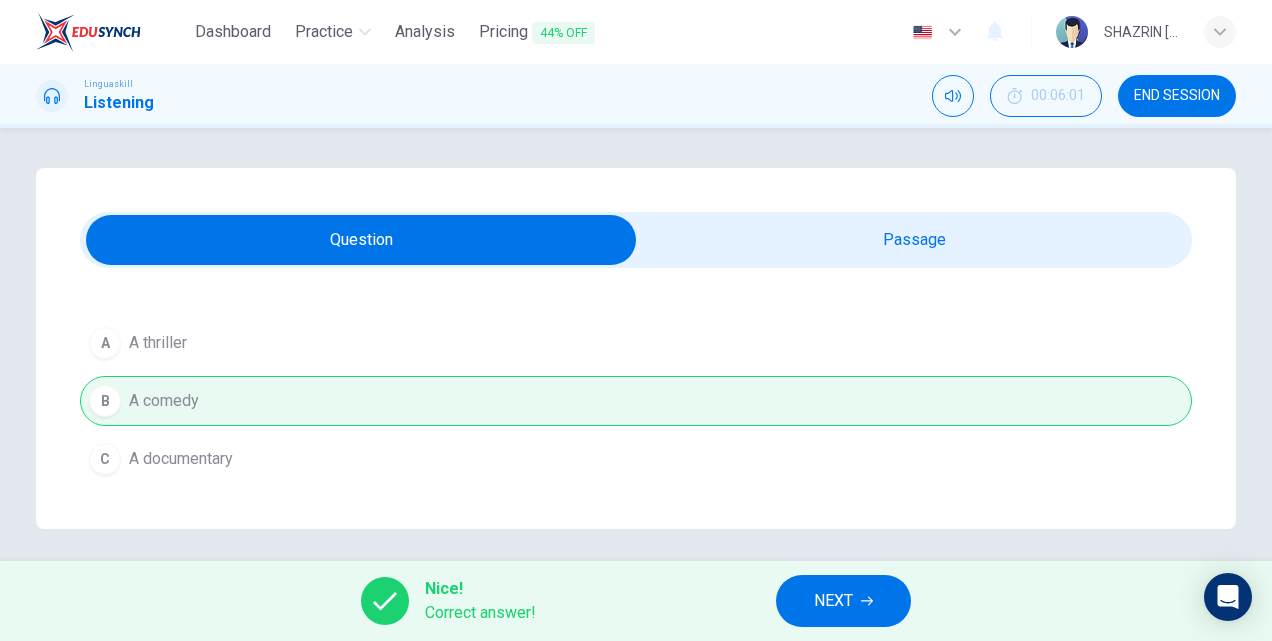 click on "NEXT" at bounding box center (833, 601) 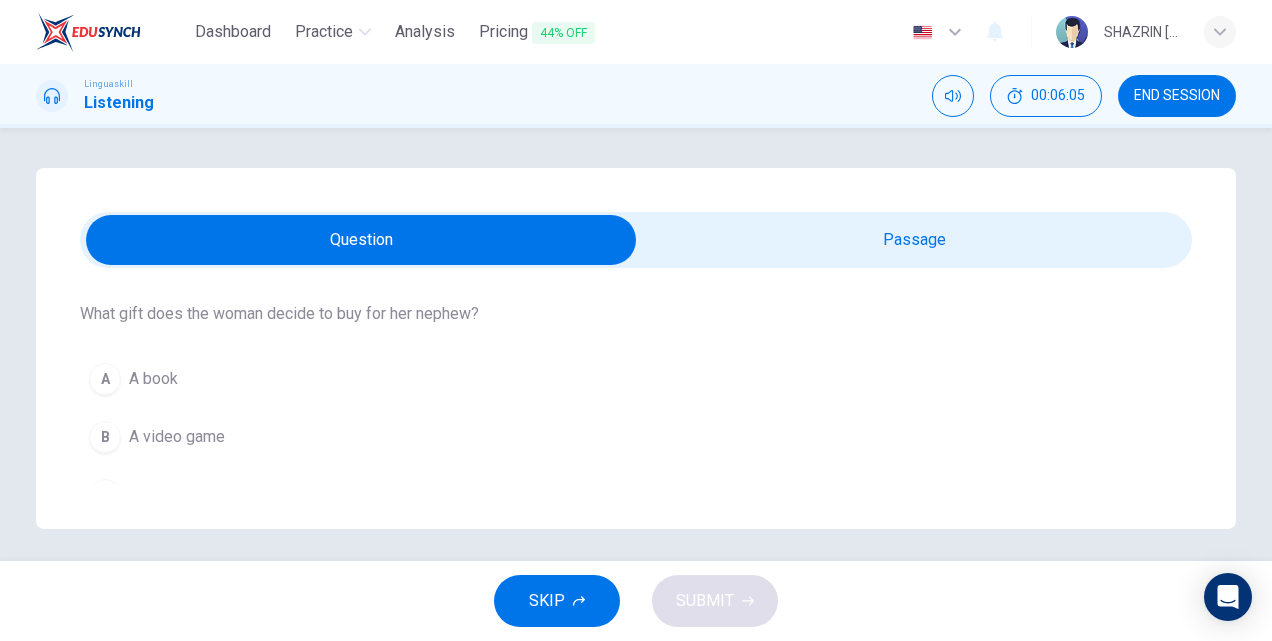 scroll, scrollTop: 211, scrollLeft: 0, axis: vertical 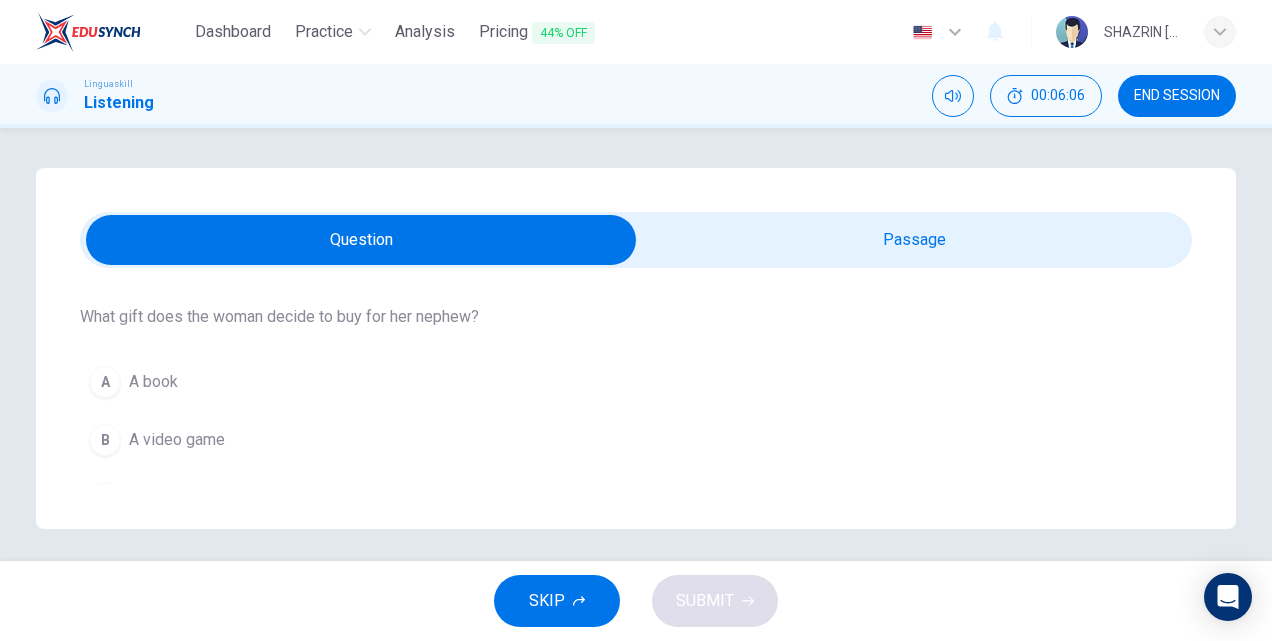click at bounding box center [361, 240] 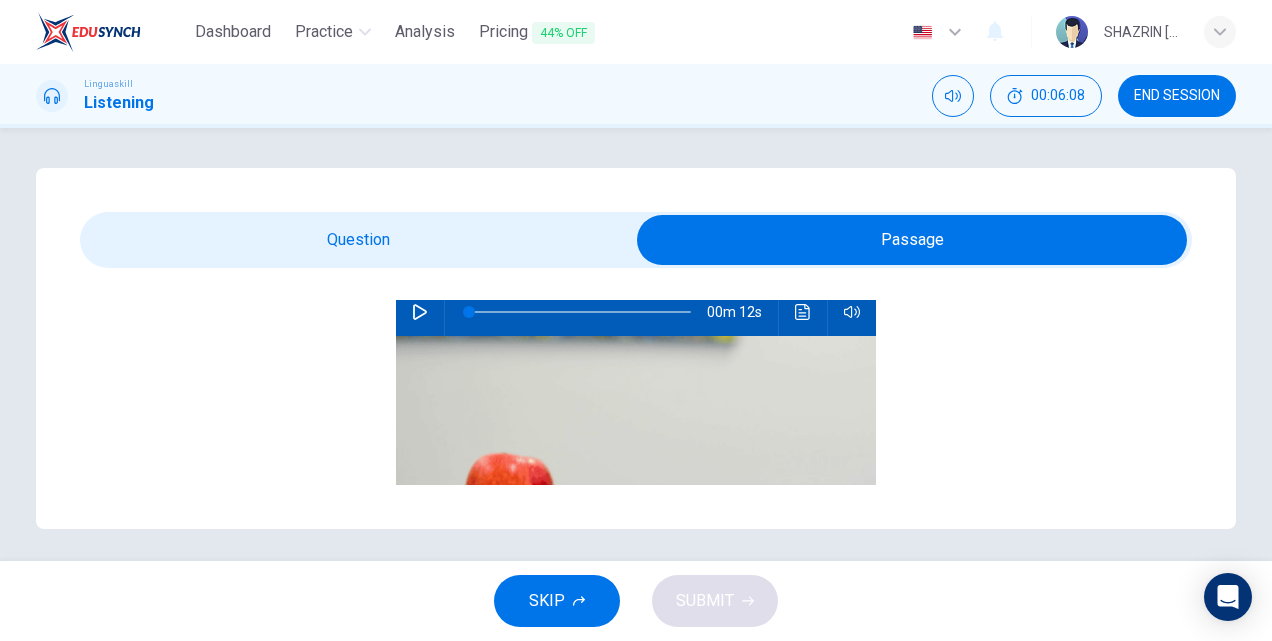 scroll, scrollTop: 216, scrollLeft: 0, axis: vertical 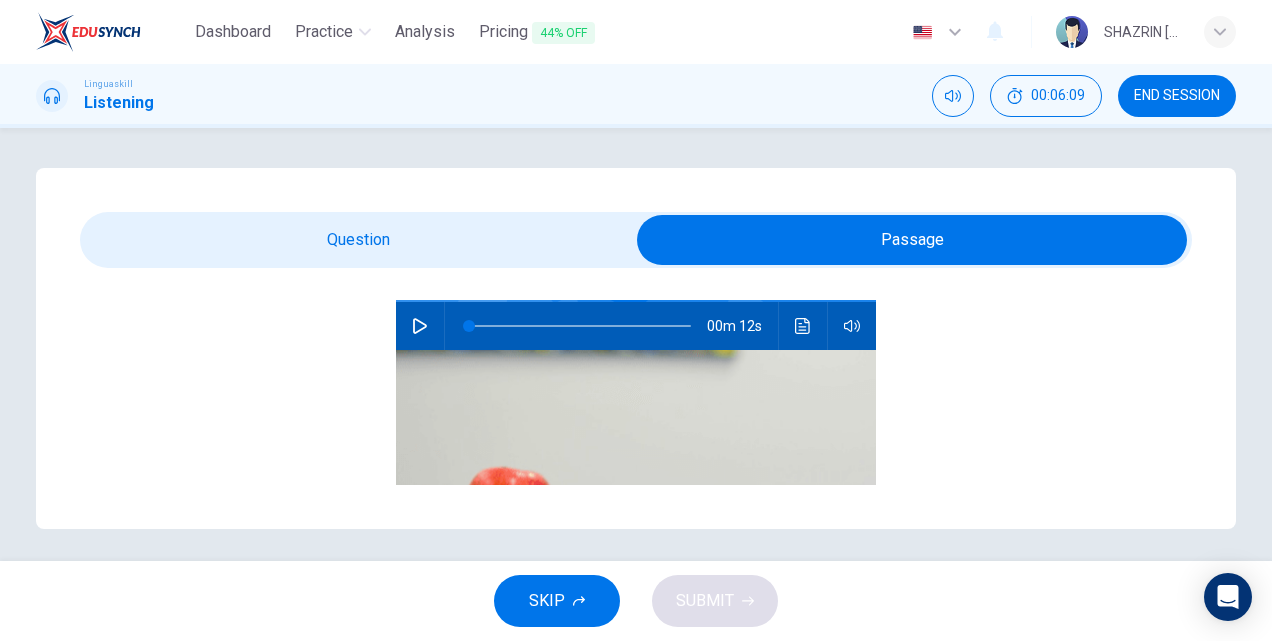click 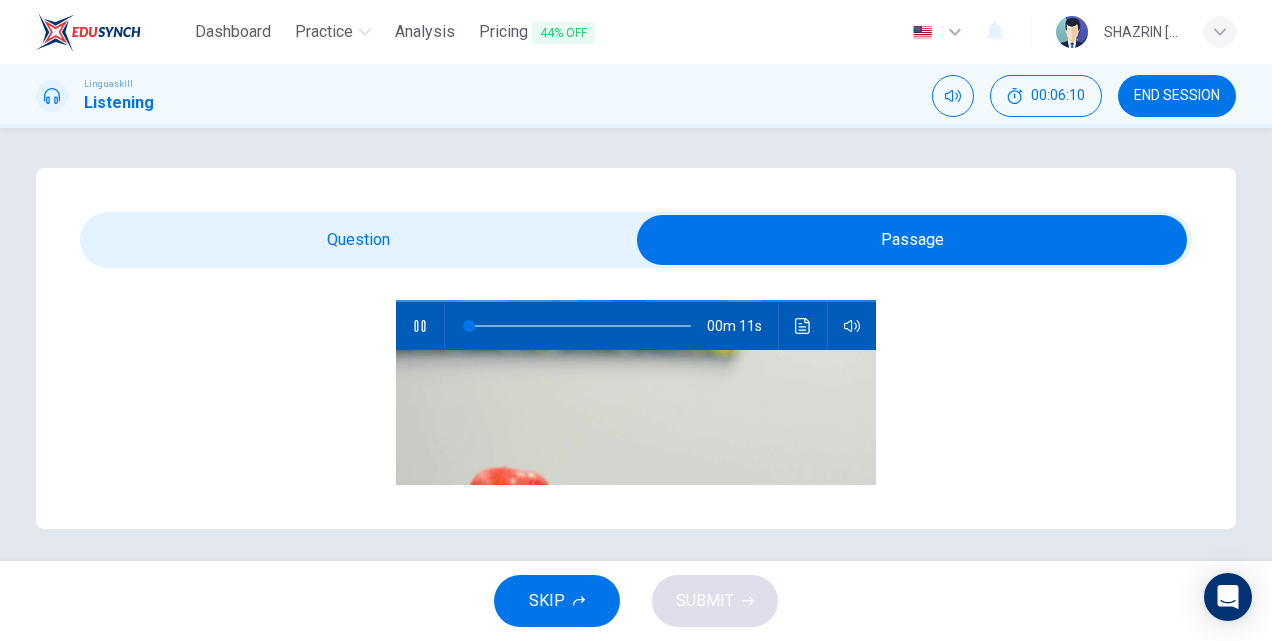 click at bounding box center (912, 240) 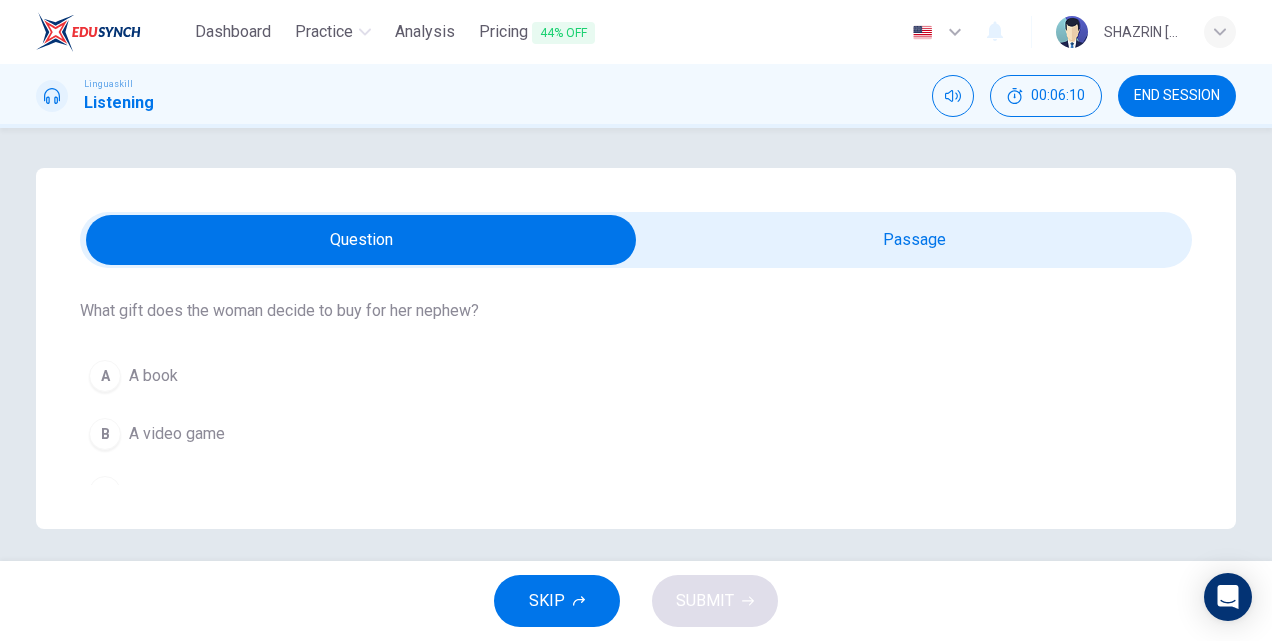 scroll, scrollTop: 6, scrollLeft: 0, axis: vertical 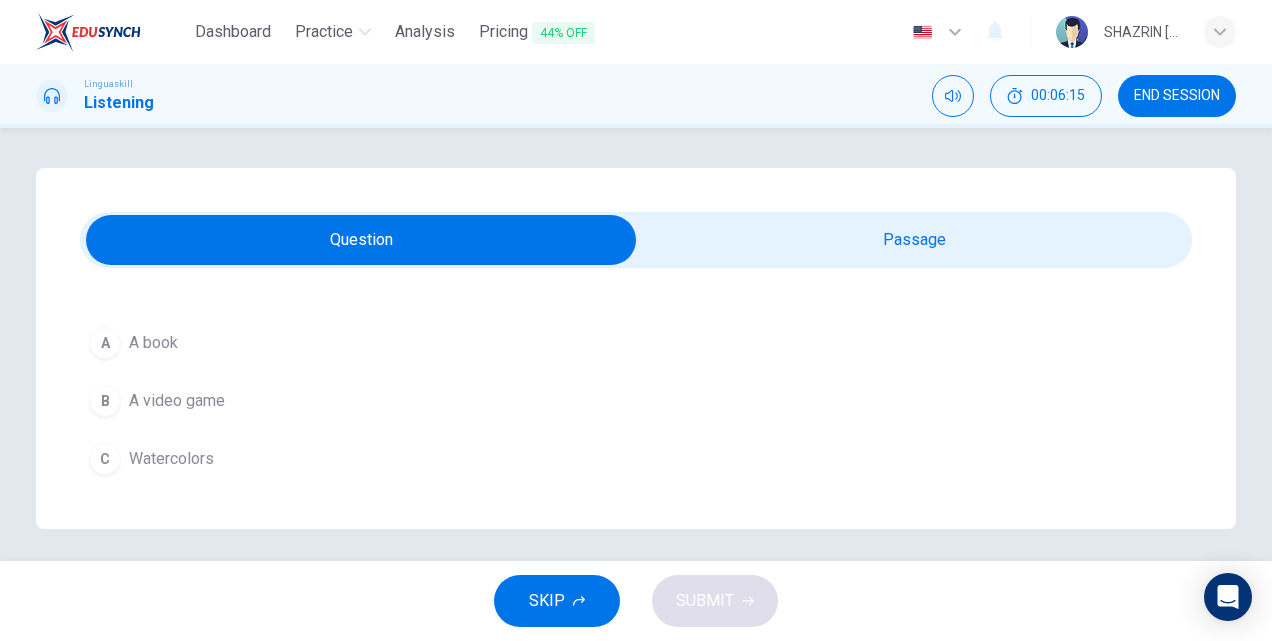 click on "Watercolors" at bounding box center [171, 459] 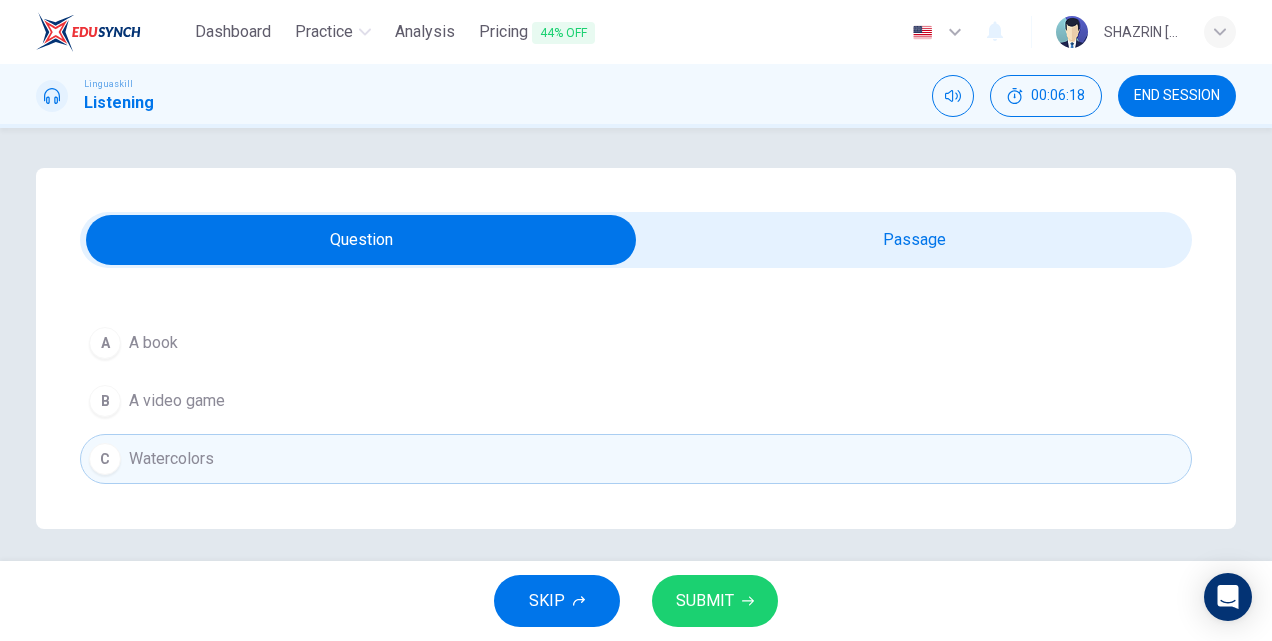 click on "SUBMIT" at bounding box center (705, 601) 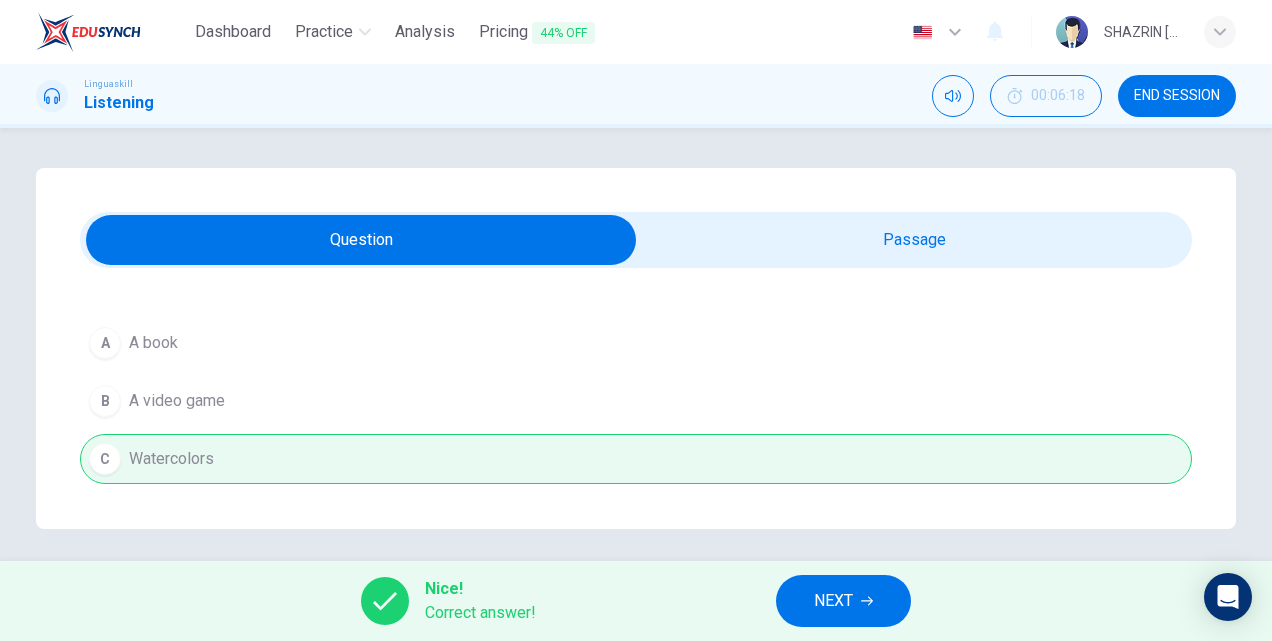 click on "NEXT" at bounding box center (833, 601) 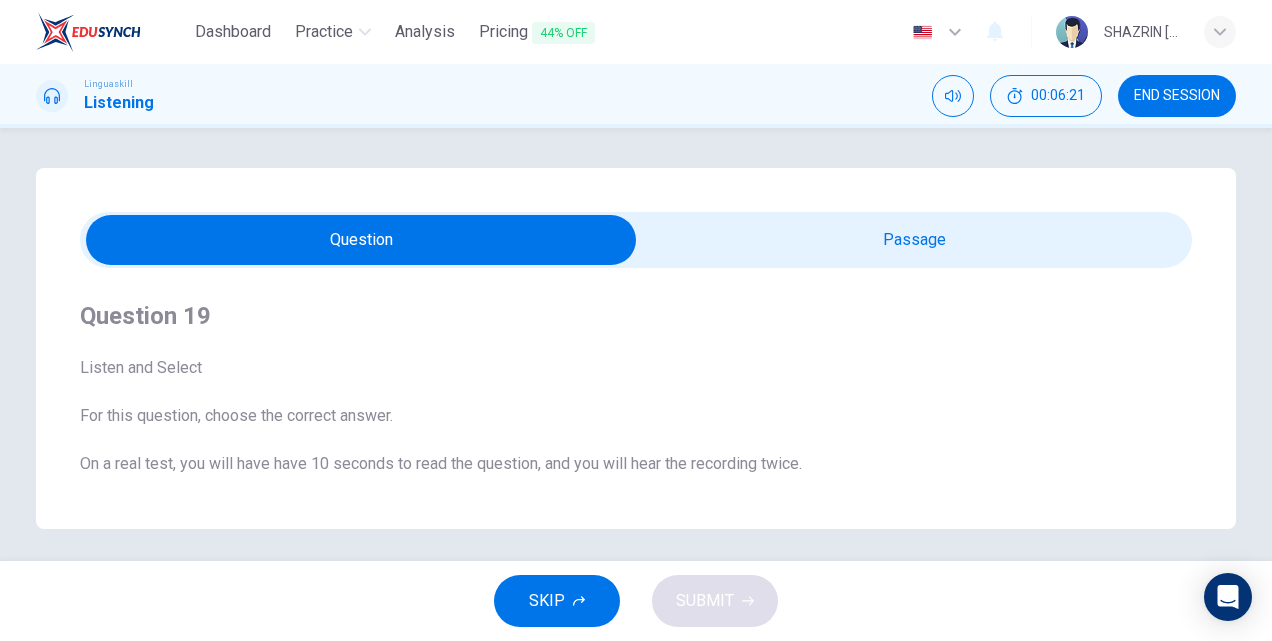 click at bounding box center (361, 240) 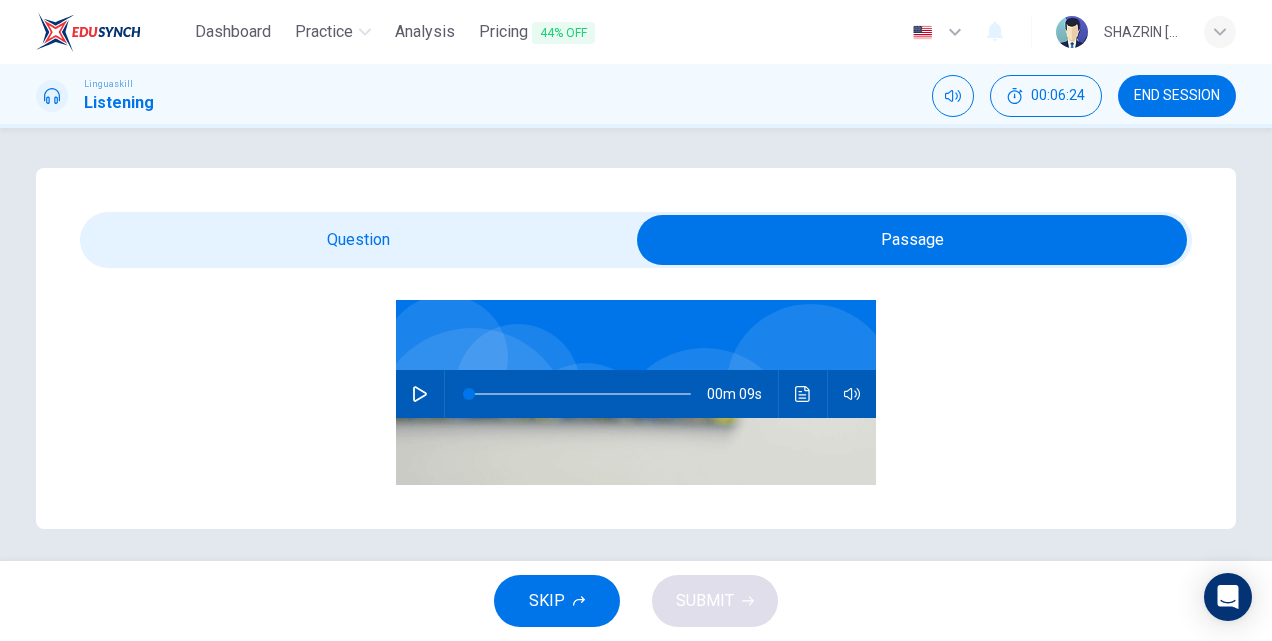 scroll, scrollTop: 133, scrollLeft: 0, axis: vertical 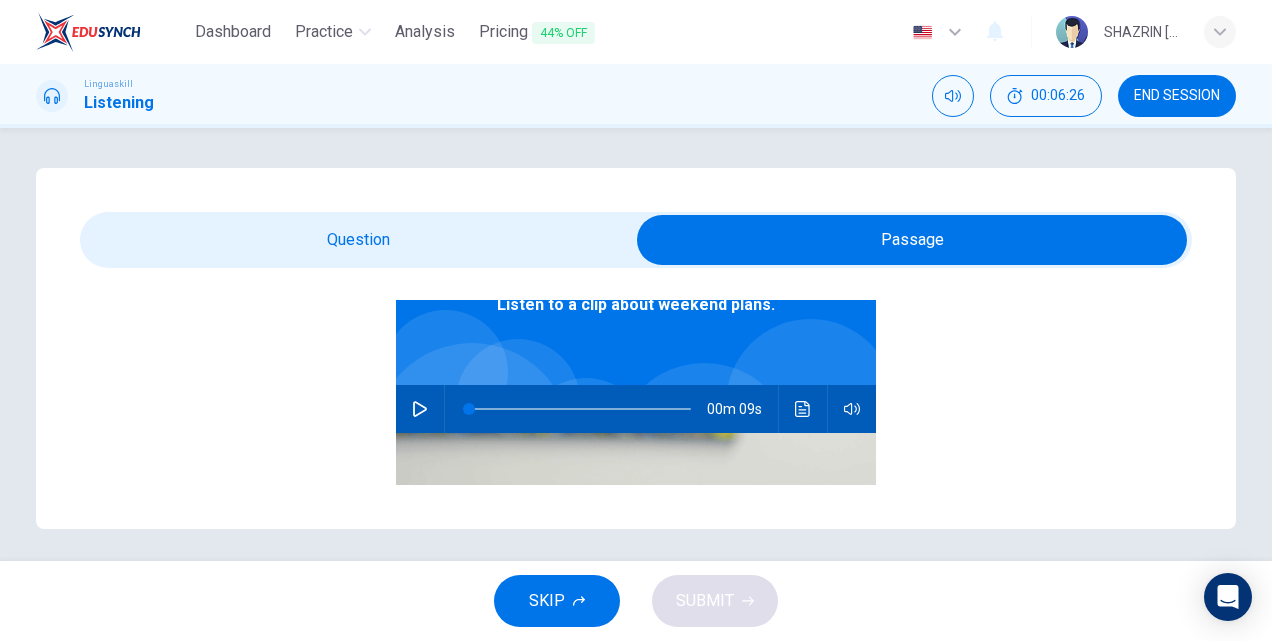click 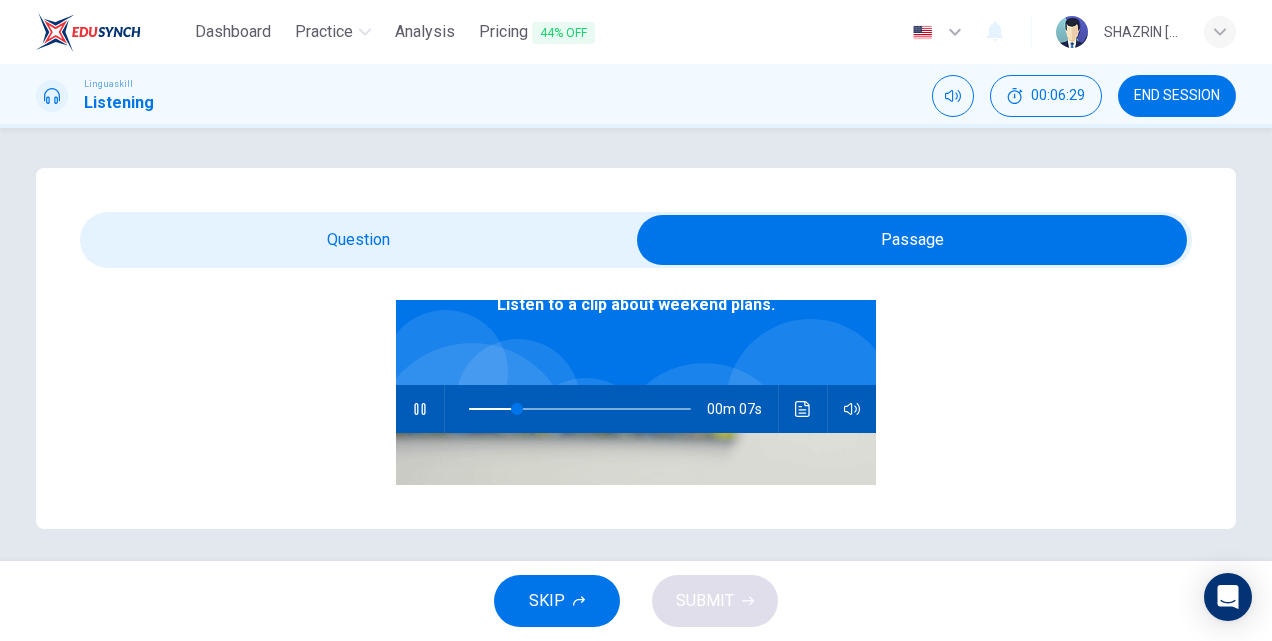 type on "33" 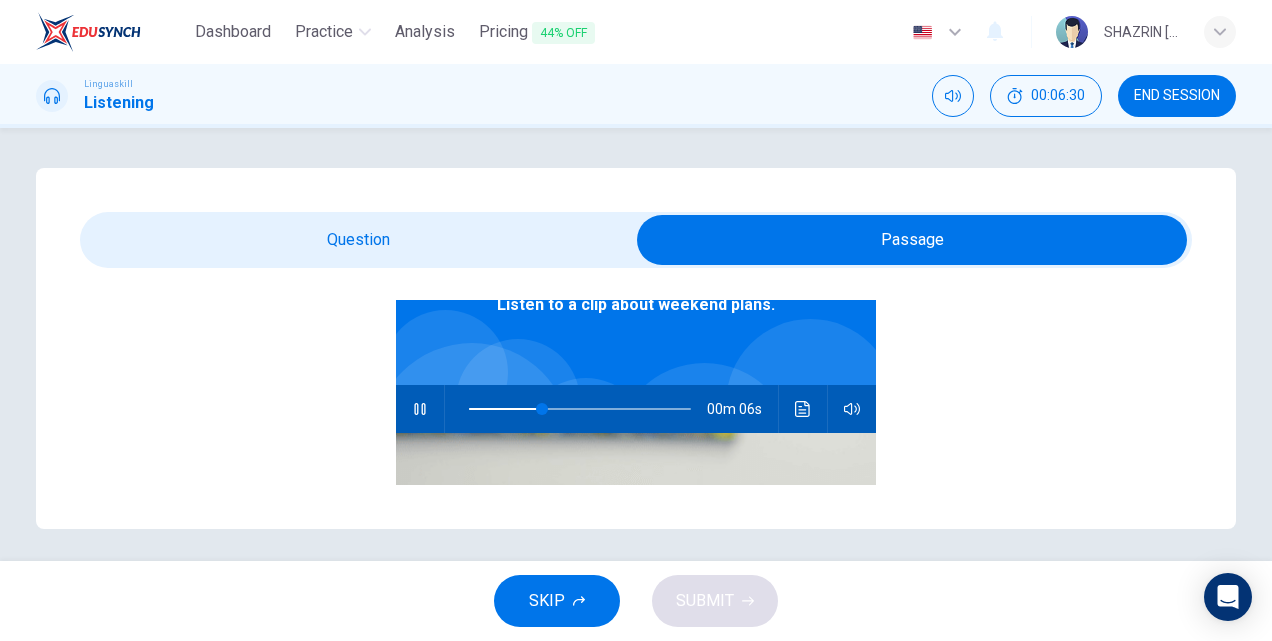 click at bounding box center (912, 240) 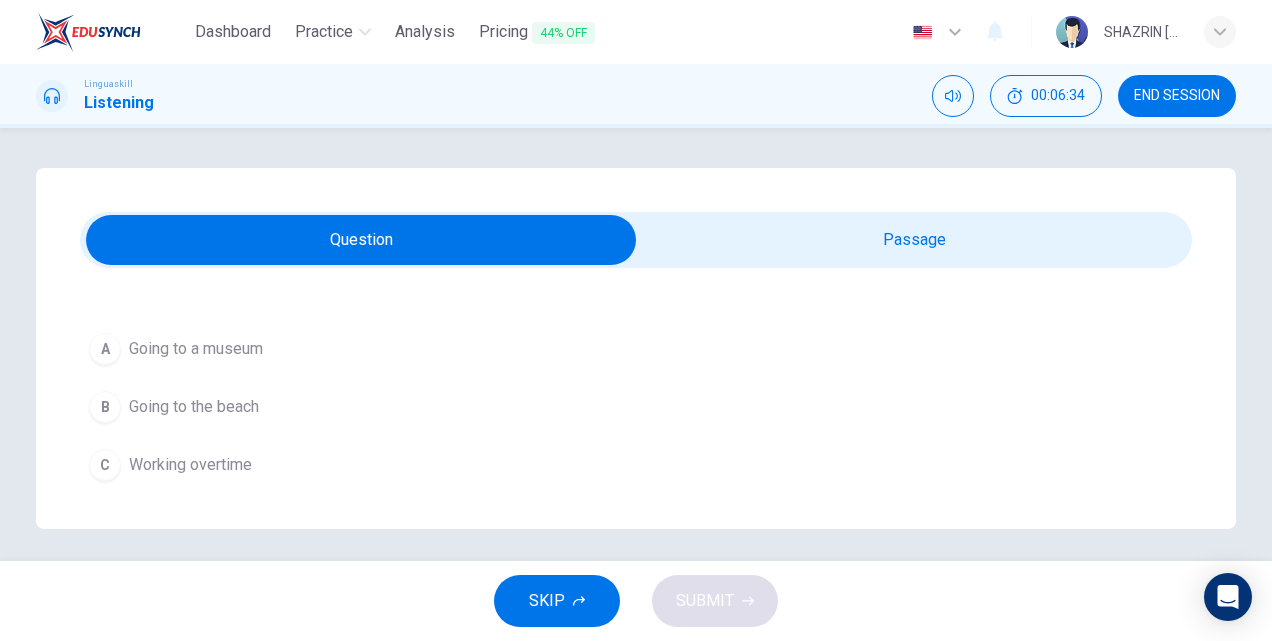 scroll, scrollTop: 244, scrollLeft: 0, axis: vertical 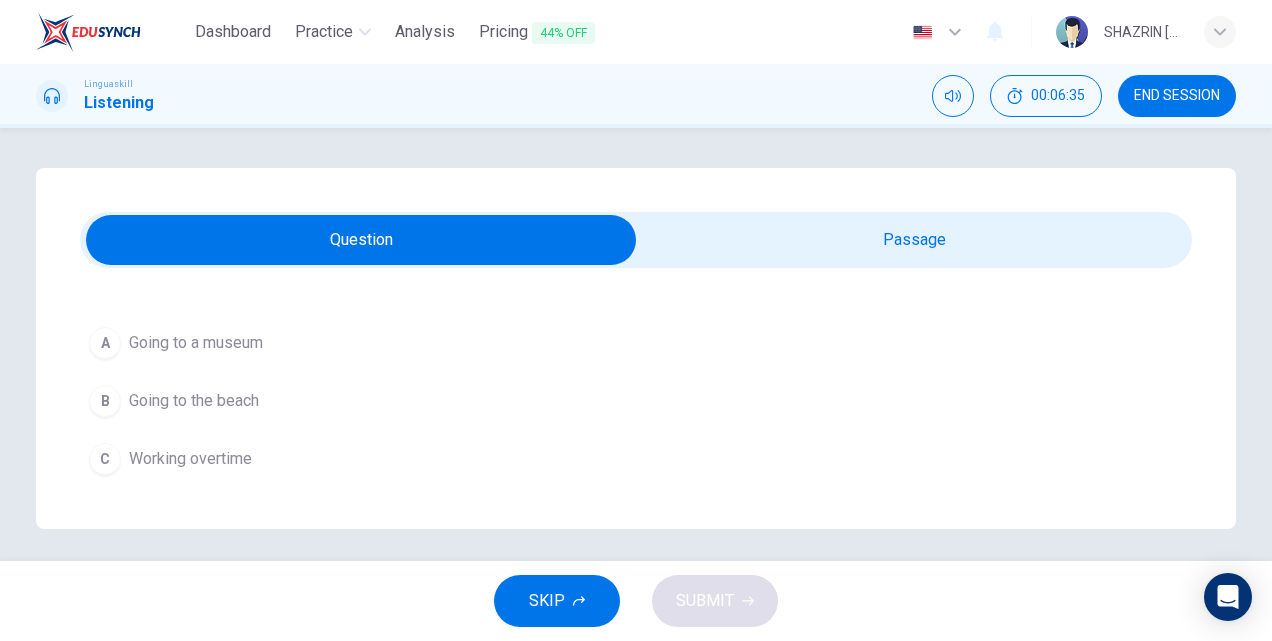 click on "Going to the beach" at bounding box center (194, 401) 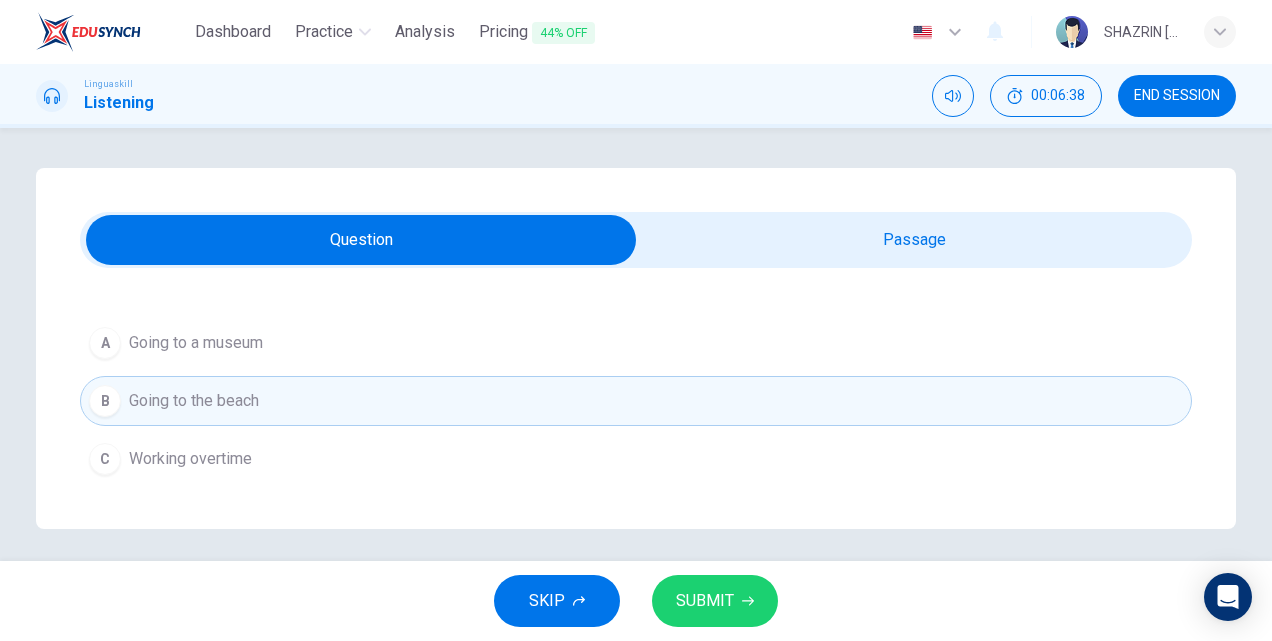 click on "SUBMIT" at bounding box center [705, 601] 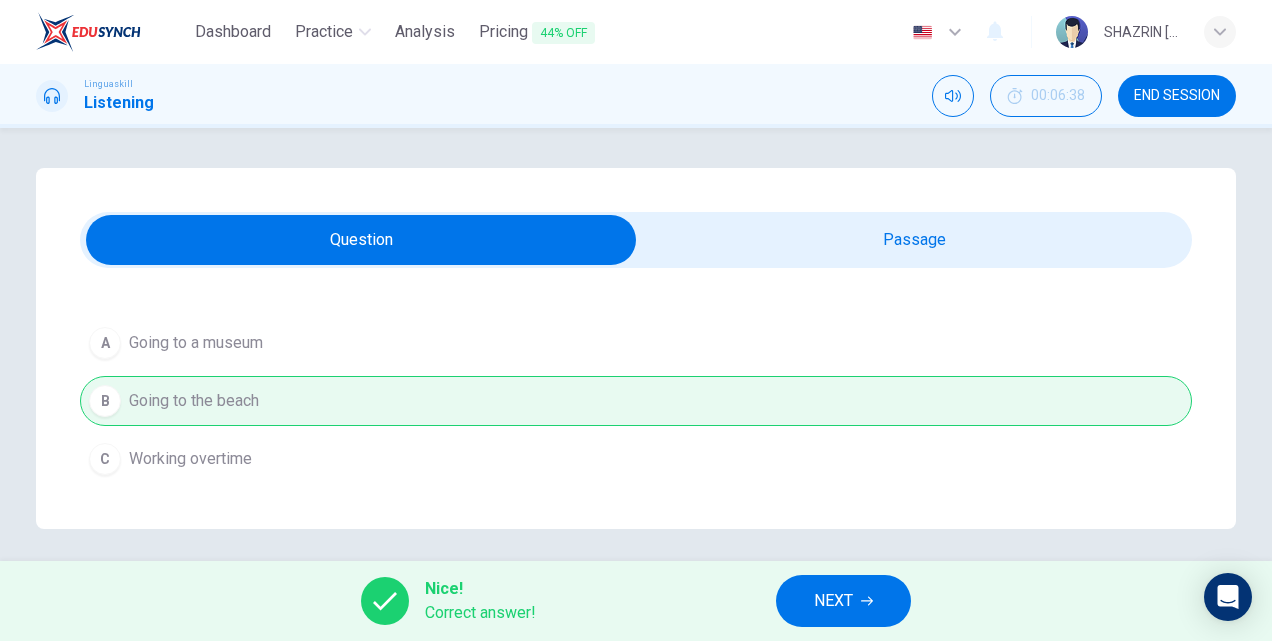 click on "NEXT" at bounding box center [833, 601] 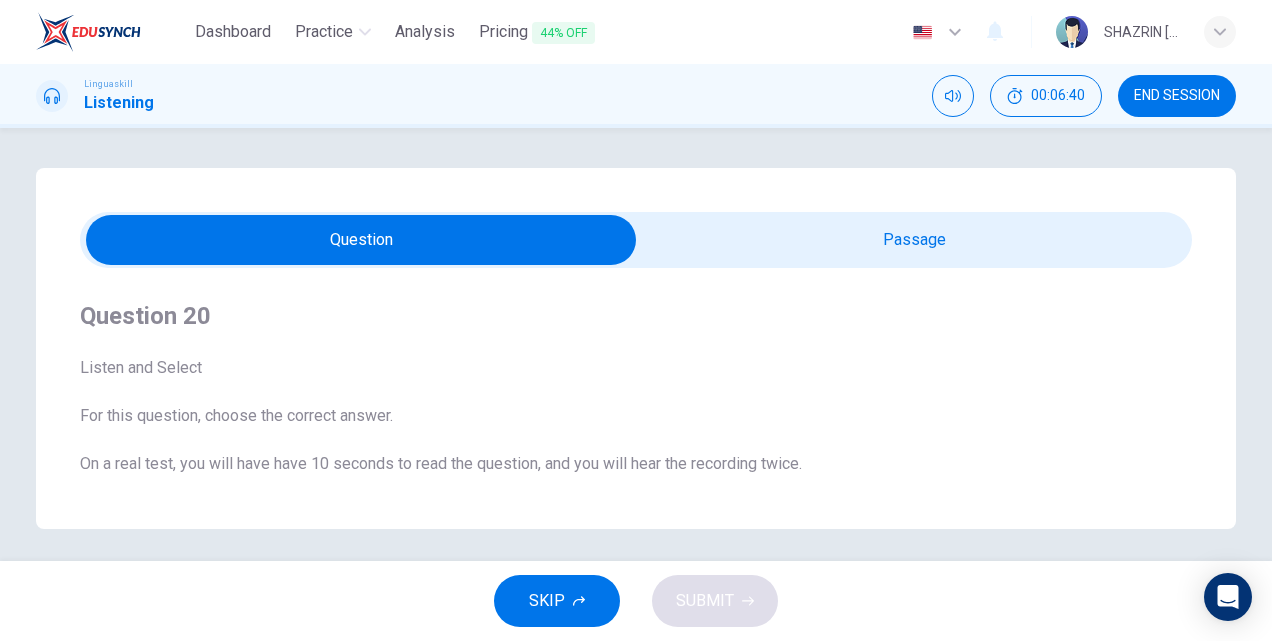 click at bounding box center [361, 240] 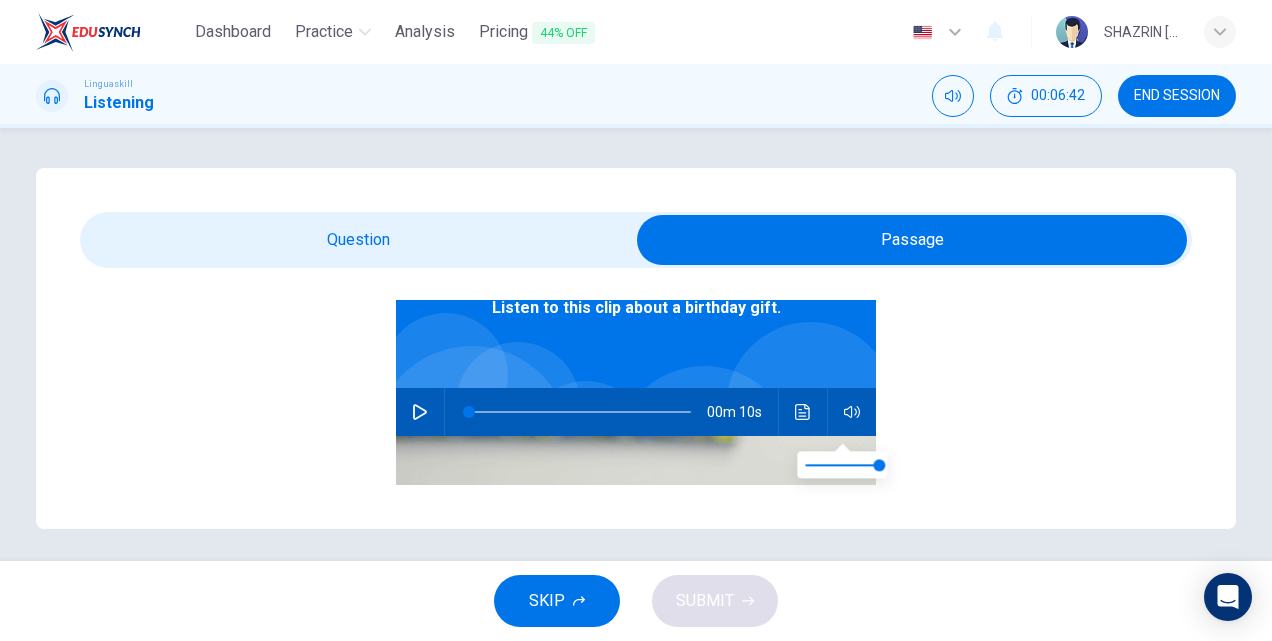 scroll, scrollTop: 116, scrollLeft: 0, axis: vertical 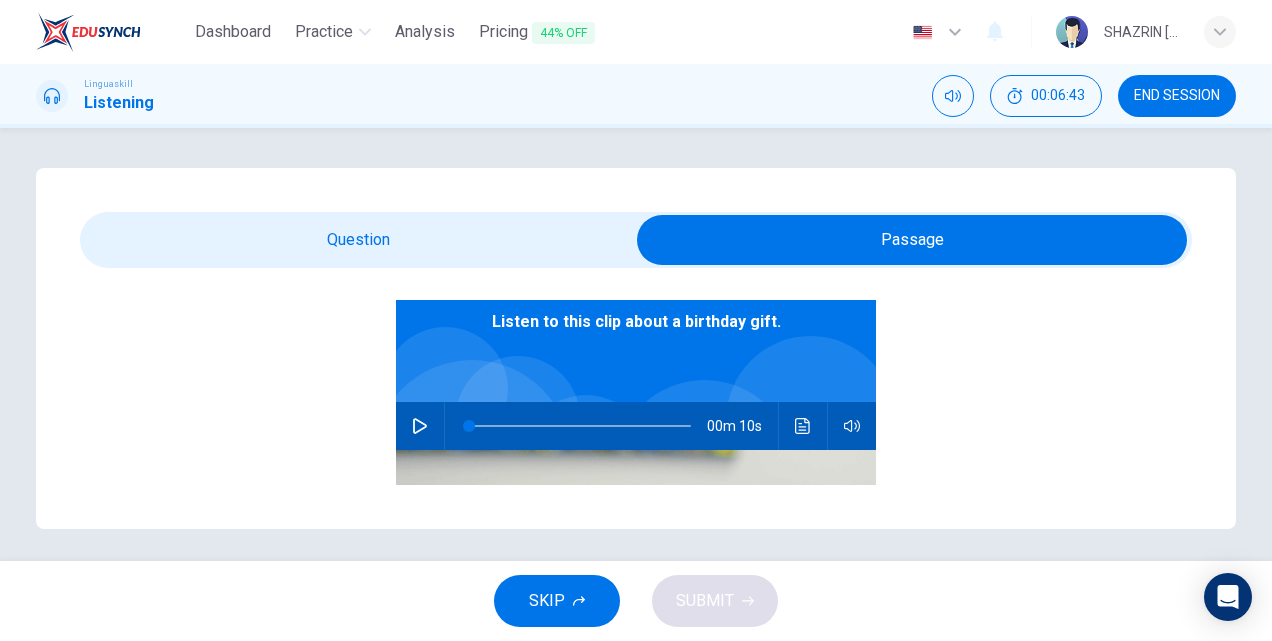 click at bounding box center (420, 426) 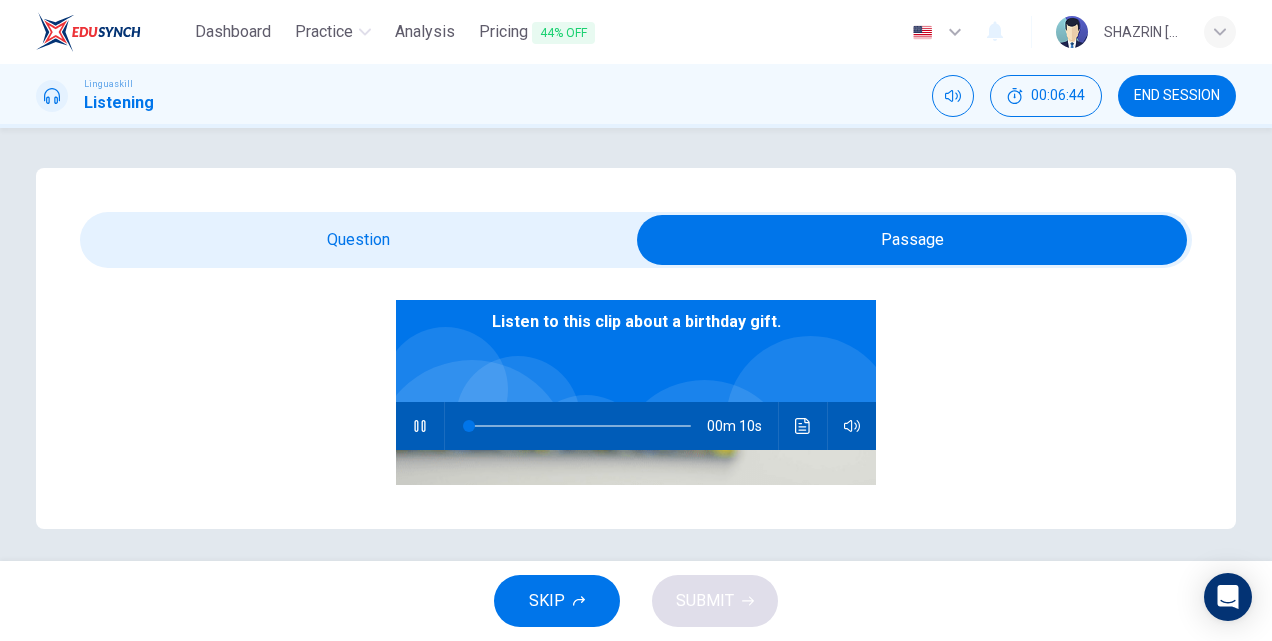 type on "9" 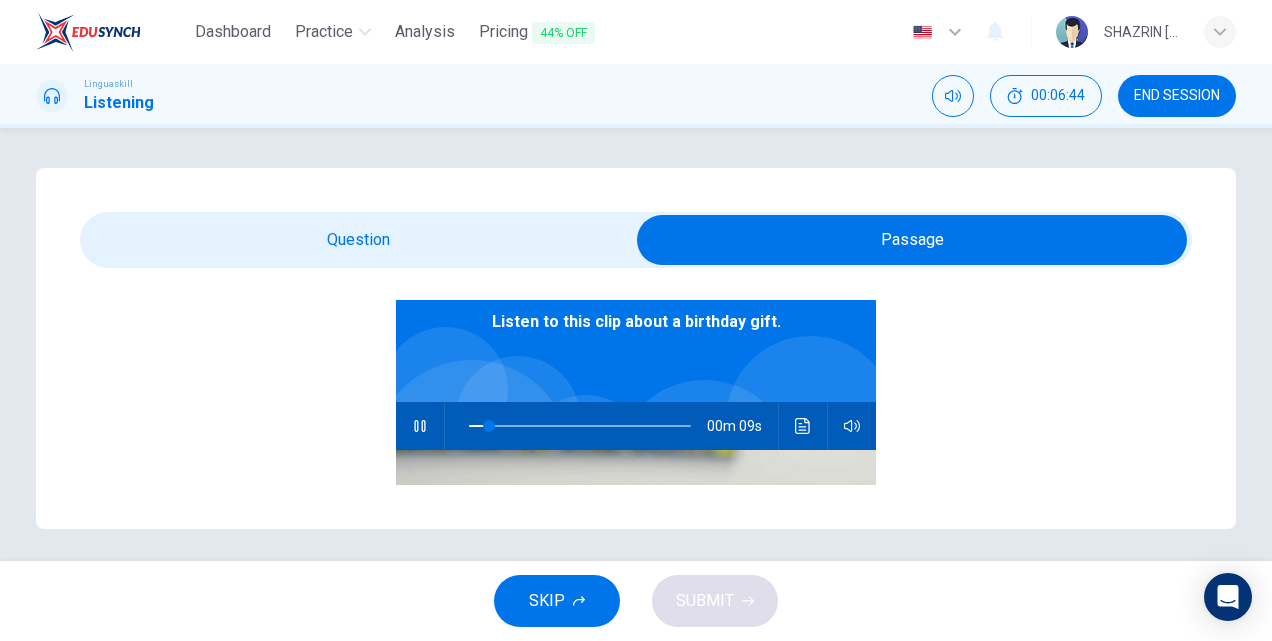 click at bounding box center (912, 240) 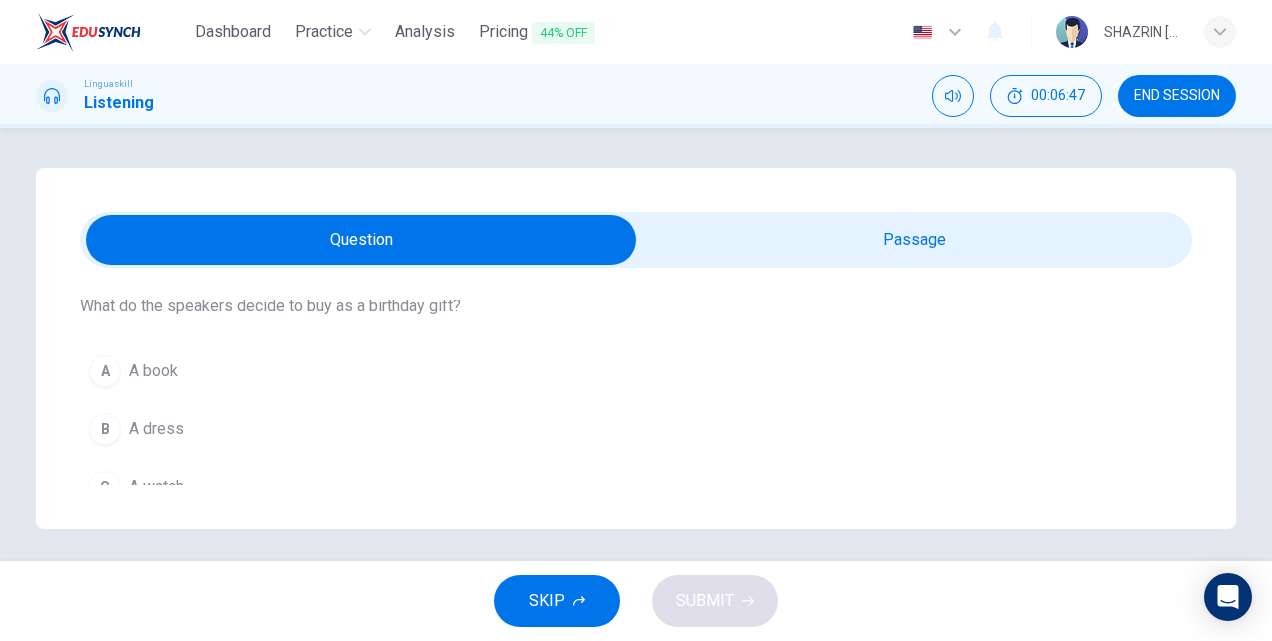 scroll, scrollTop: 244, scrollLeft: 0, axis: vertical 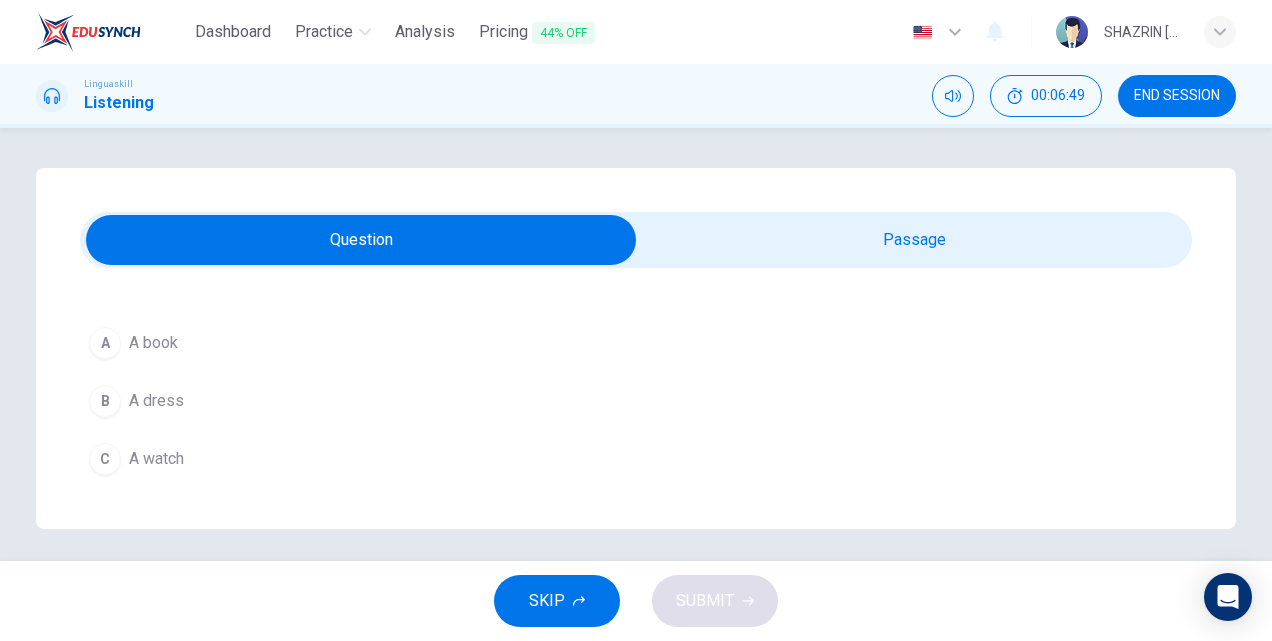 click on "A A book" at bounding box center [636, 343] 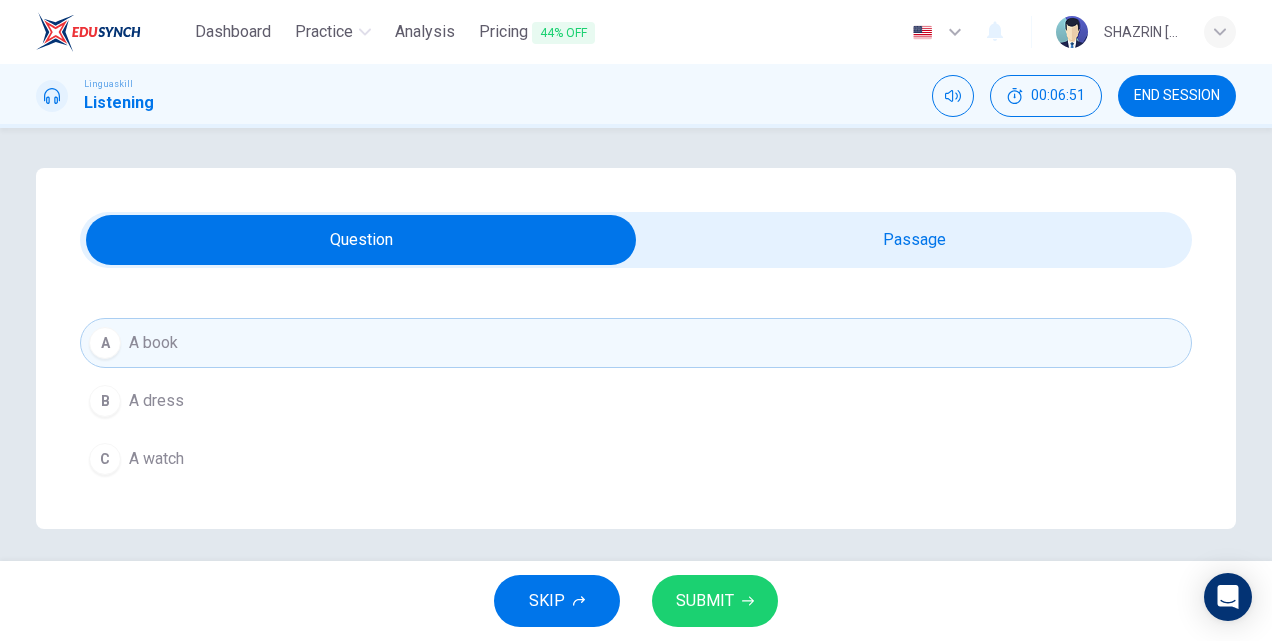 click on "SUBMIT" at bounding box center (715, 601) 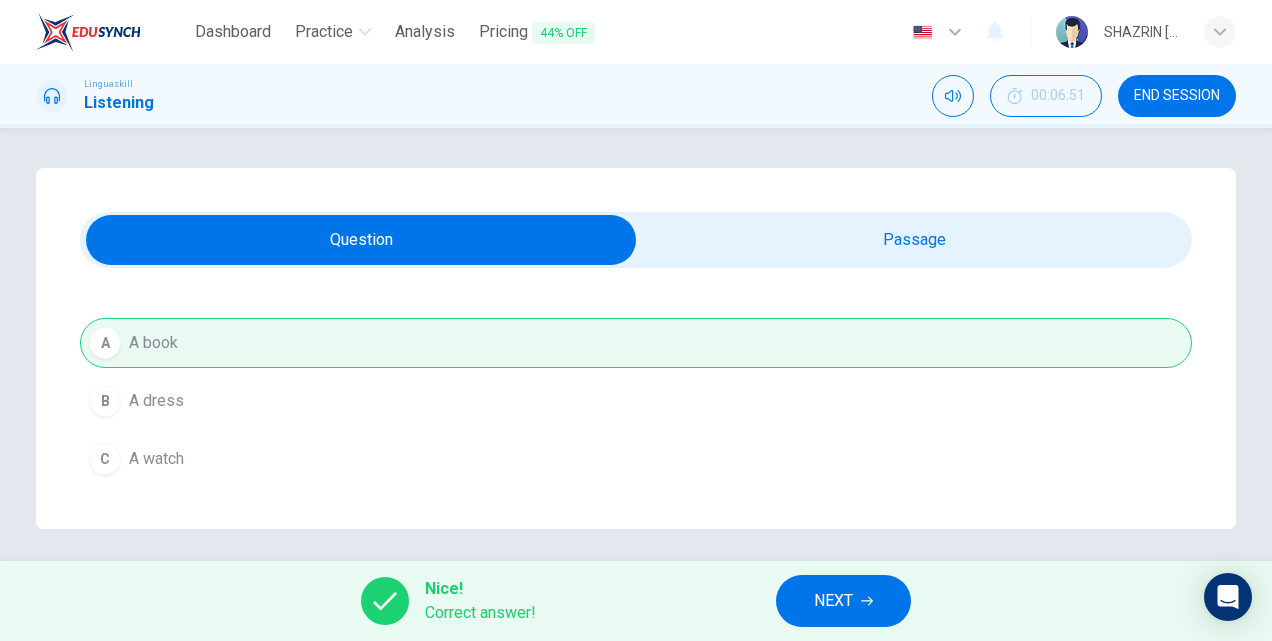 click on "NEXT" at bounding box center (843, 601) 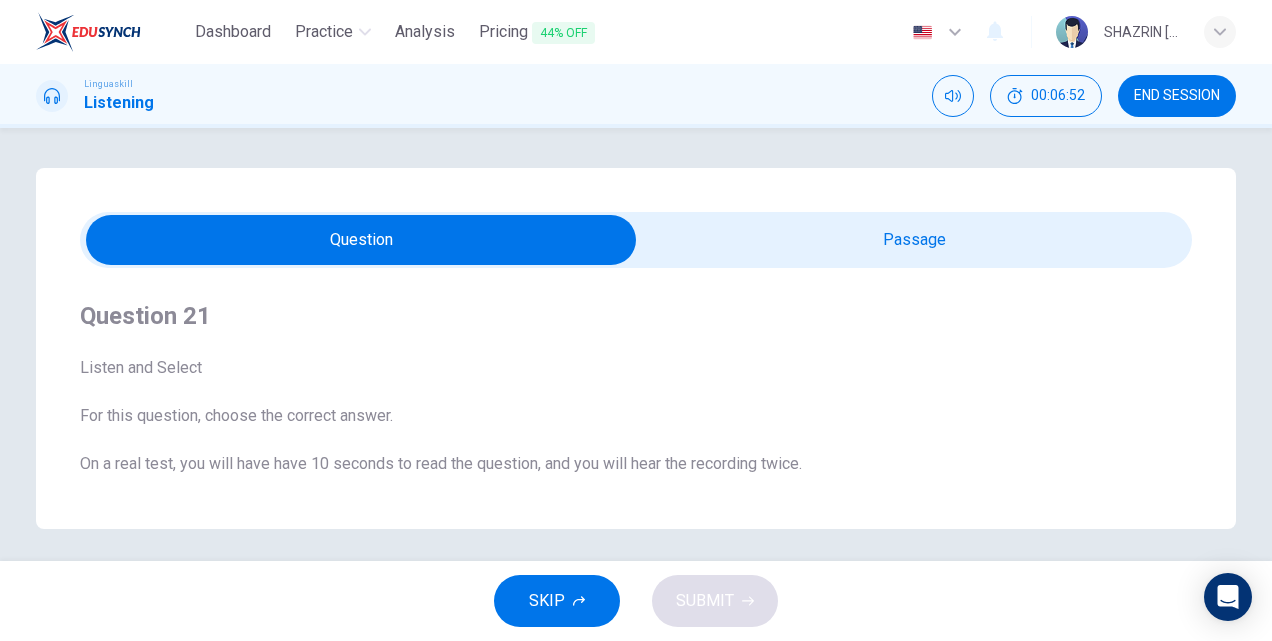 click at bounding box center [361, 240] 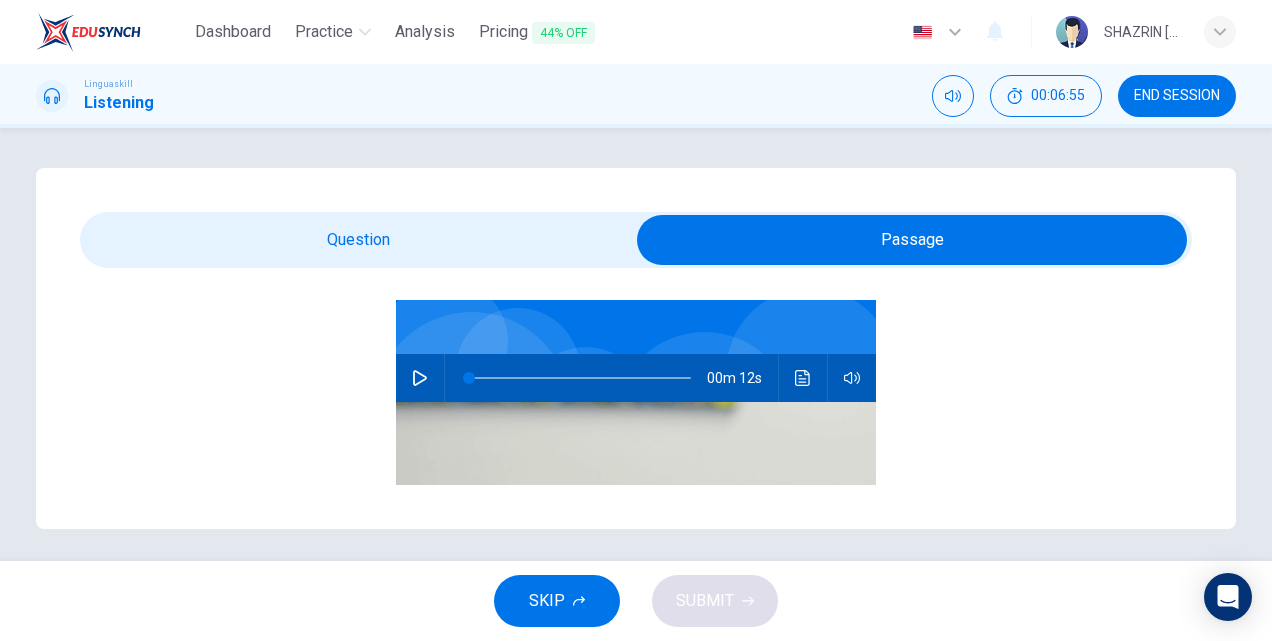 scroll, scrollTop: 150, scrollLeft: 0, axis: vertical 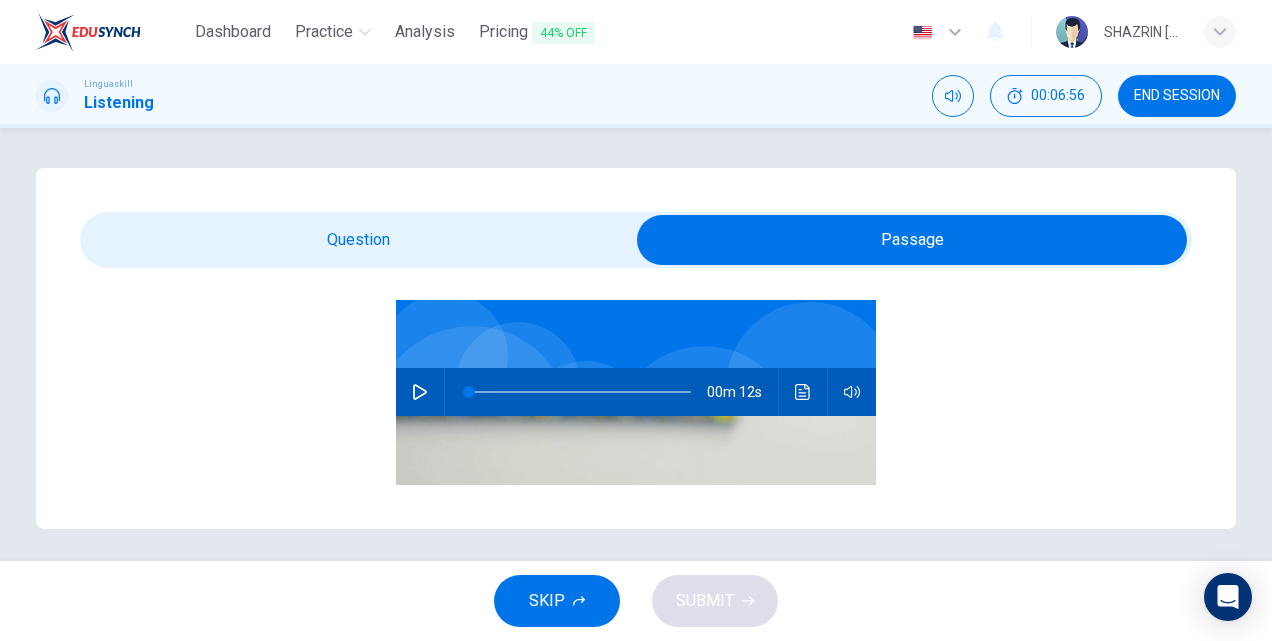 click 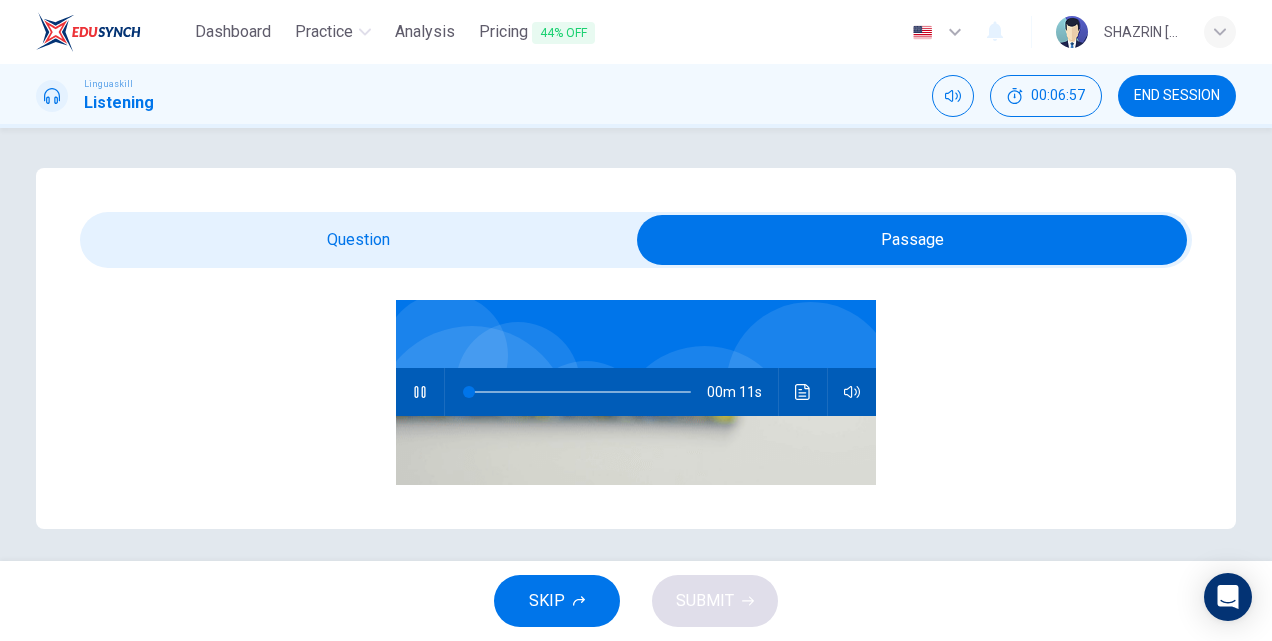 type on "8" 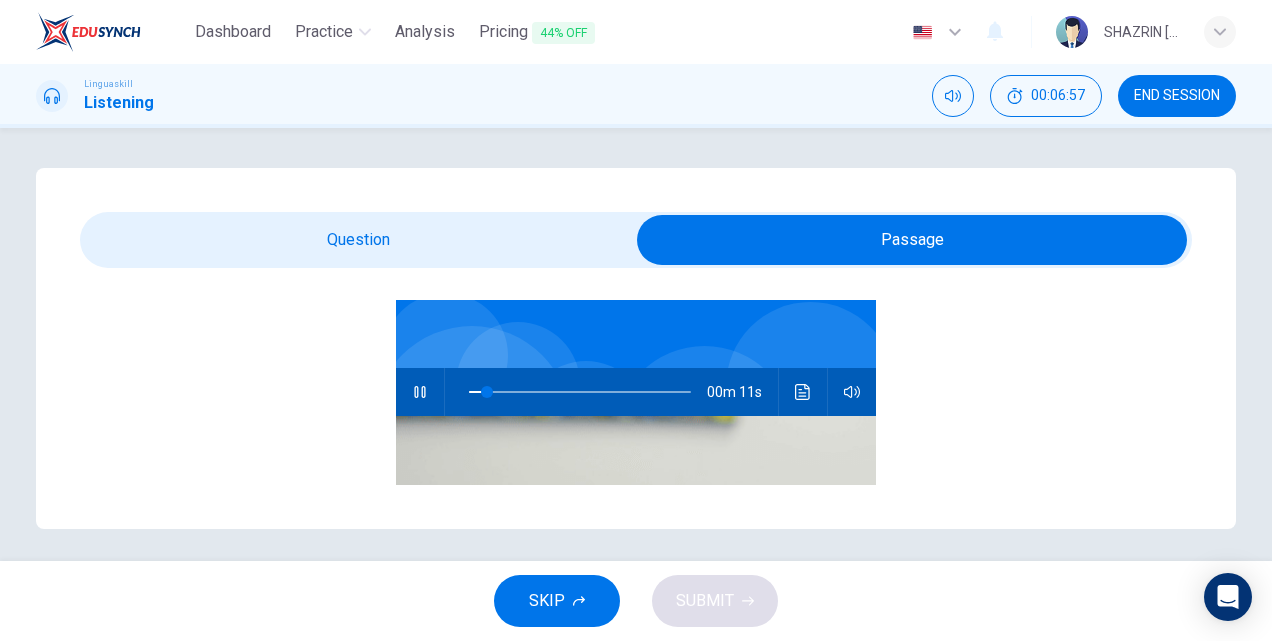 click at bounding box center (912, 240) 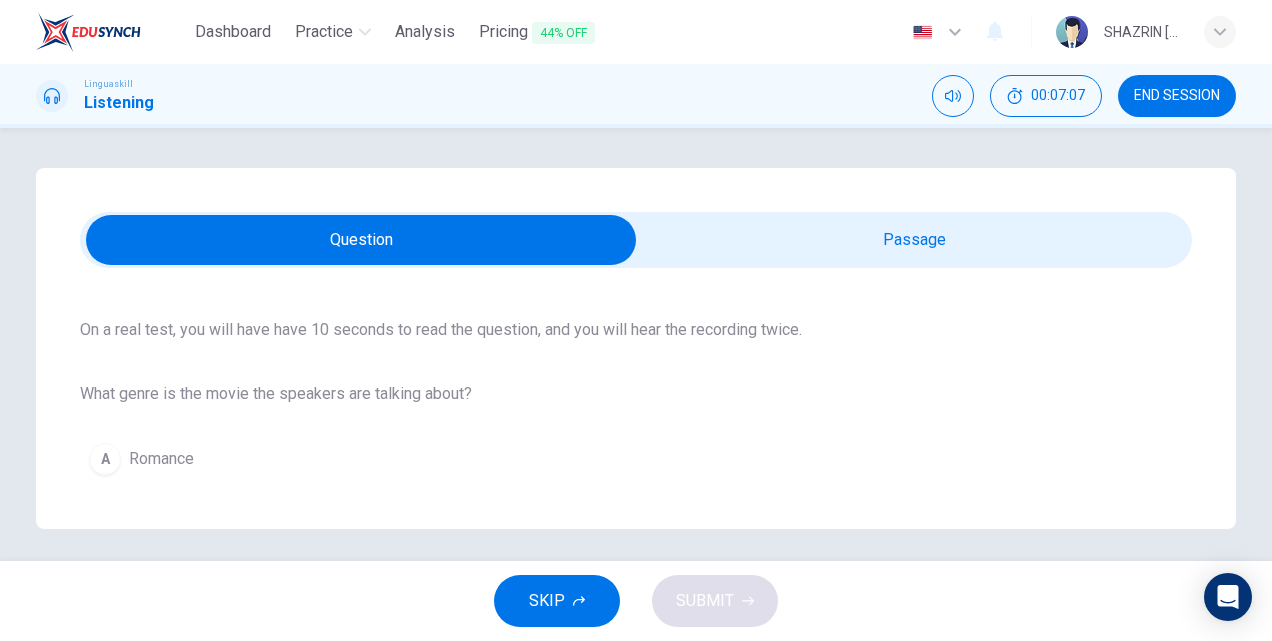scroll, scrollTop: 128, scrollLeft: 0, axis: vertical 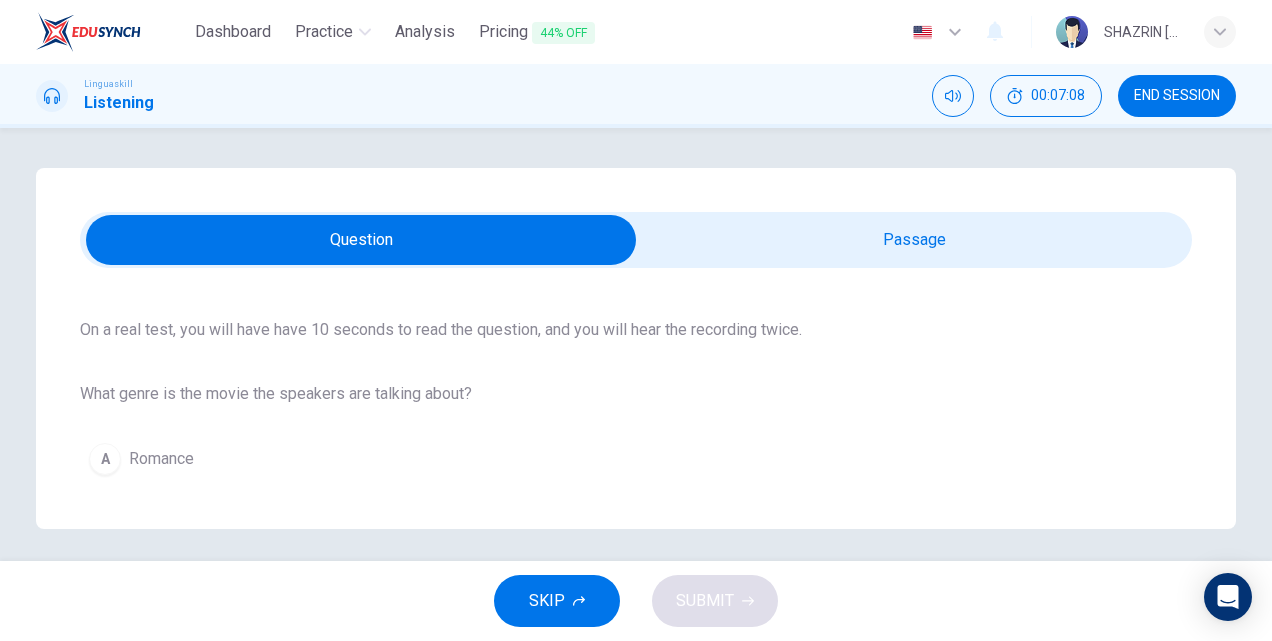 type on "0" 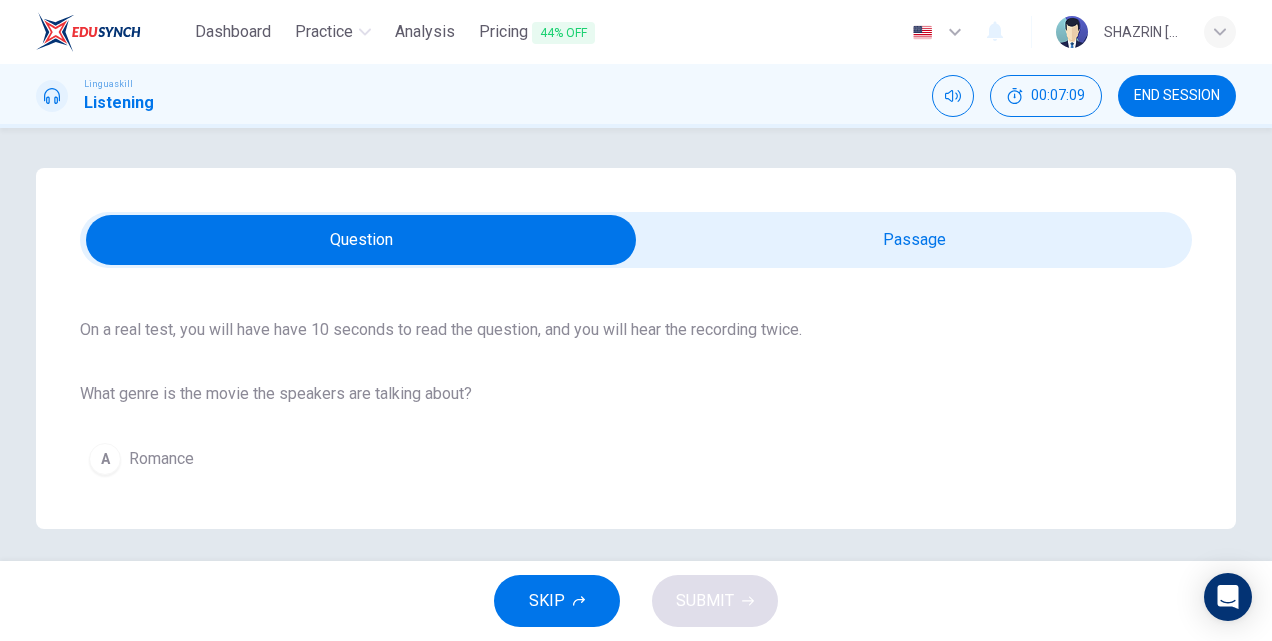 click at bounding box center (361, 240) 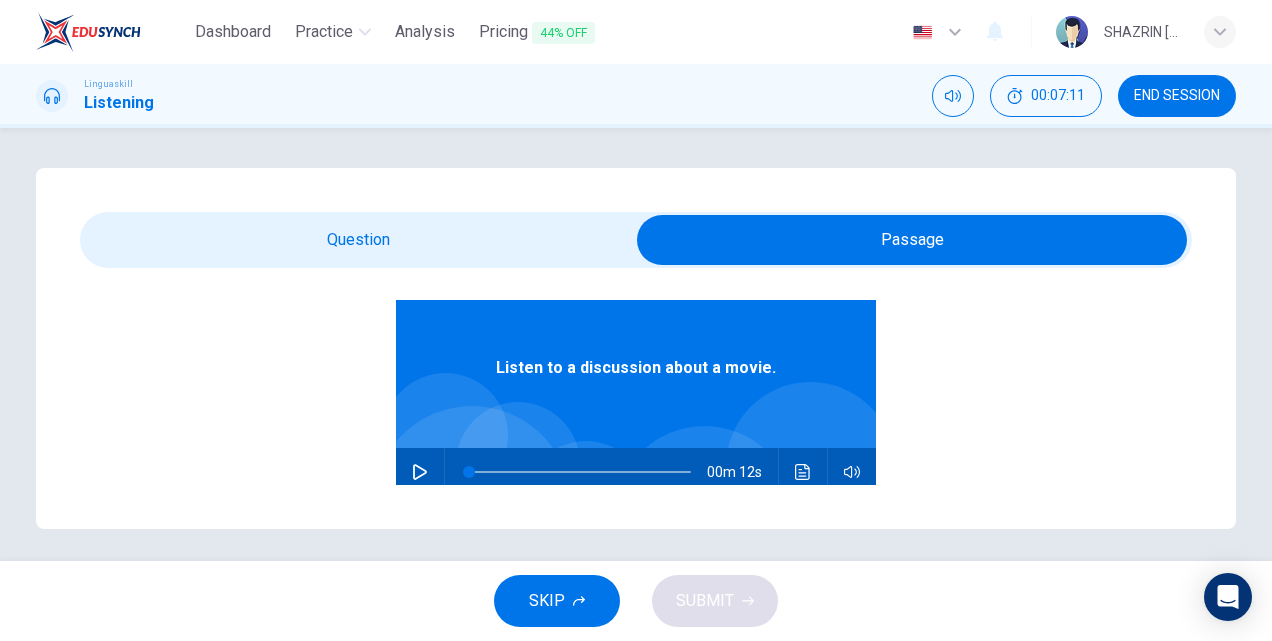 scroll, scrollTop: 172, scrollLeft: 0, axis: vertical 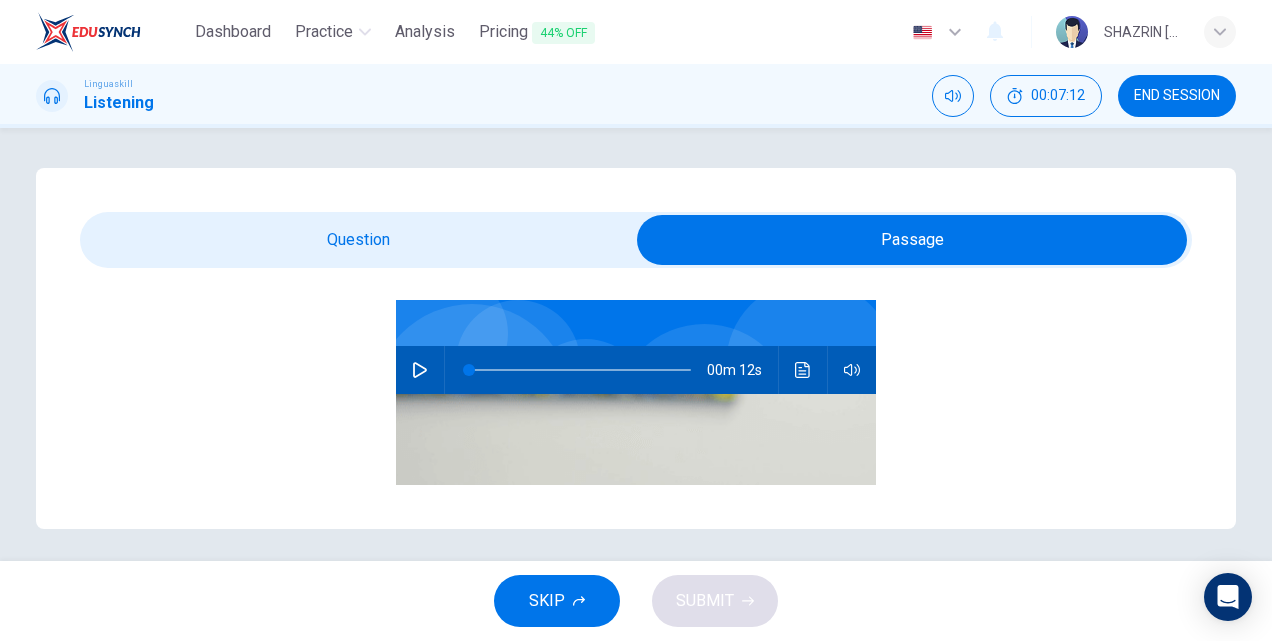 click 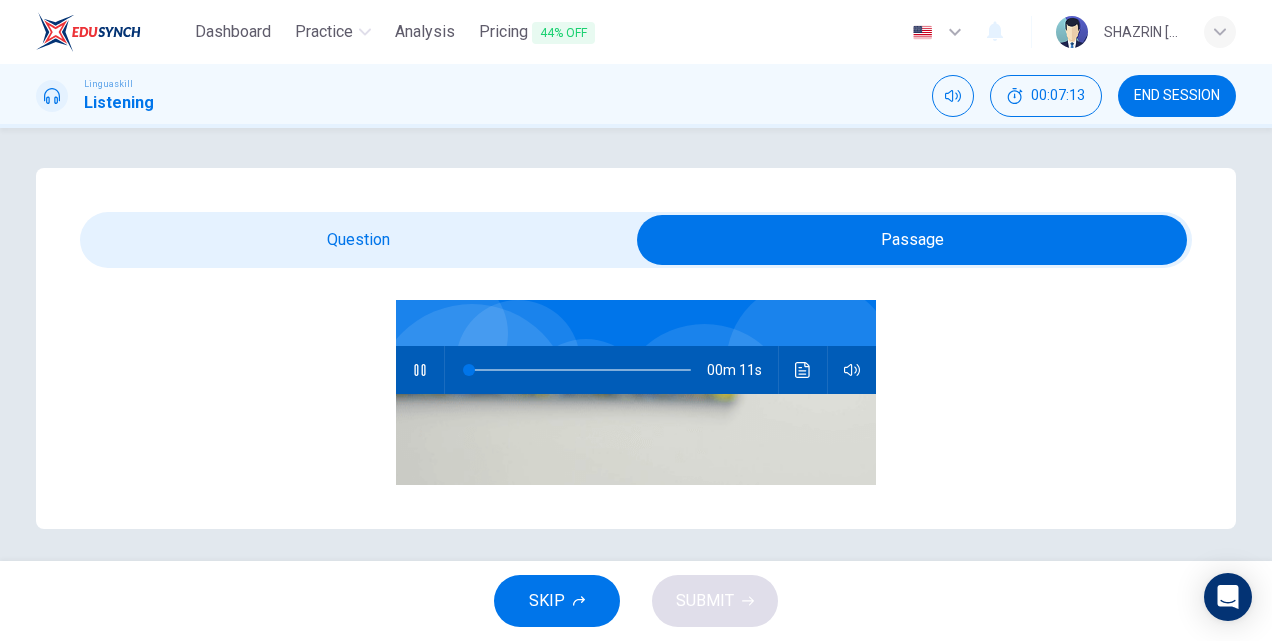 type on "8" 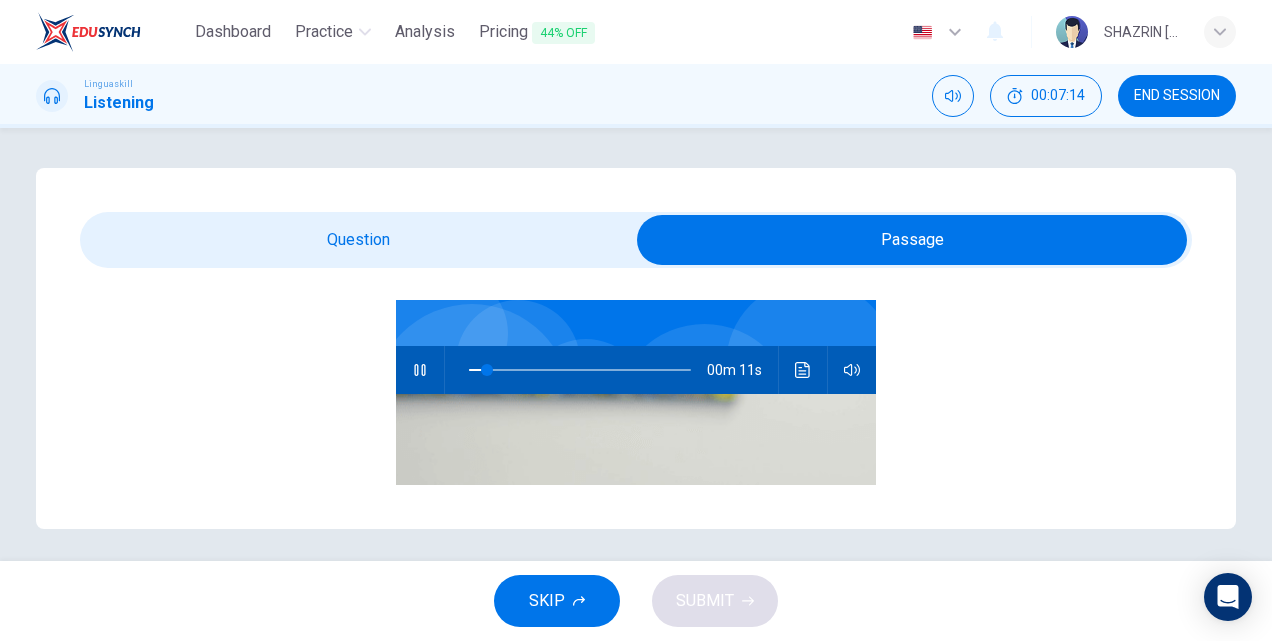 click at bounding box center [912, 240] 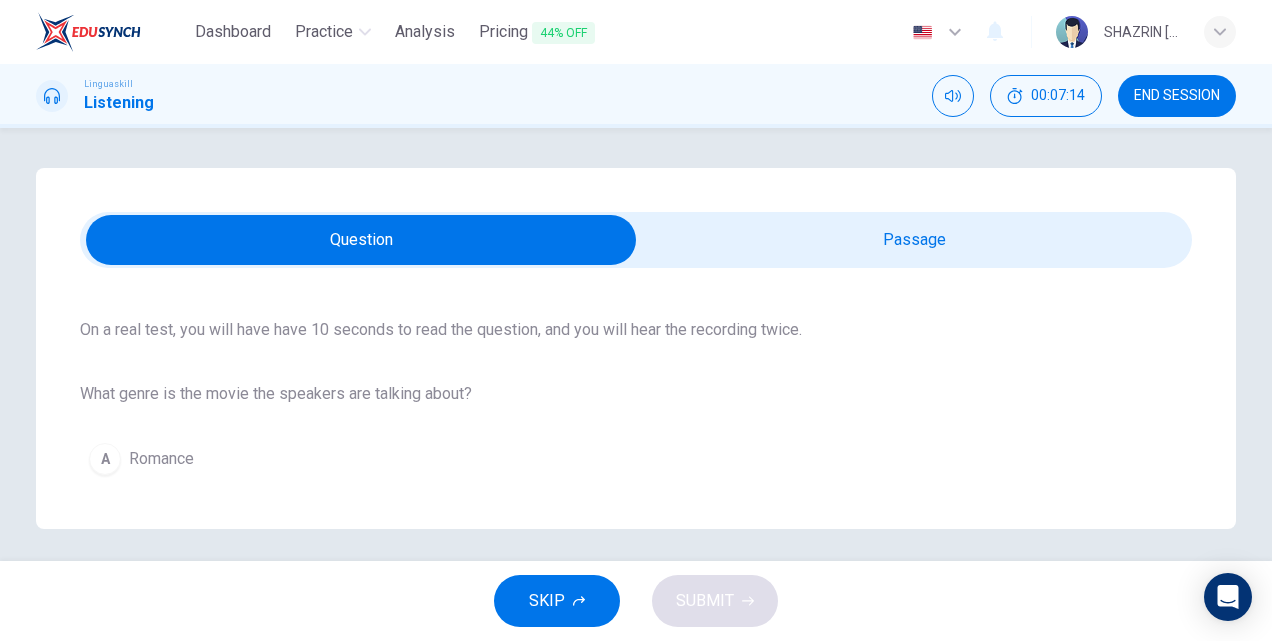 scroll, scrollTop: 6, scrollLeft: 0, axis: vertical 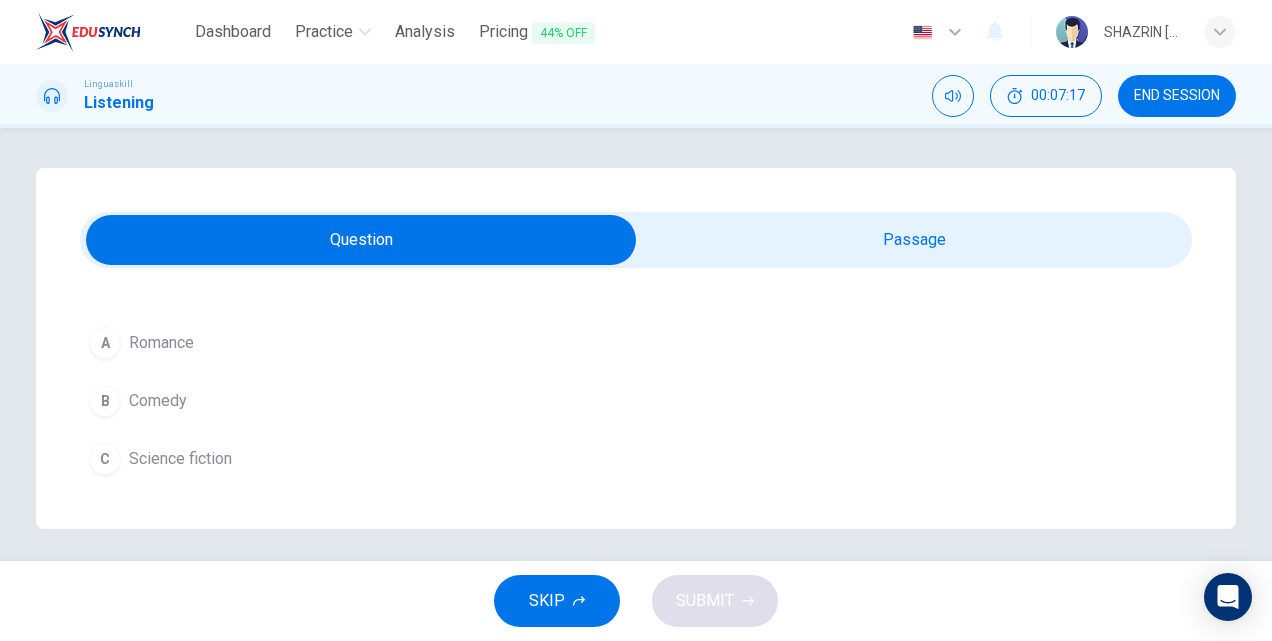 click on "Science fiction" at bounding box center (180, 459) 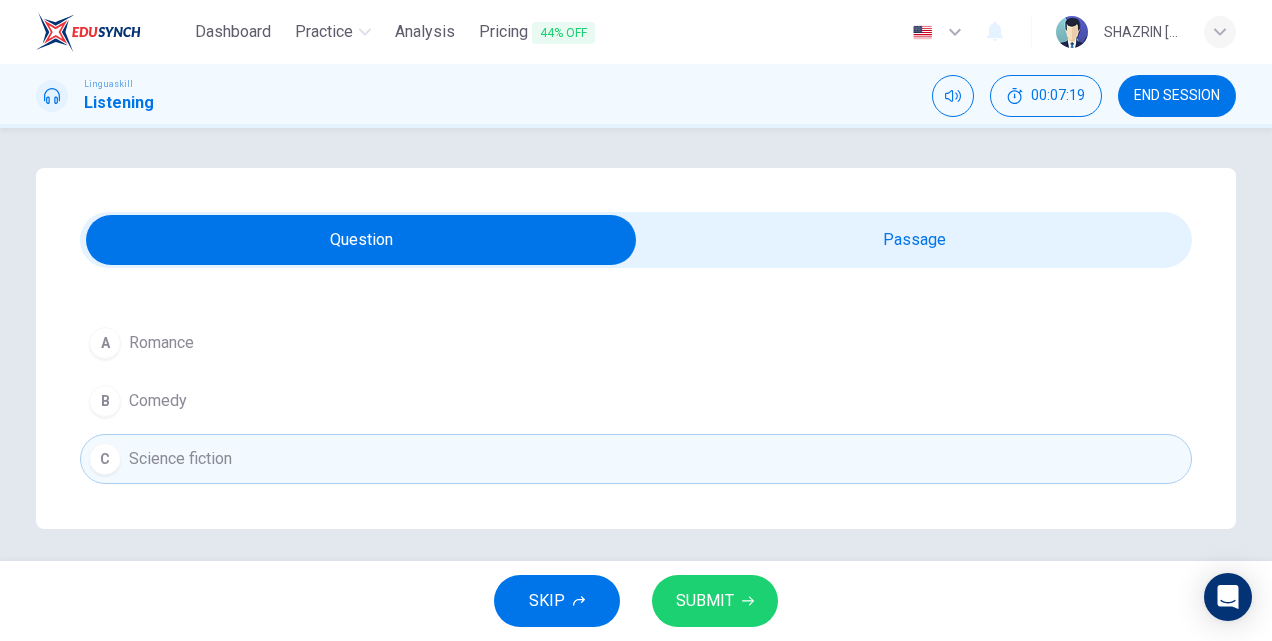 click on "SUBMIT" at bounding box center (705, 601) 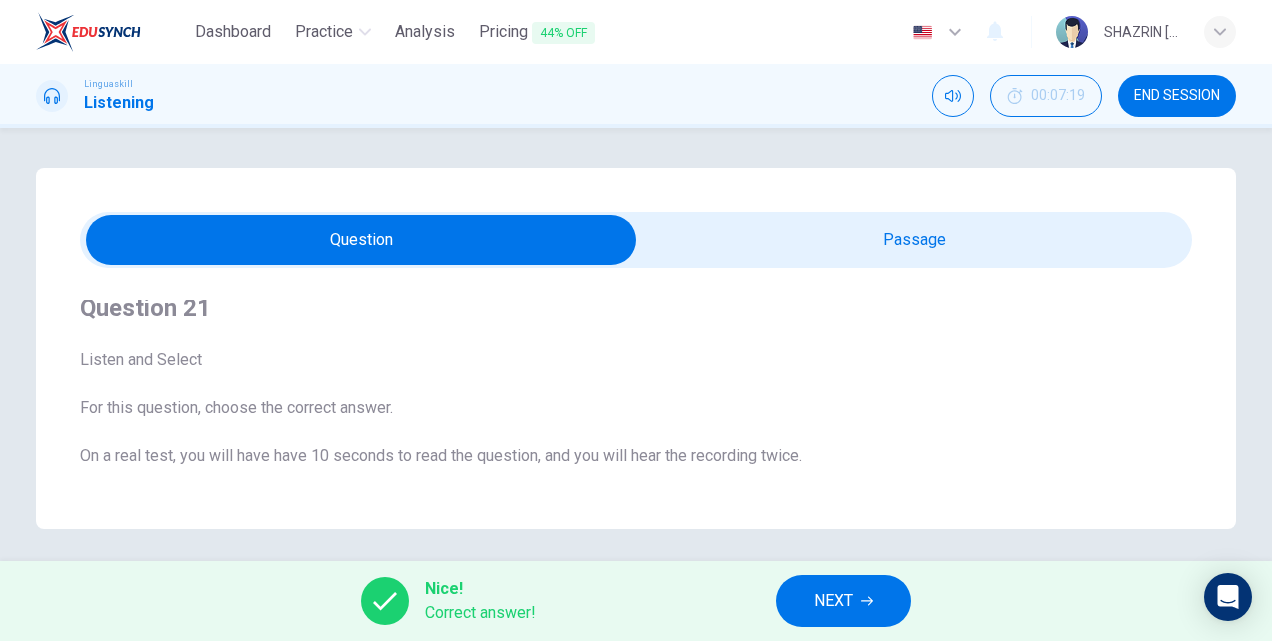 scroll, scrollTop: 0, scrollLeft: 0, axis: both 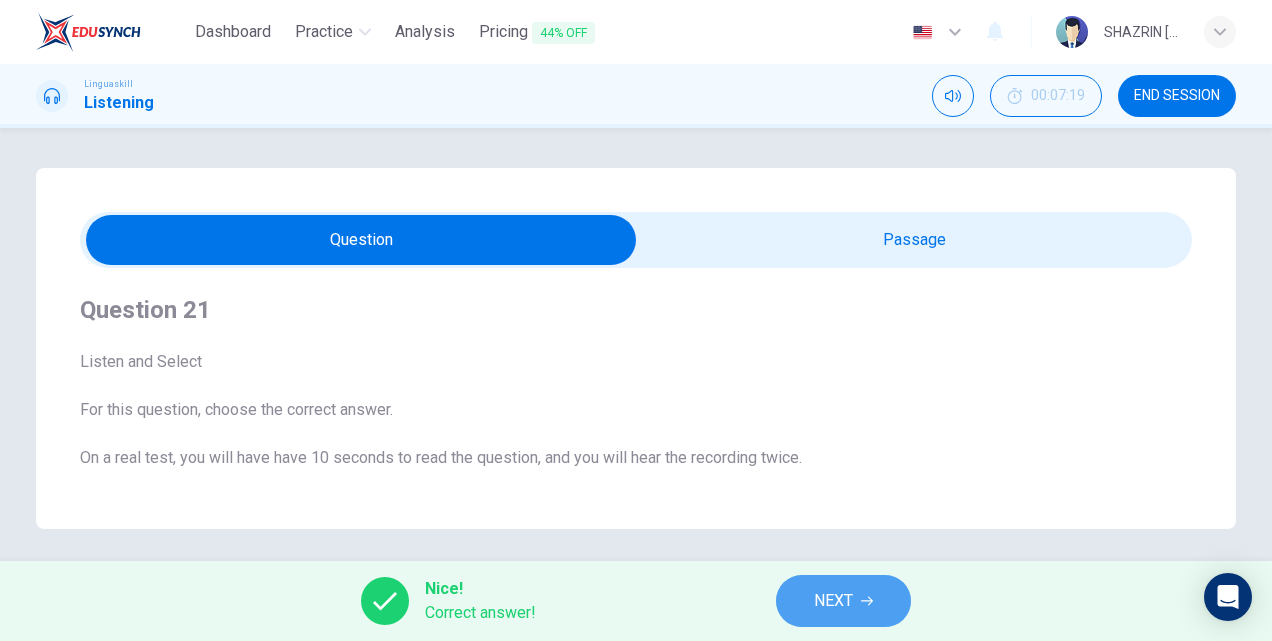 click on "NEXT" at bounding box center [833, 601] 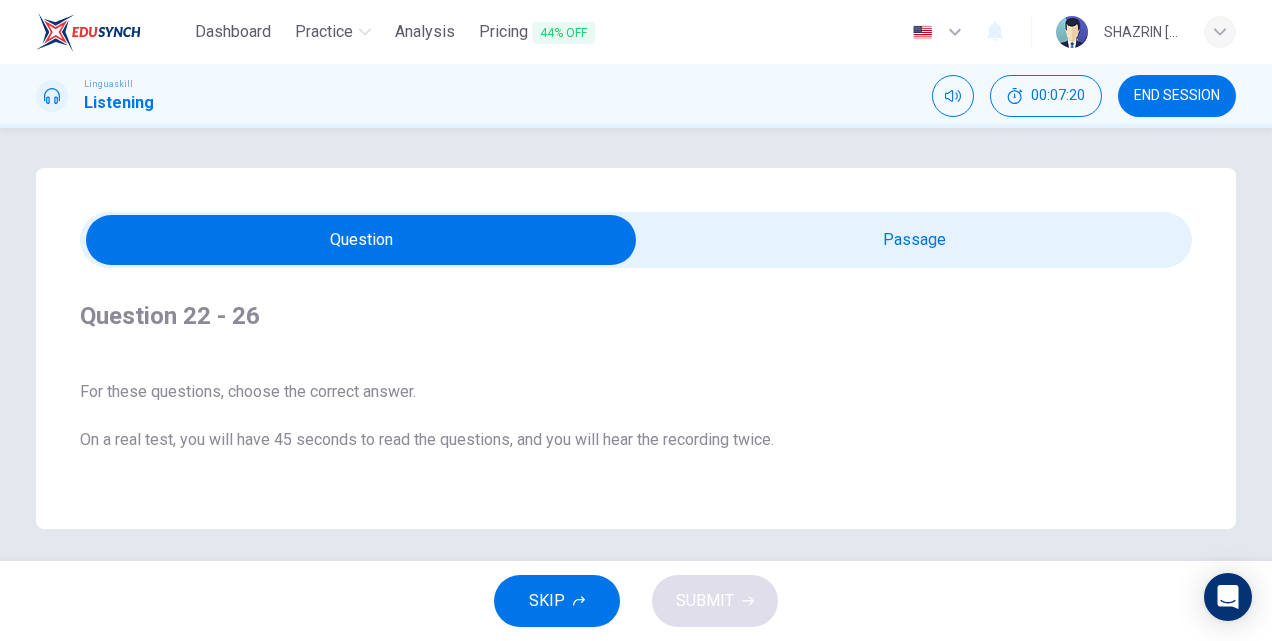 click at bounding box center (361, 240) 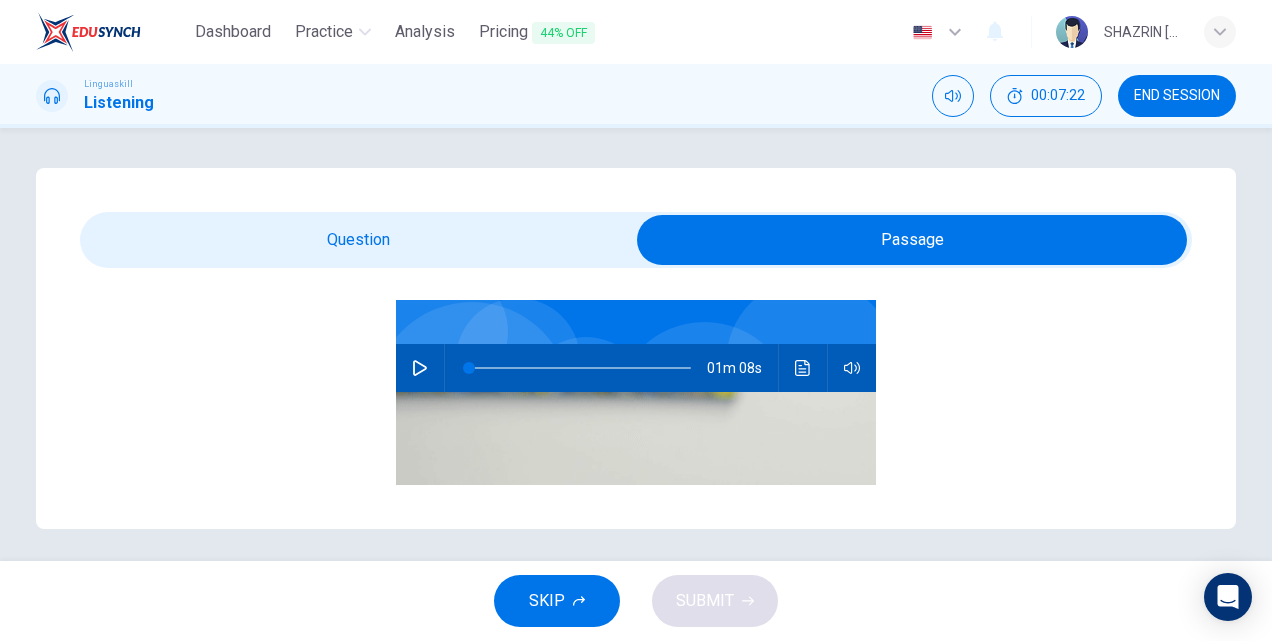 scroll, scrollTop: 183, scrollLeft: 0, axis: vertical 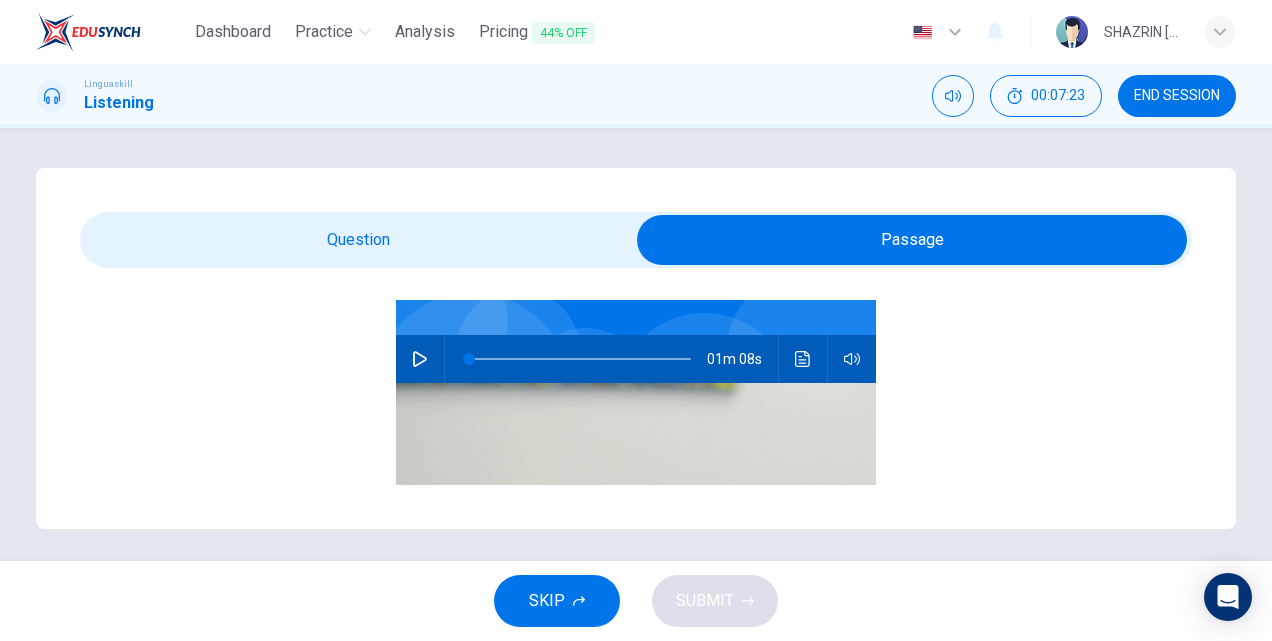 click 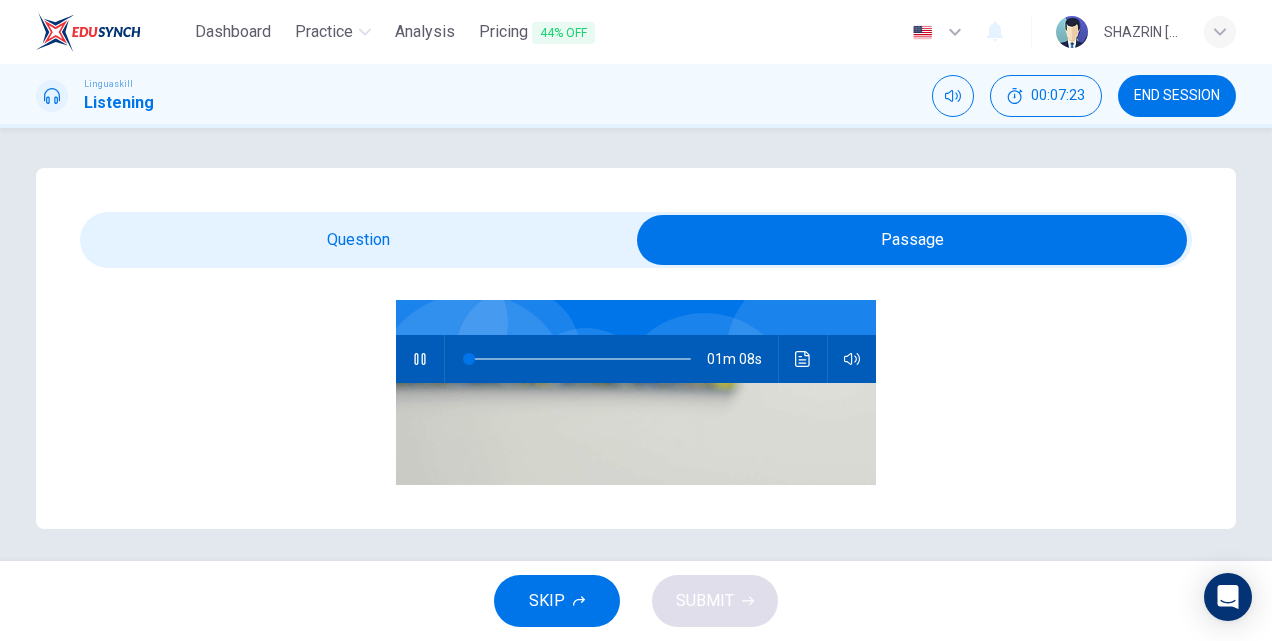 click at bounding box center (912, 240) 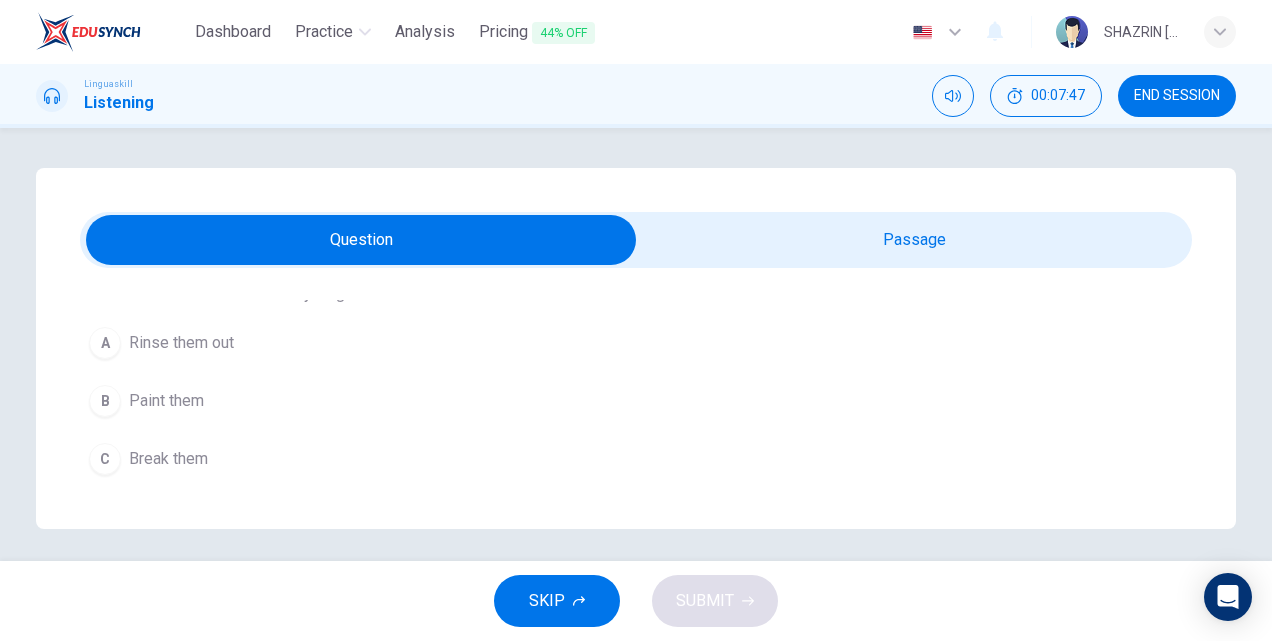 scroll, scrollTop: 466, scrollLeft: 0, axis: vertical 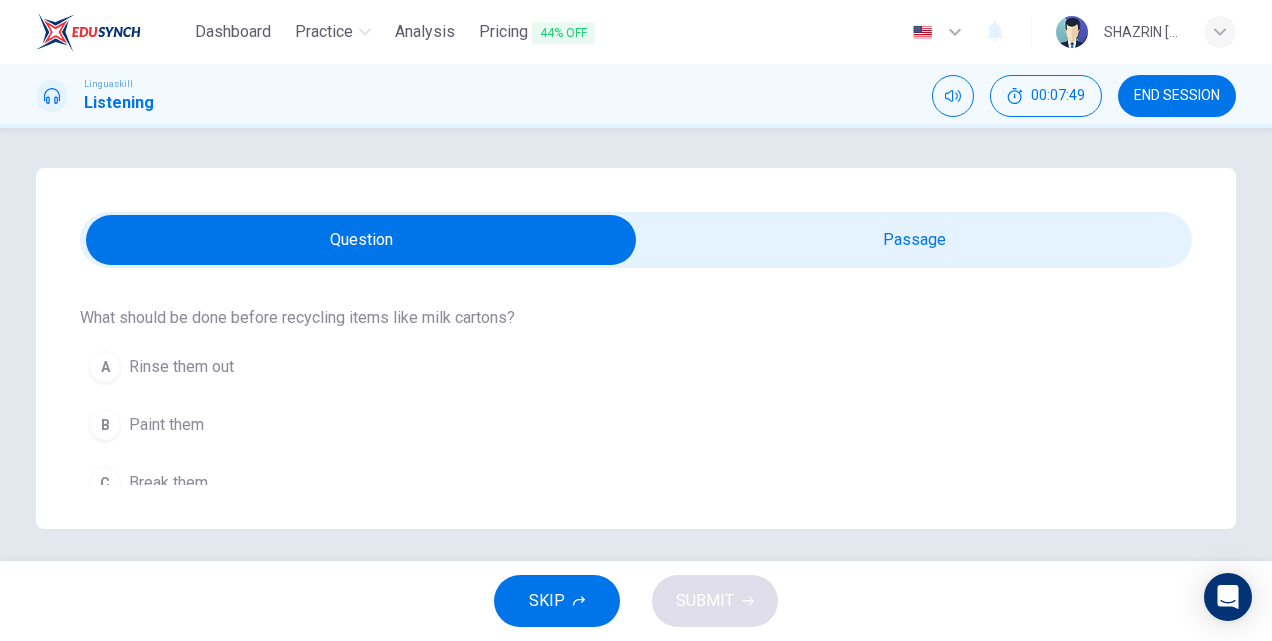 click on "Break them" at bounding box center (168, 483) 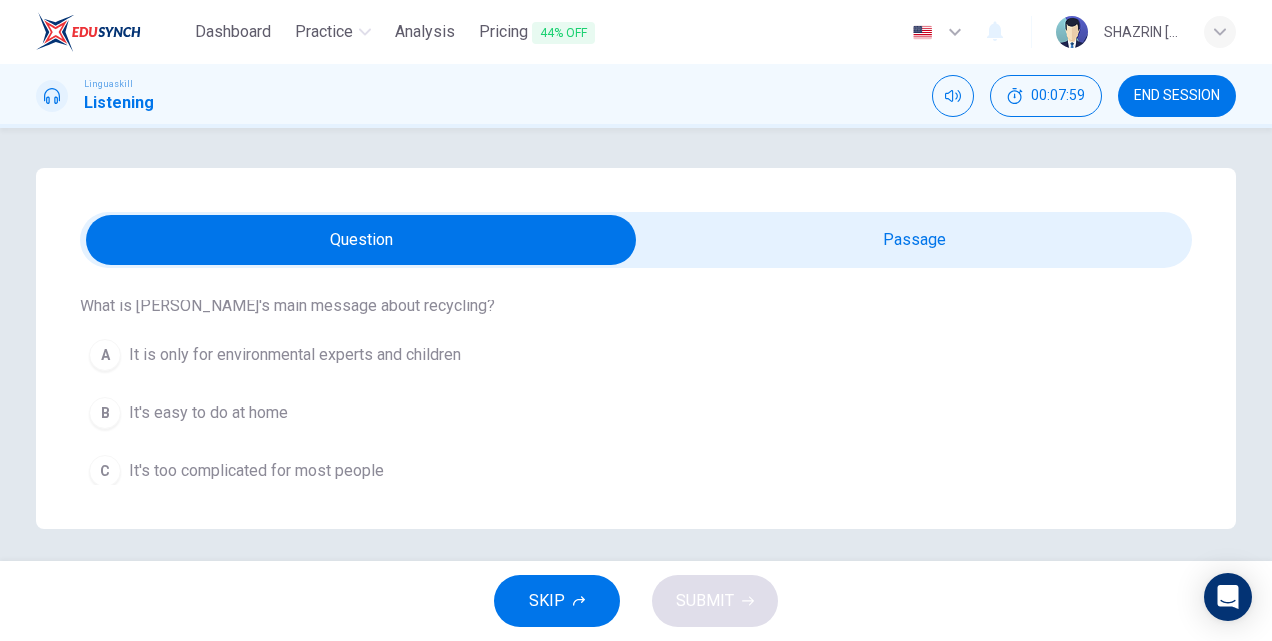scroll, scrollTop: 183, scrollLeft: 0, axis: vertical 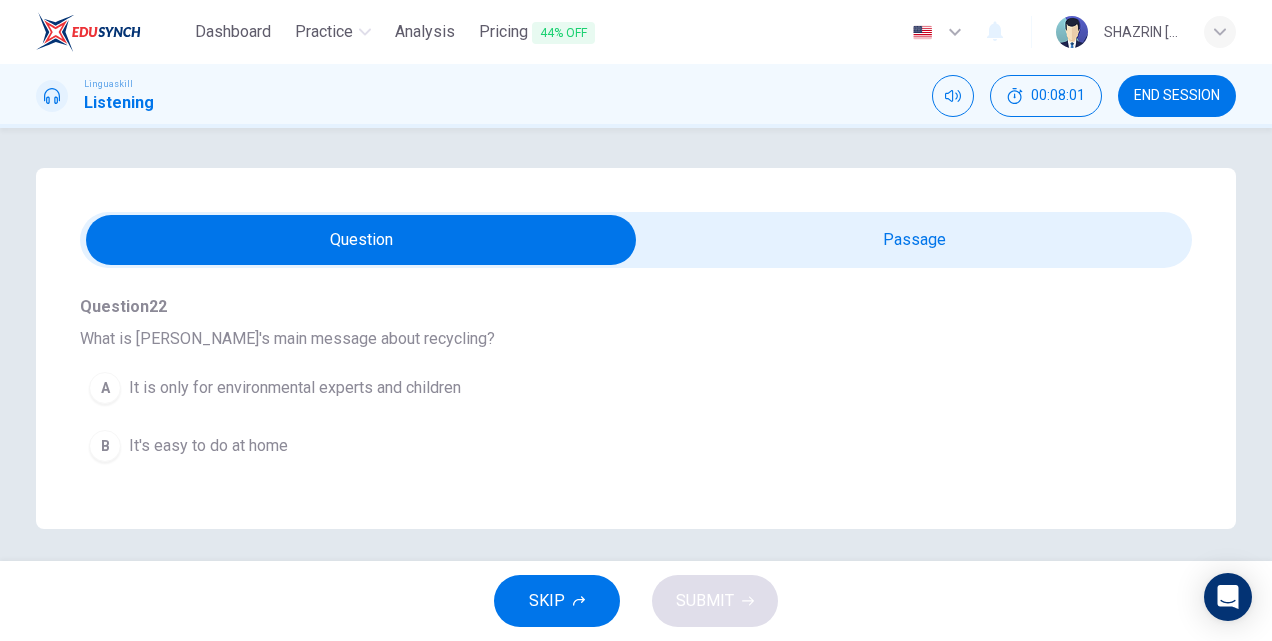 click on "It's easy to do at home" at bounding box center (208, 446) 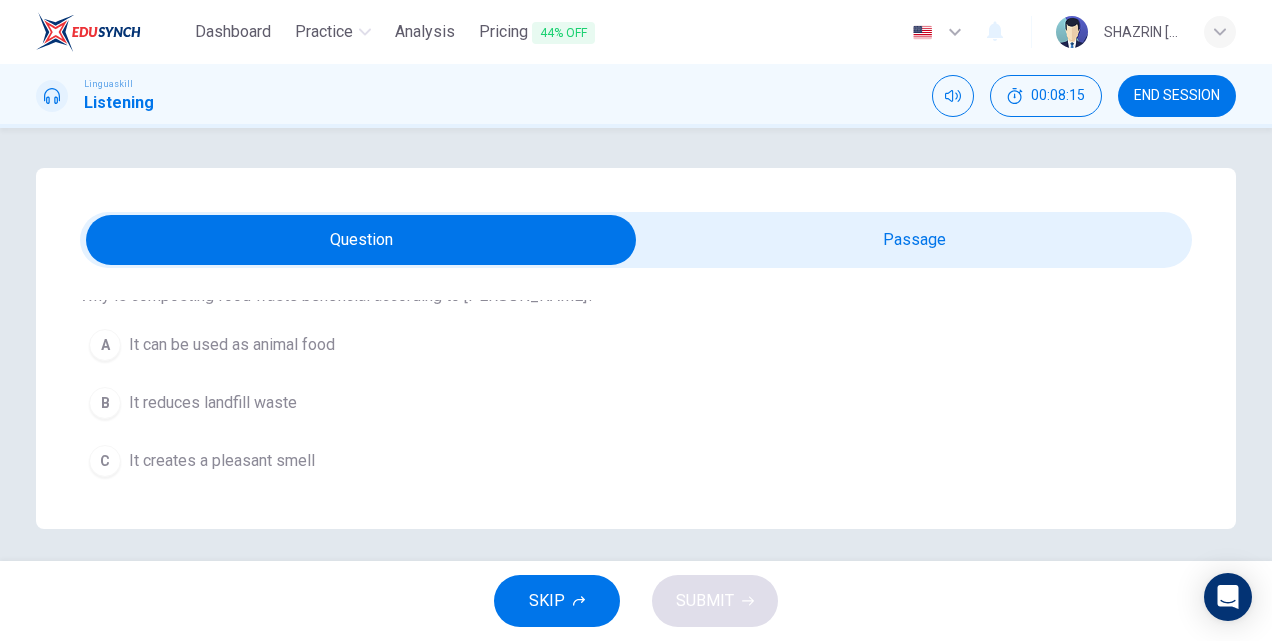 scroll, scrollTop: 1016, scrollLeft: 0, axis: vertical 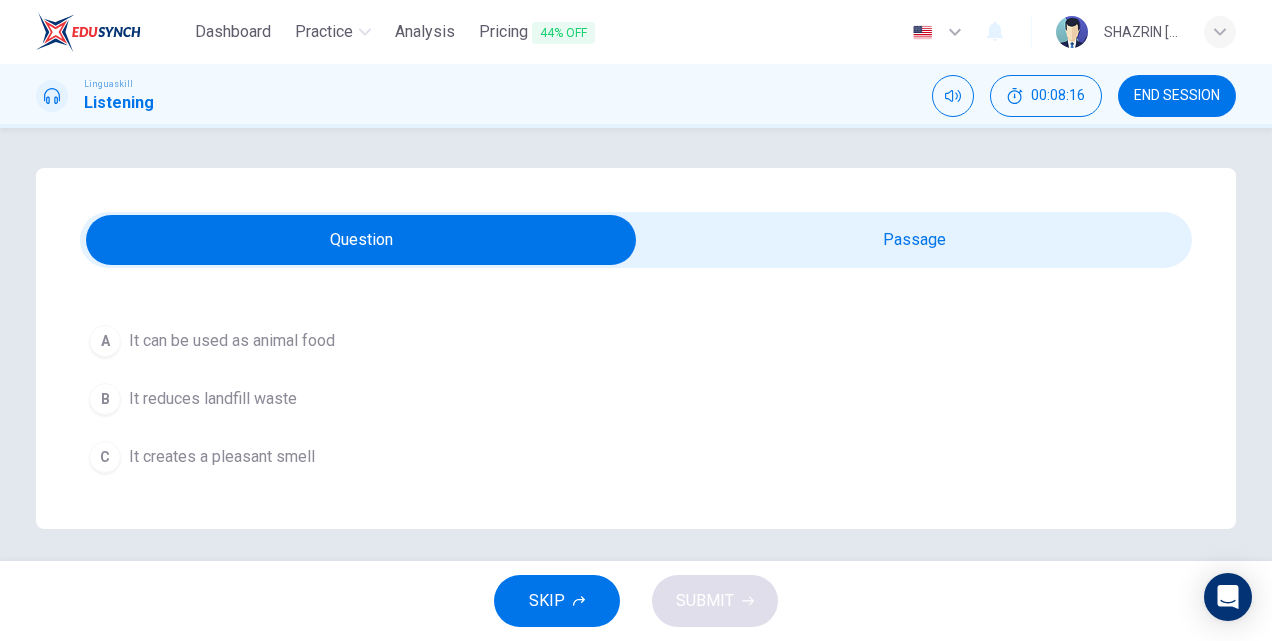 click on "B It reduces landfill waste" at bounding box center [600, 399] 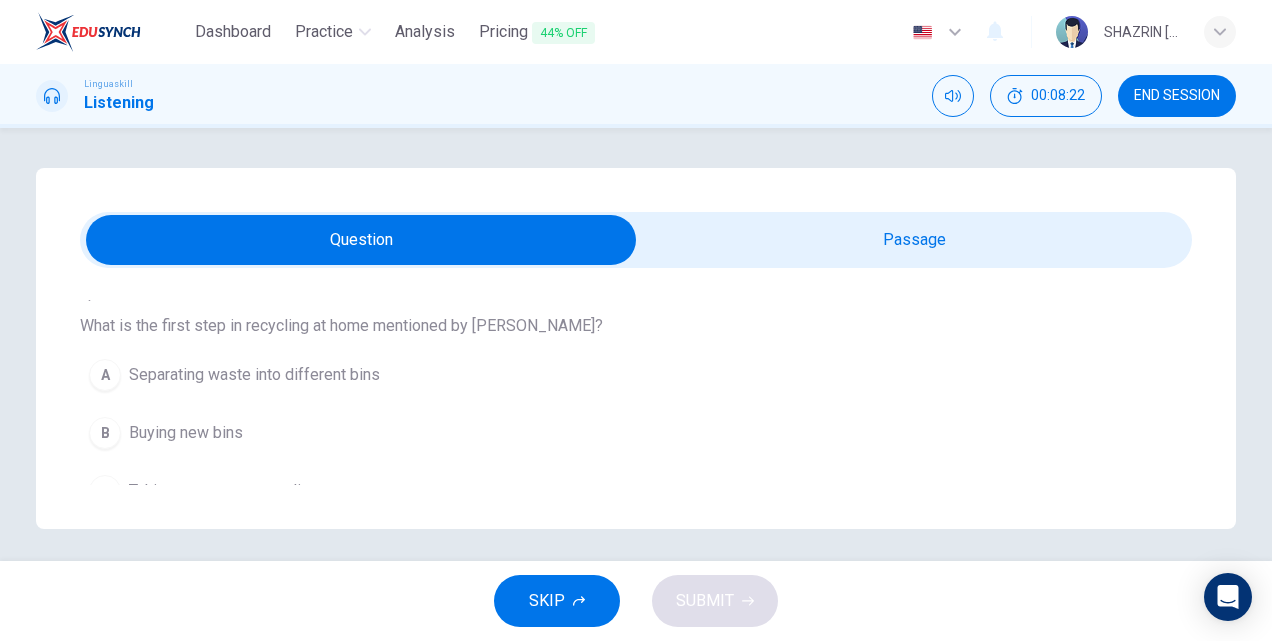 scroll, scrollTop: 1250, scrollLeft: 0, axis: vertical 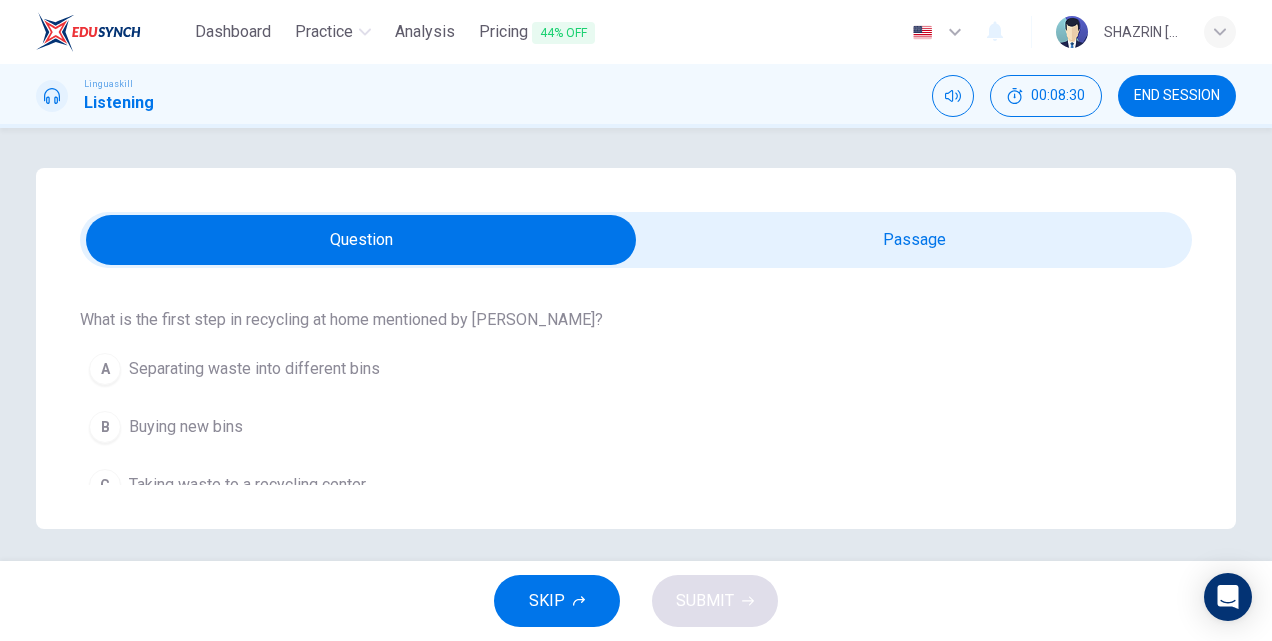 click on "A Separating waste into different bins" at bounding box center [600, 369] 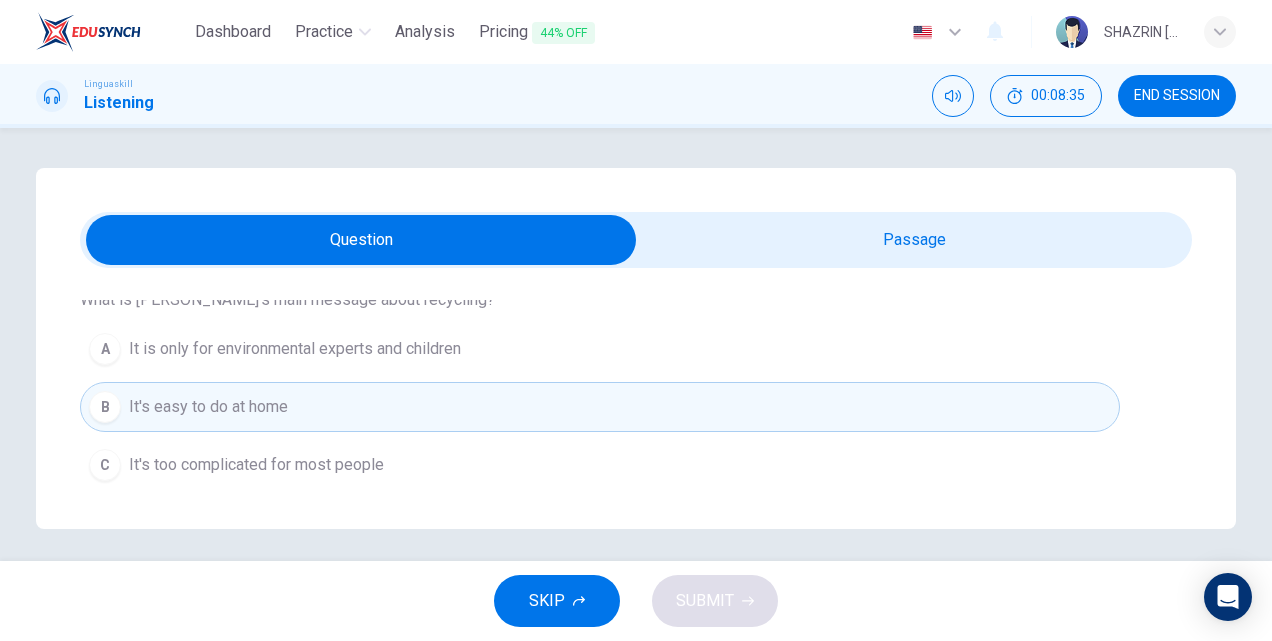 scroll, scrollTop: 285, scrollLeft: 0, axis: vertical 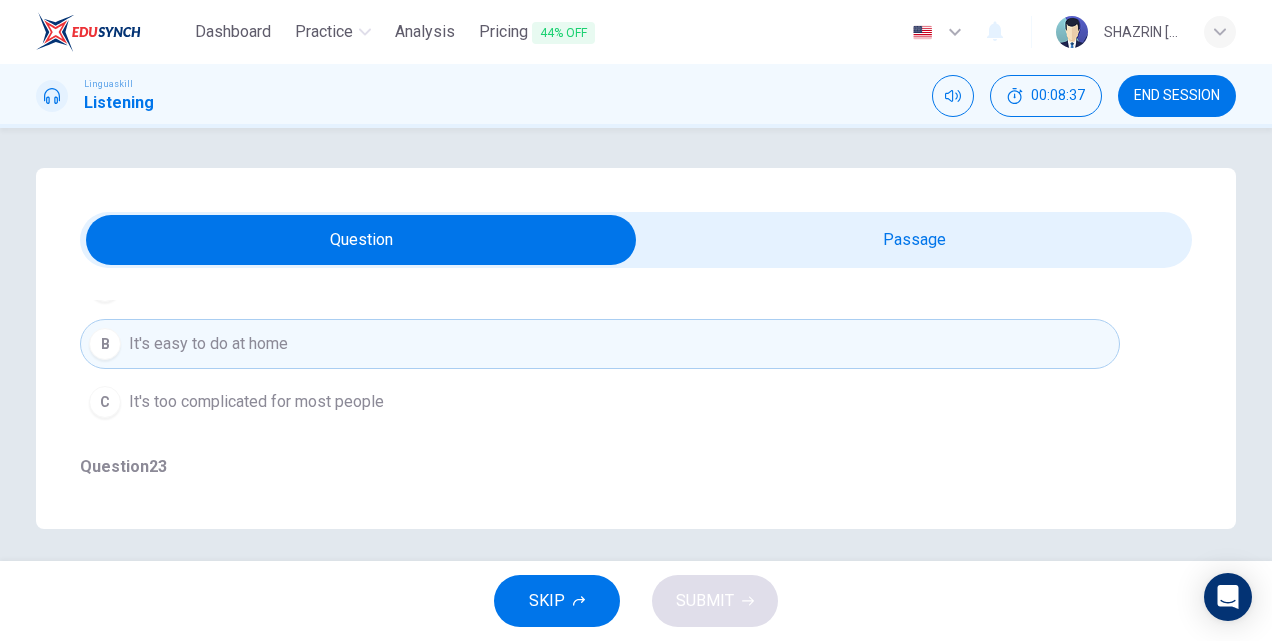click at bounding box center [361, 240] 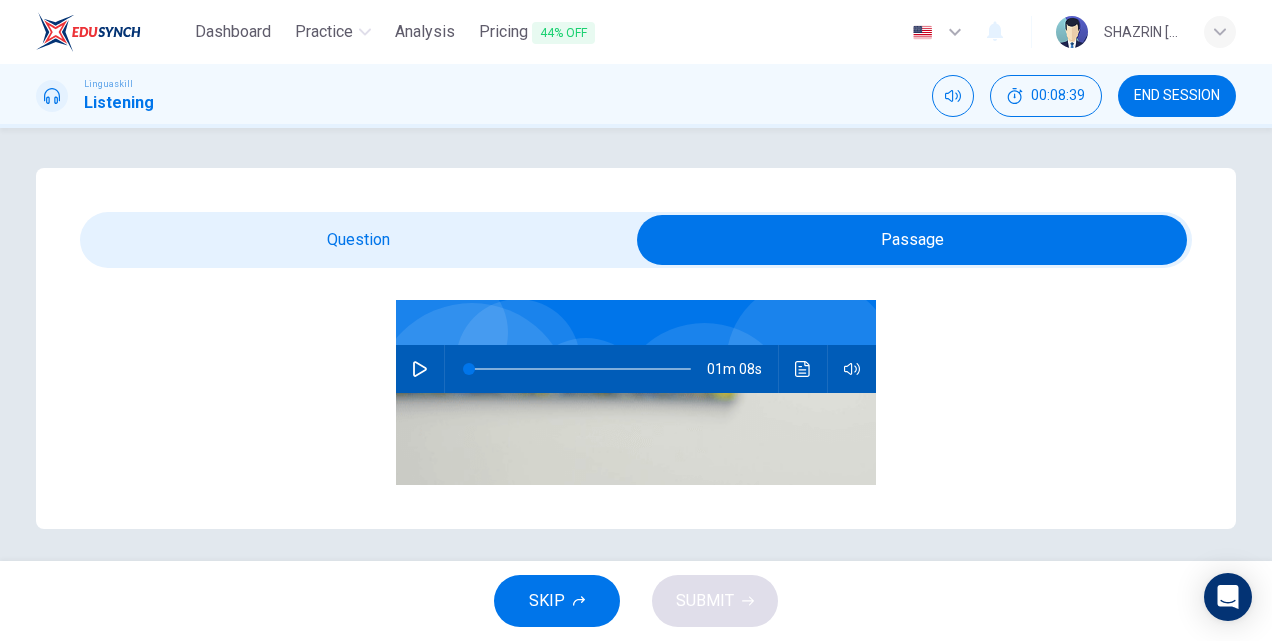 scroll, scrollTop: 189, scrollLeft: 0, axis: vertical 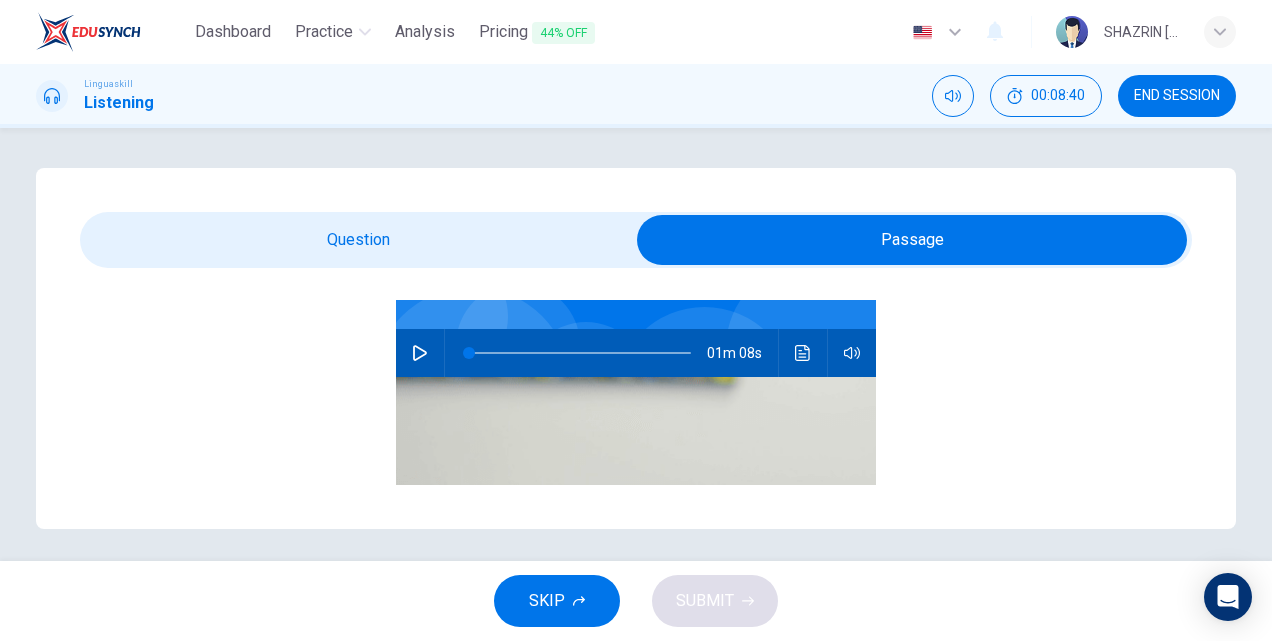 click 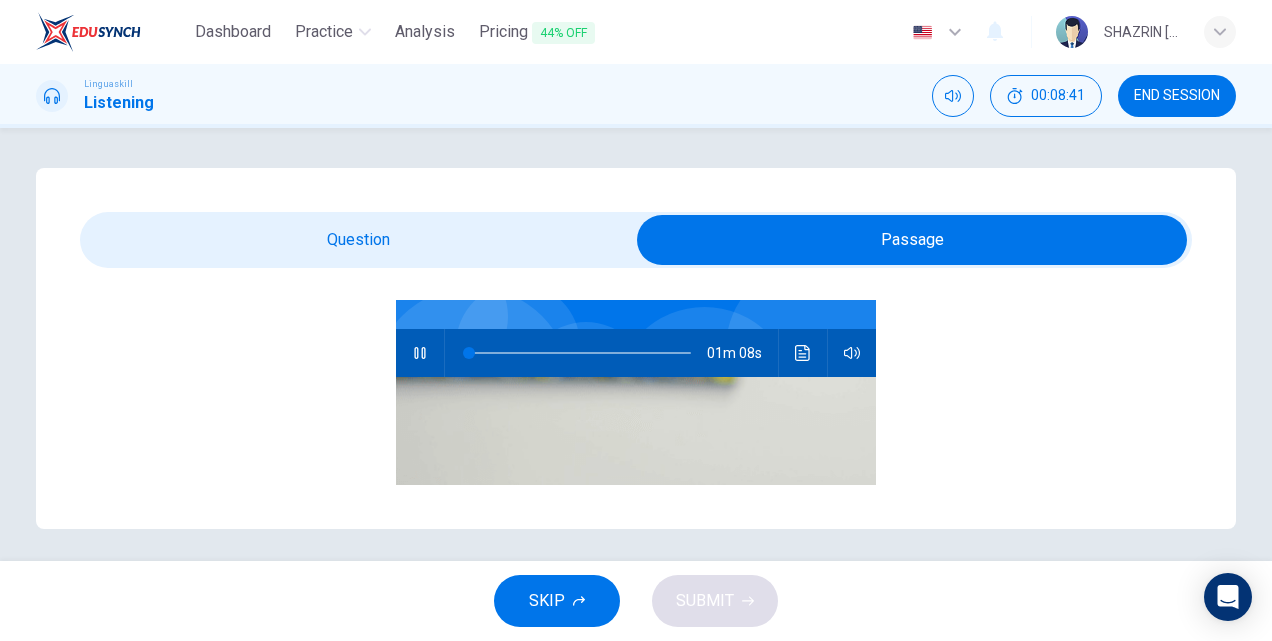click at bounding box center (912, 240) 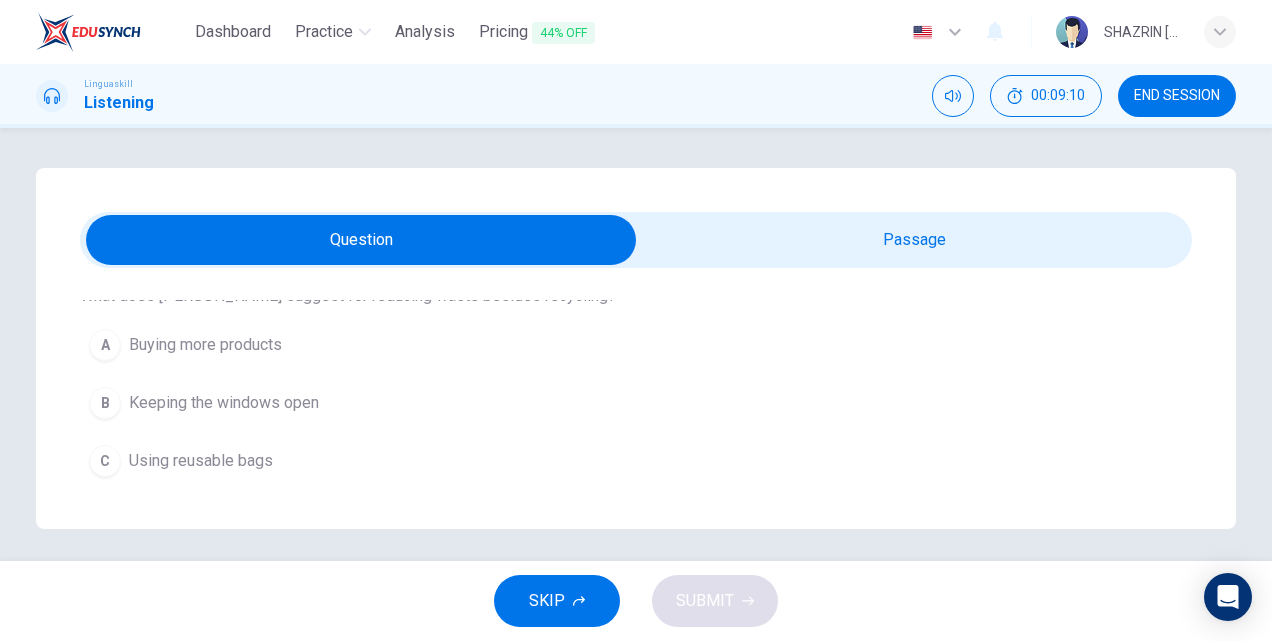 scroll, scrollTop: 752, scrollLeft: 0, axis: vertical 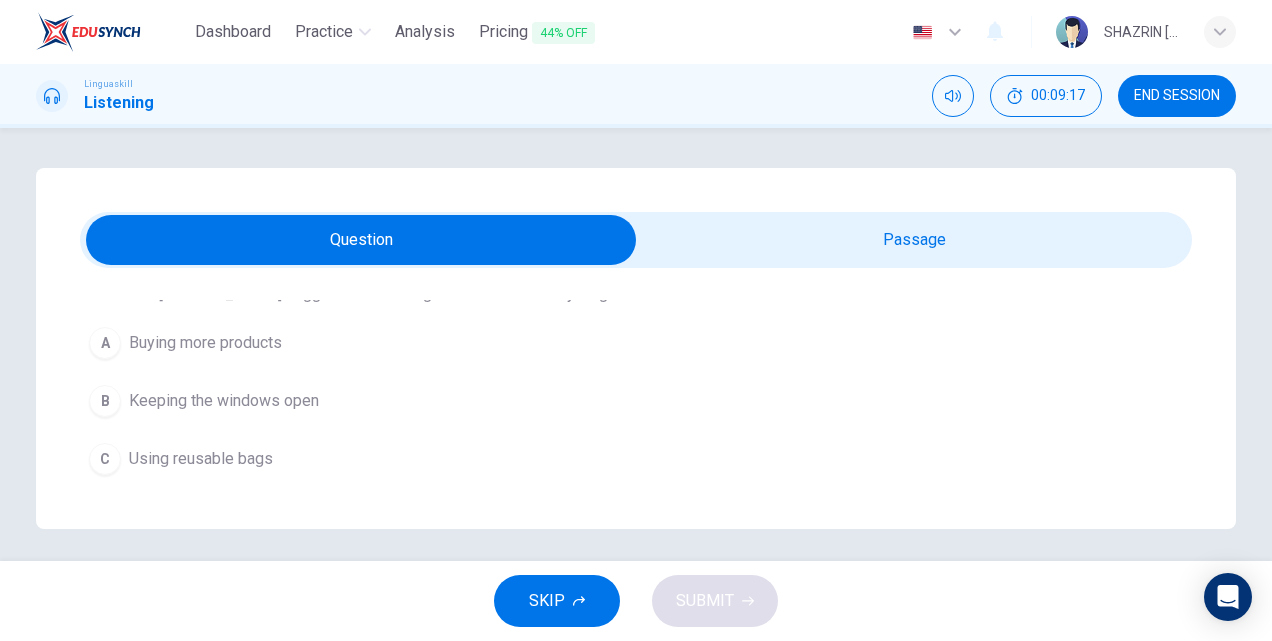 click on "Using reusable bags" at bounding box center (201, 459) 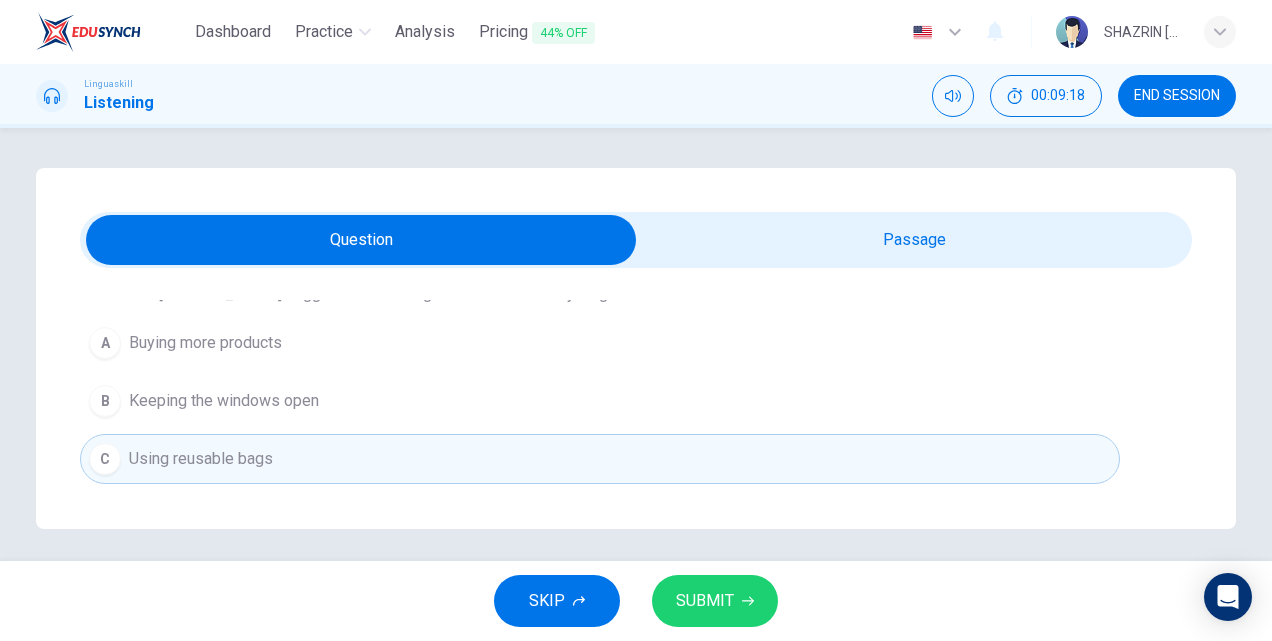 click on "SUBMIT" at bounding box center (705, 601) 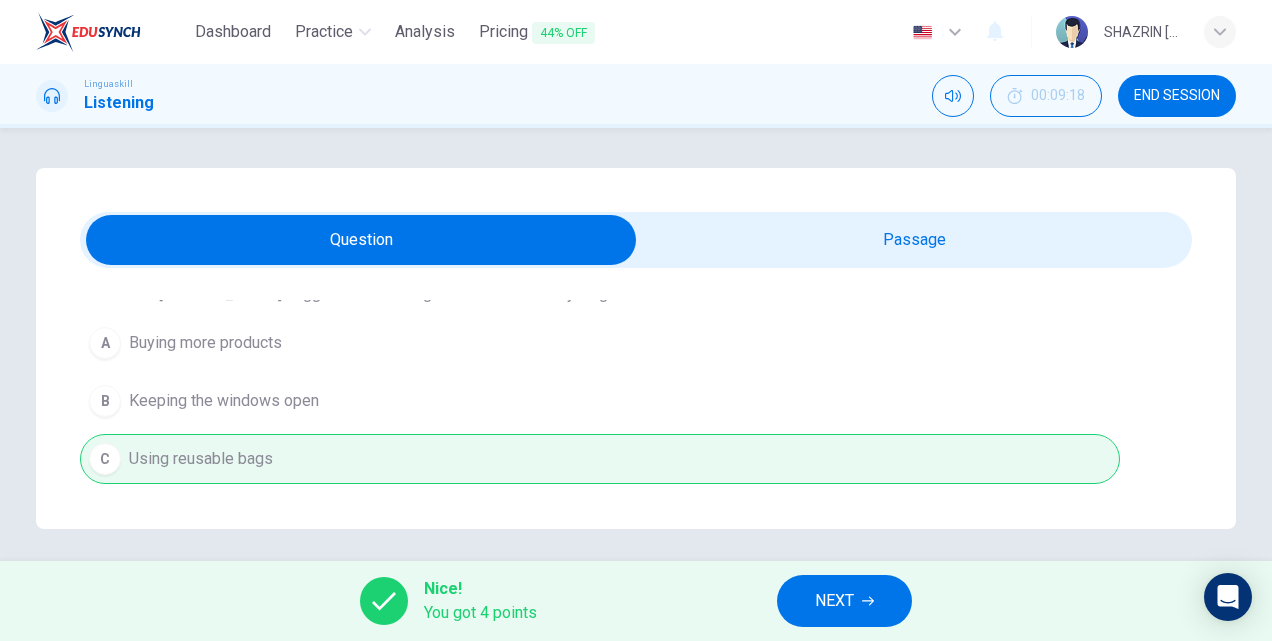 click on "NEXT" at bounding box center [834, 601] 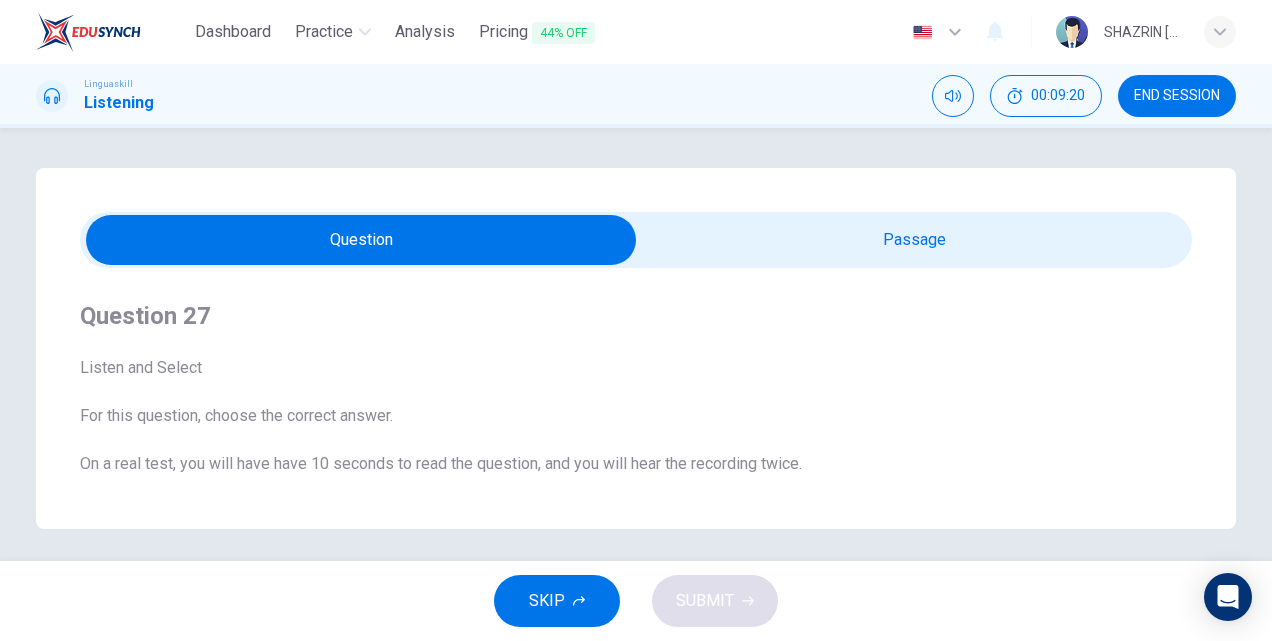 click at bounding box center [361, 240] 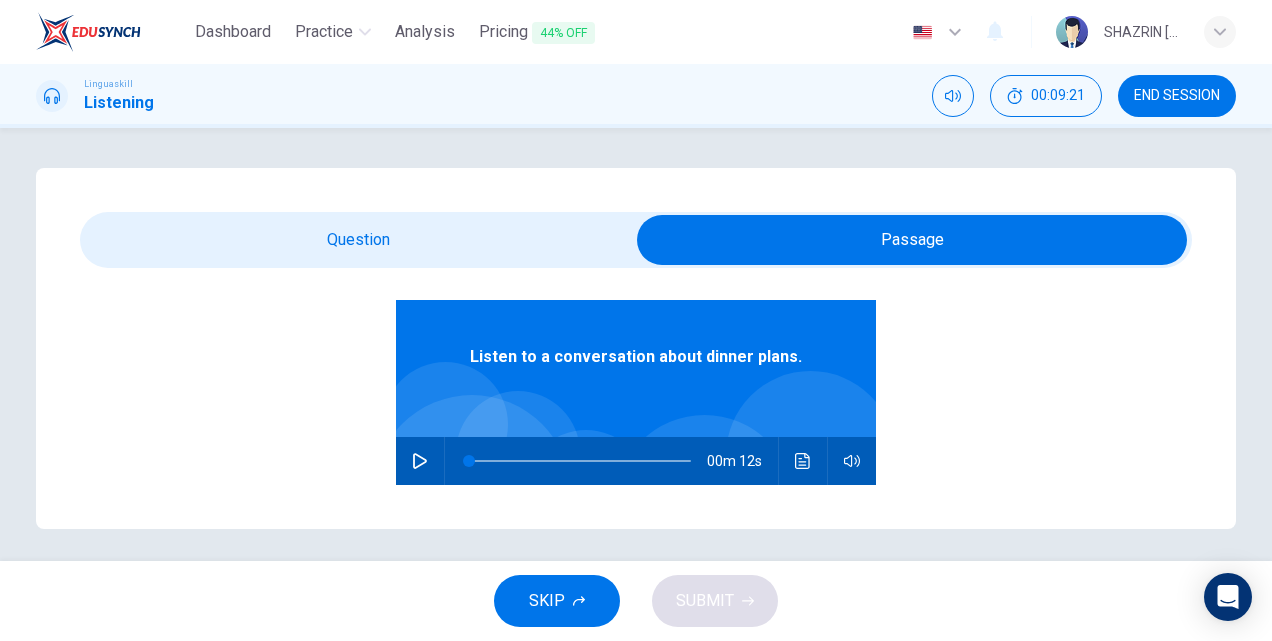 scroll, scrollTop: 83, scrollLeft: 0, axis: vertical 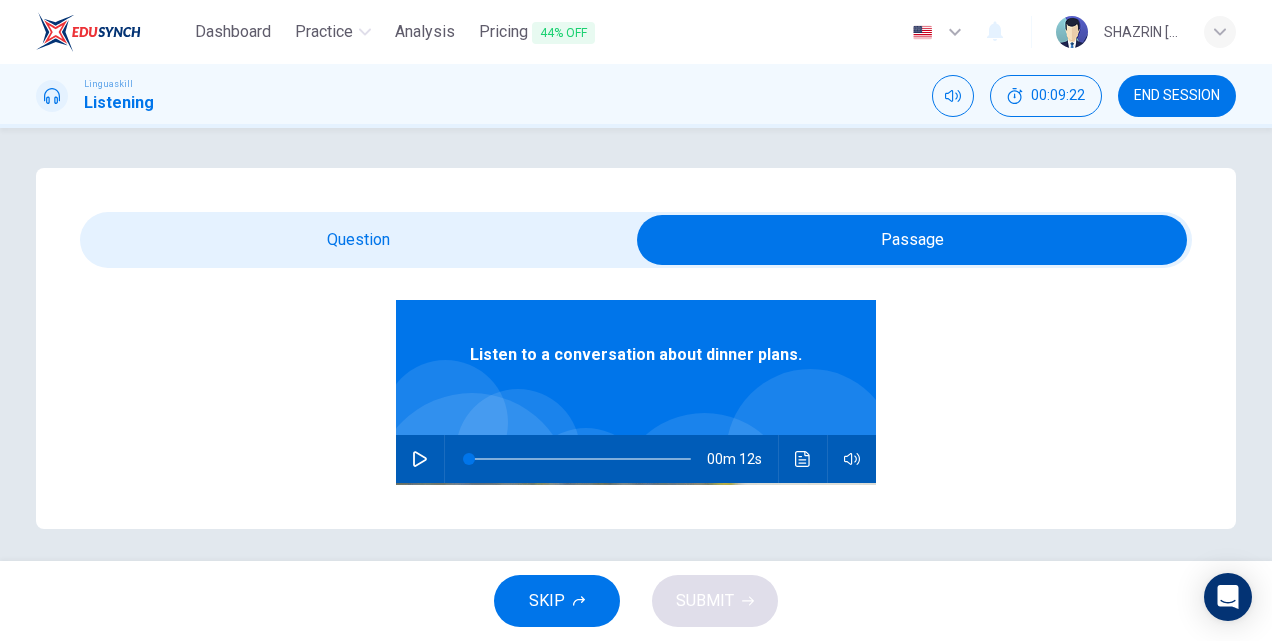 click 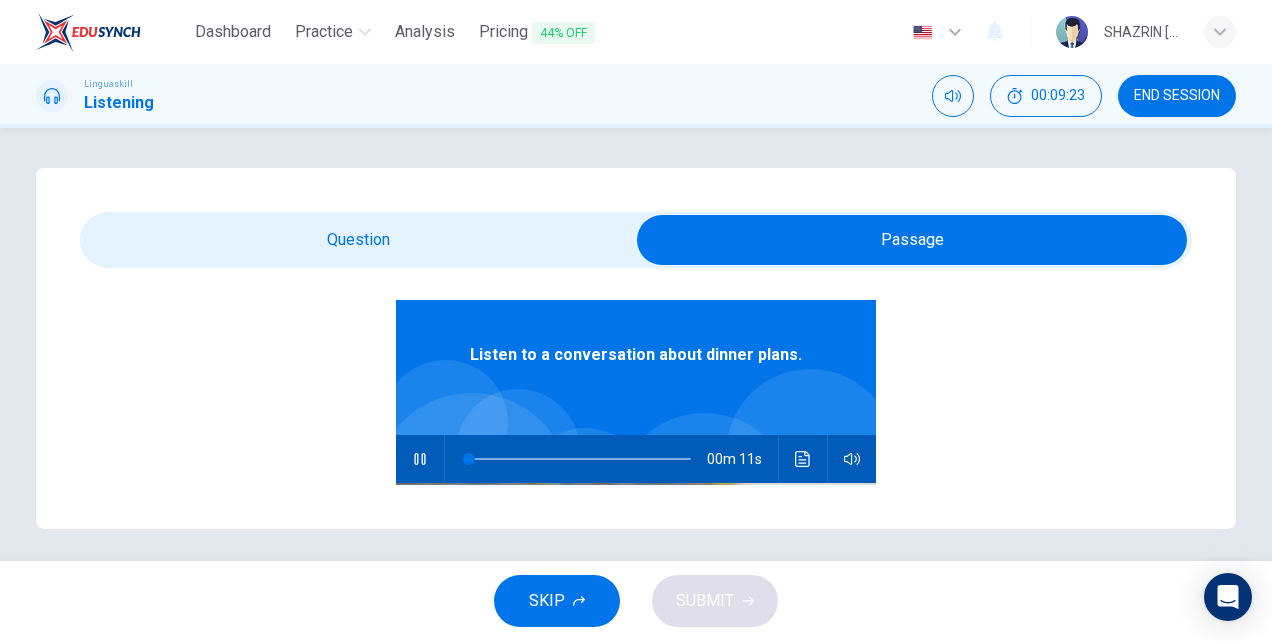 type on "8" 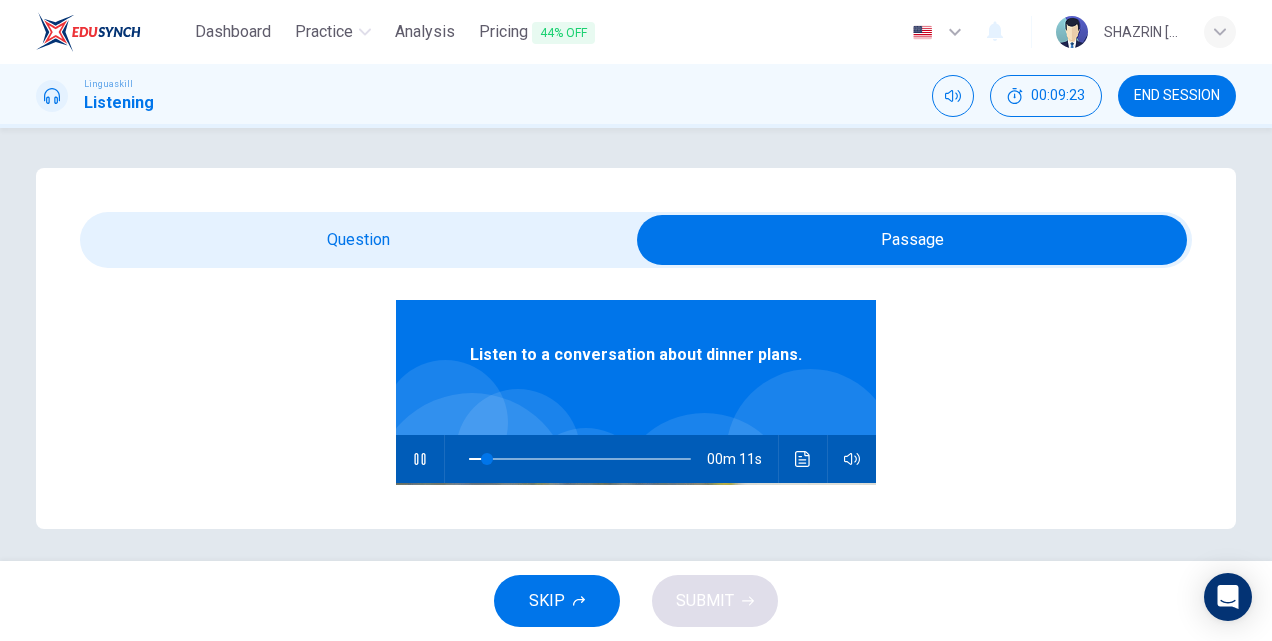 click at bounding box center (912, 240) 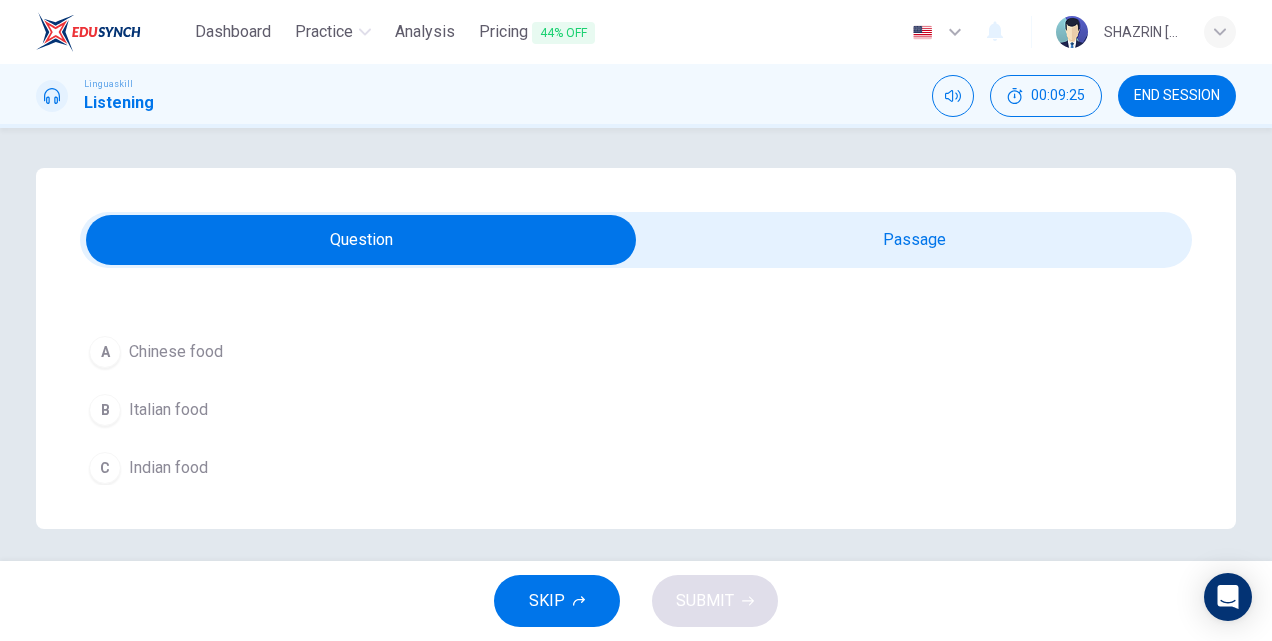 scroll, scrollTop: 244, scrollLeft: 0, axis: vertical 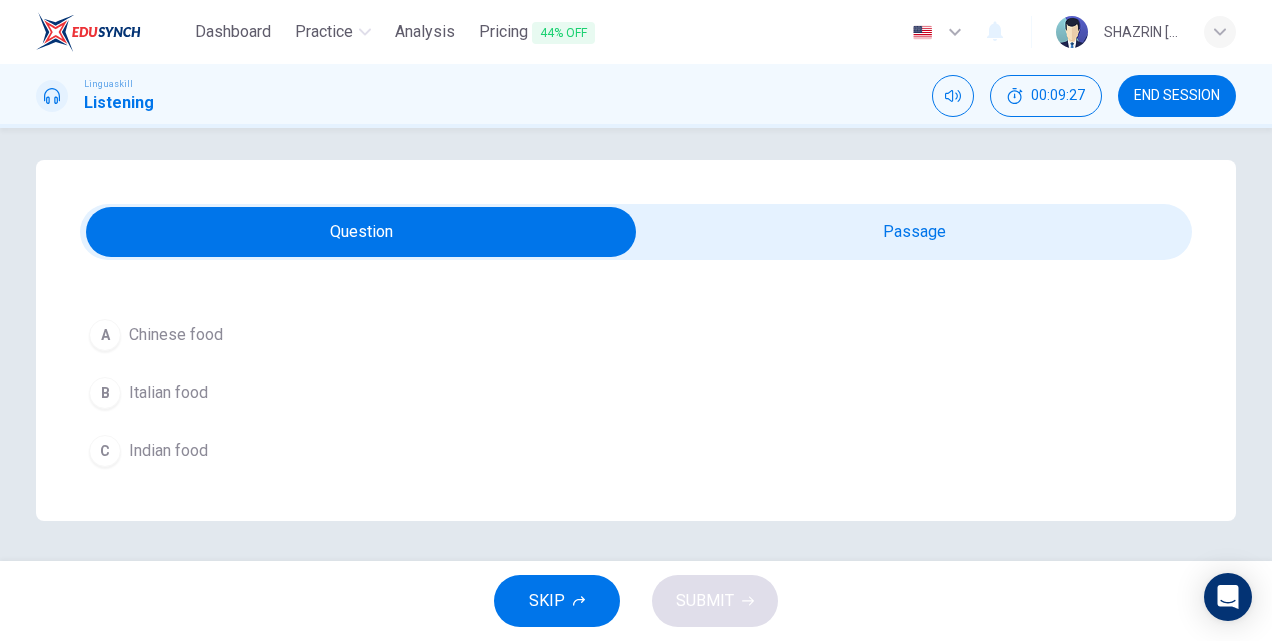 click on "Italian food" at bounding box center (168, 393) 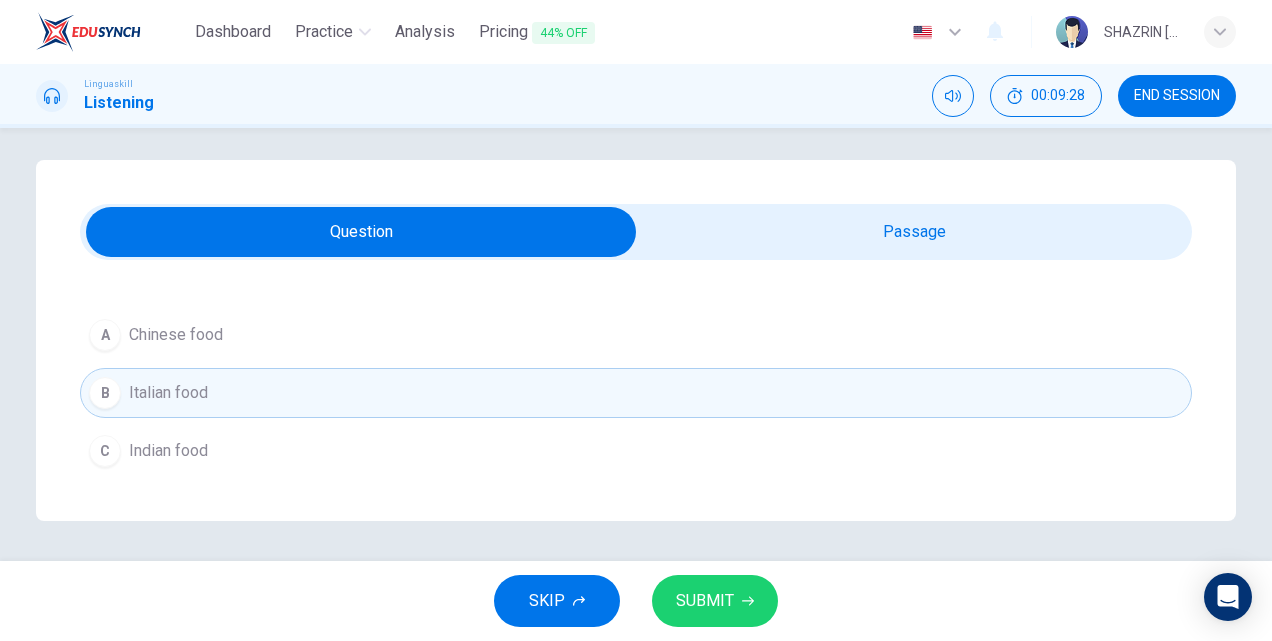 click on "SUBMIT" at bounding box center [705, 601] 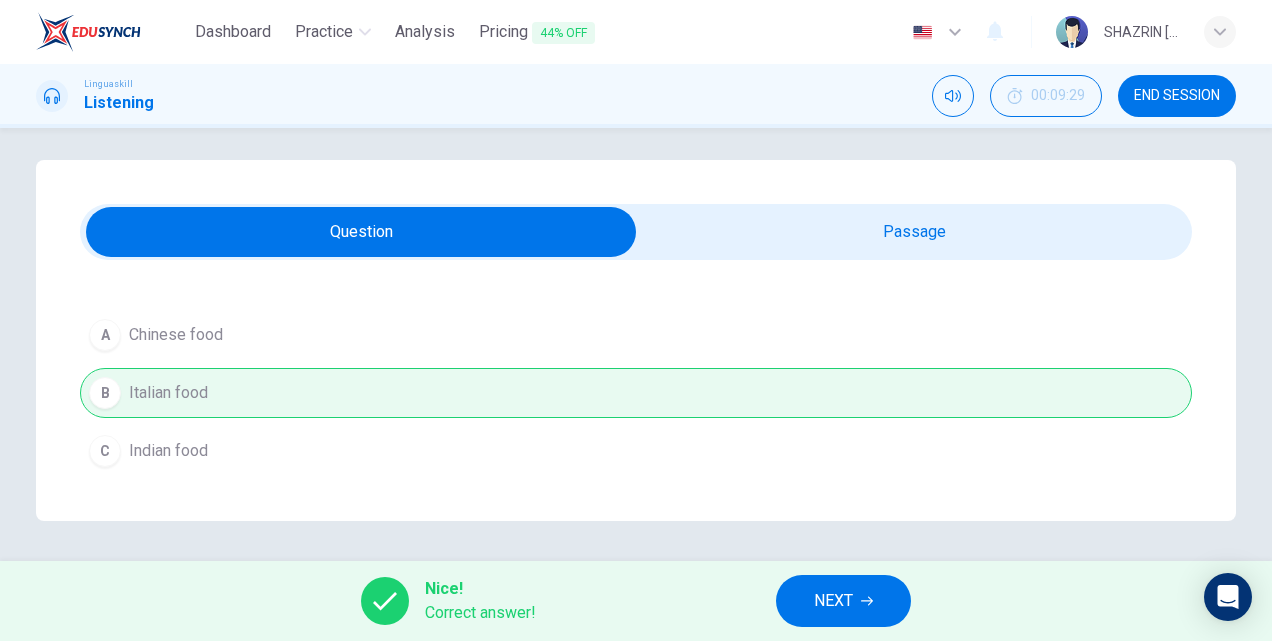 click on "END SESSION" at bounding box center (1177, 96) 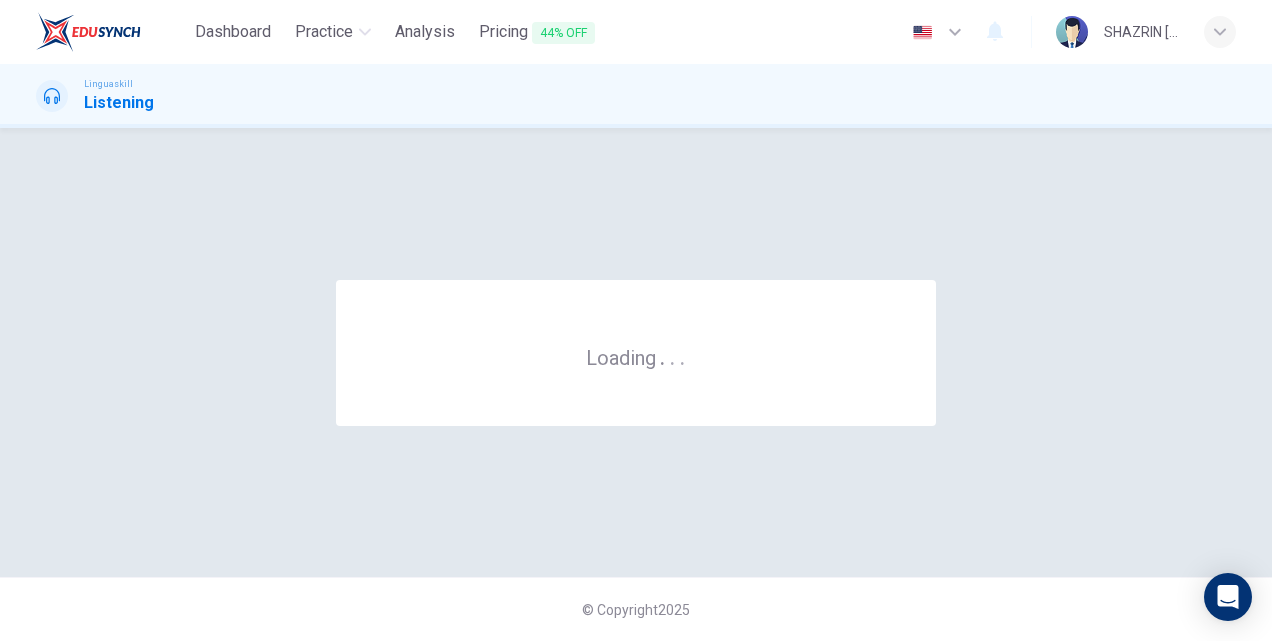 scroll, scrollTop: 0, scrollLeft: 0, axis: both 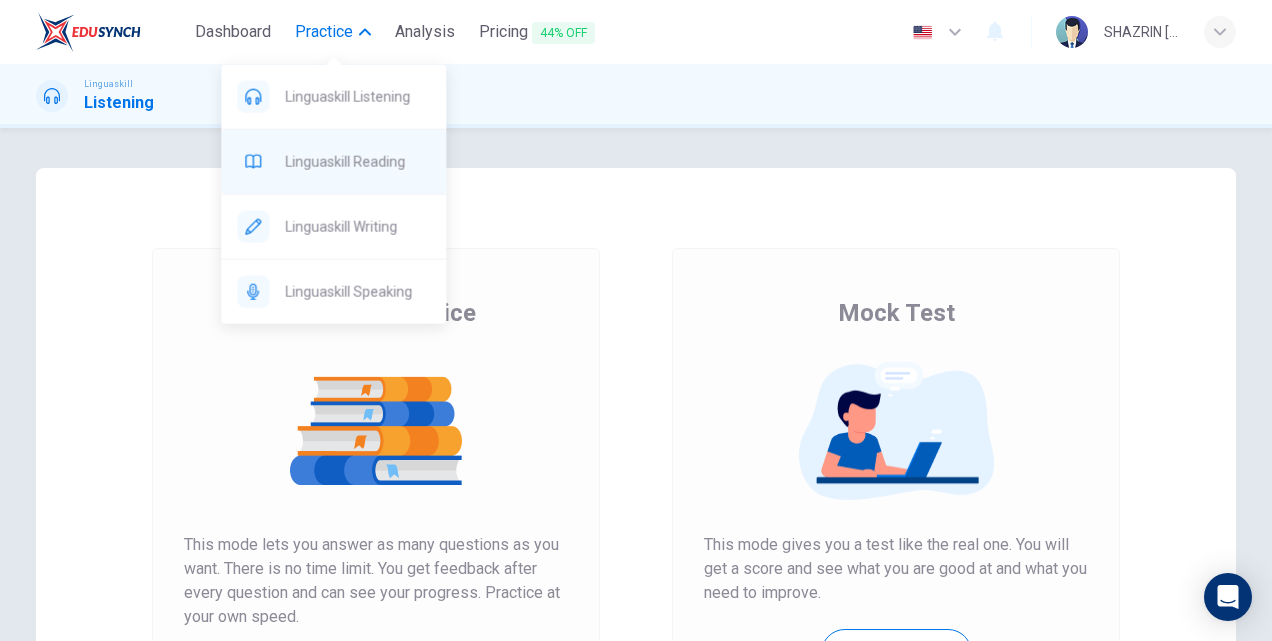 click on "Linguaskill Reading" at bounding box center (357, 162) 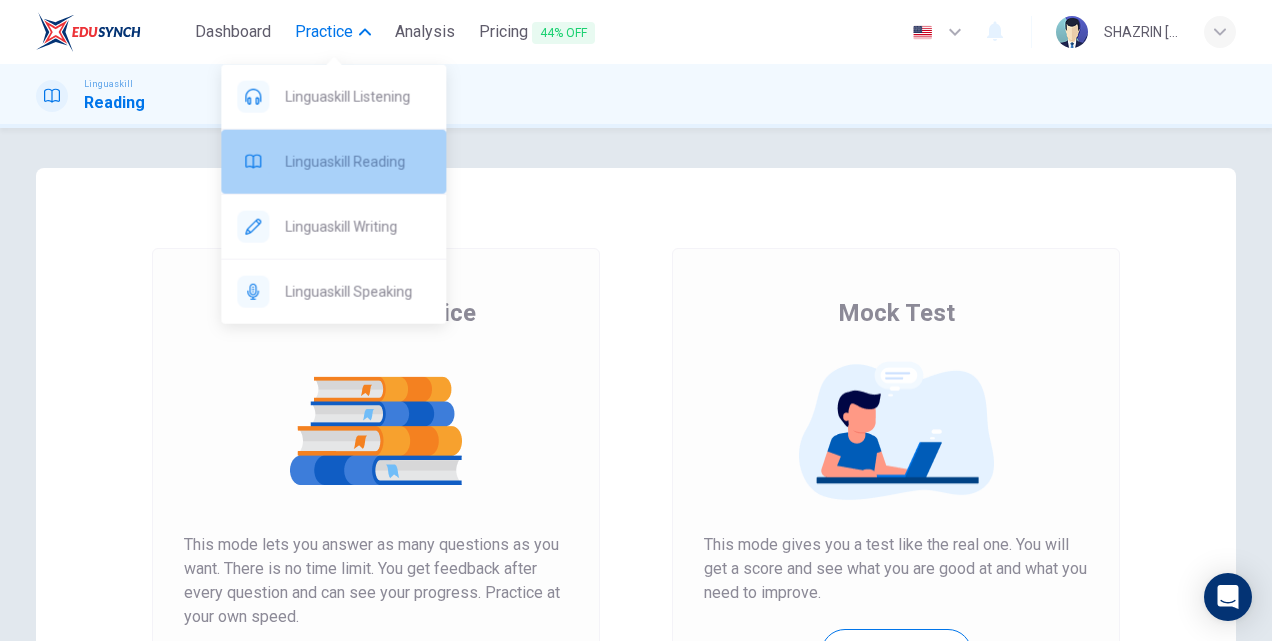drag, startPoint x: 315, startPoint y: 170, endPoint x: 350, endPoint y: 170, distance: 35 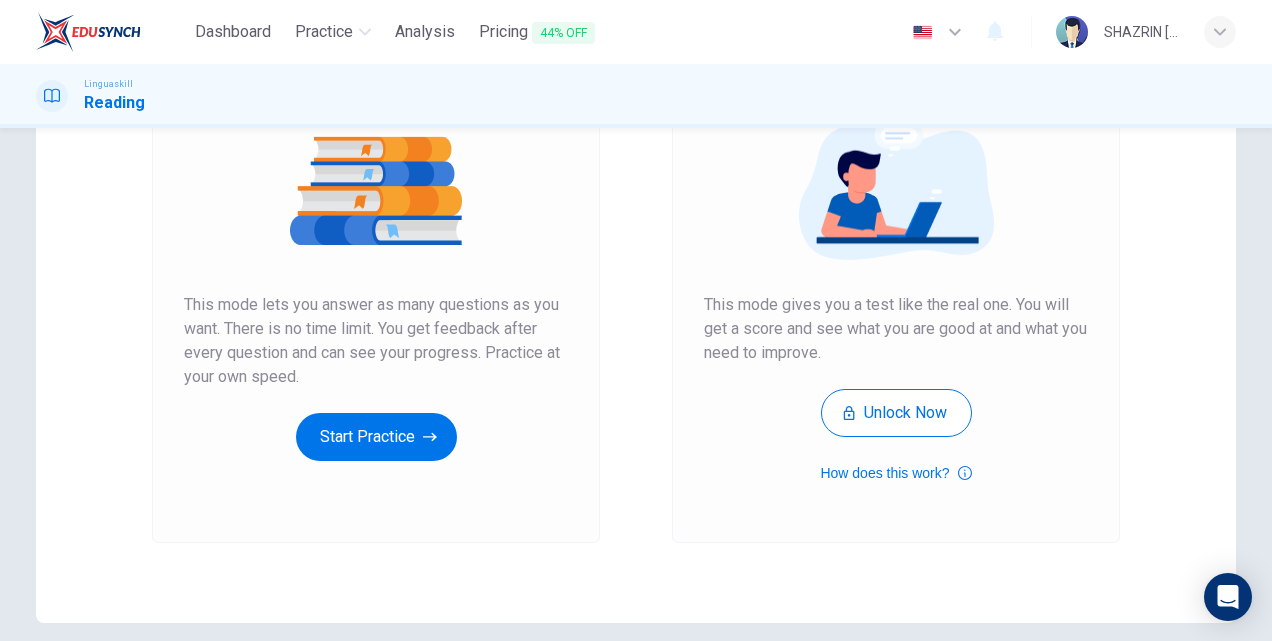 scroll, scrollTop: 250, scrollLeft: 0, axis: vertical 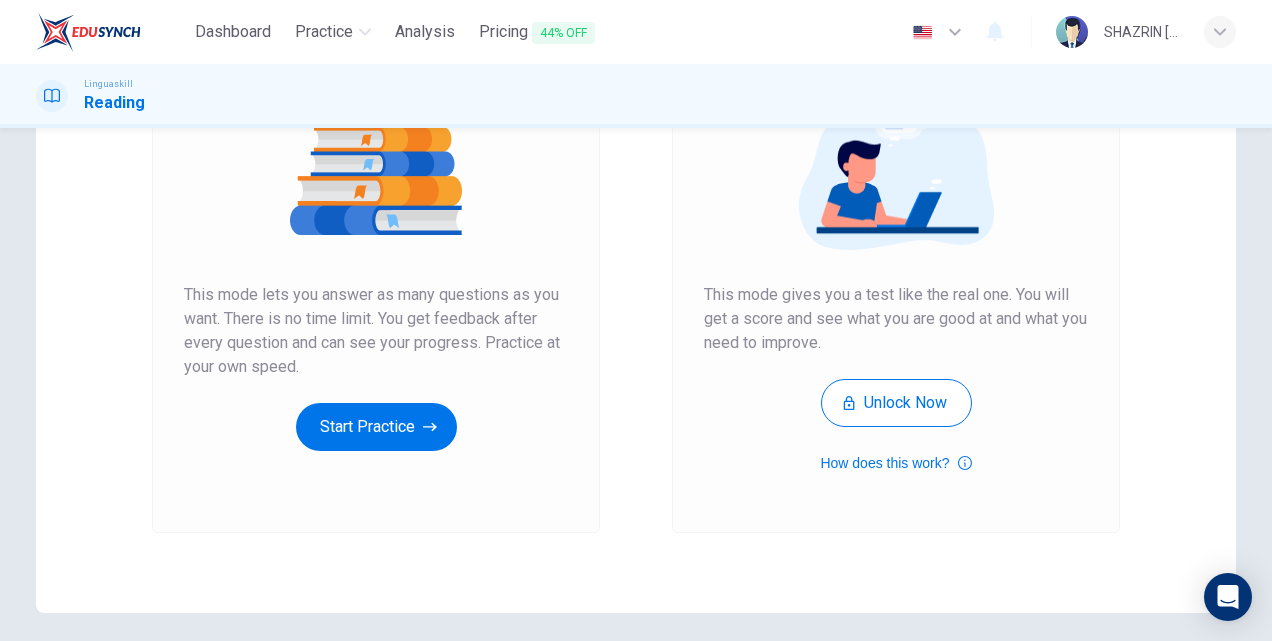 click on "Unlimited Practice This mode lets you answer as many questions as you want. There is no time limit. You get feedback after every question and can see your progress. Practice at your own speed. Start Practice" at bounding box center [376, 249] 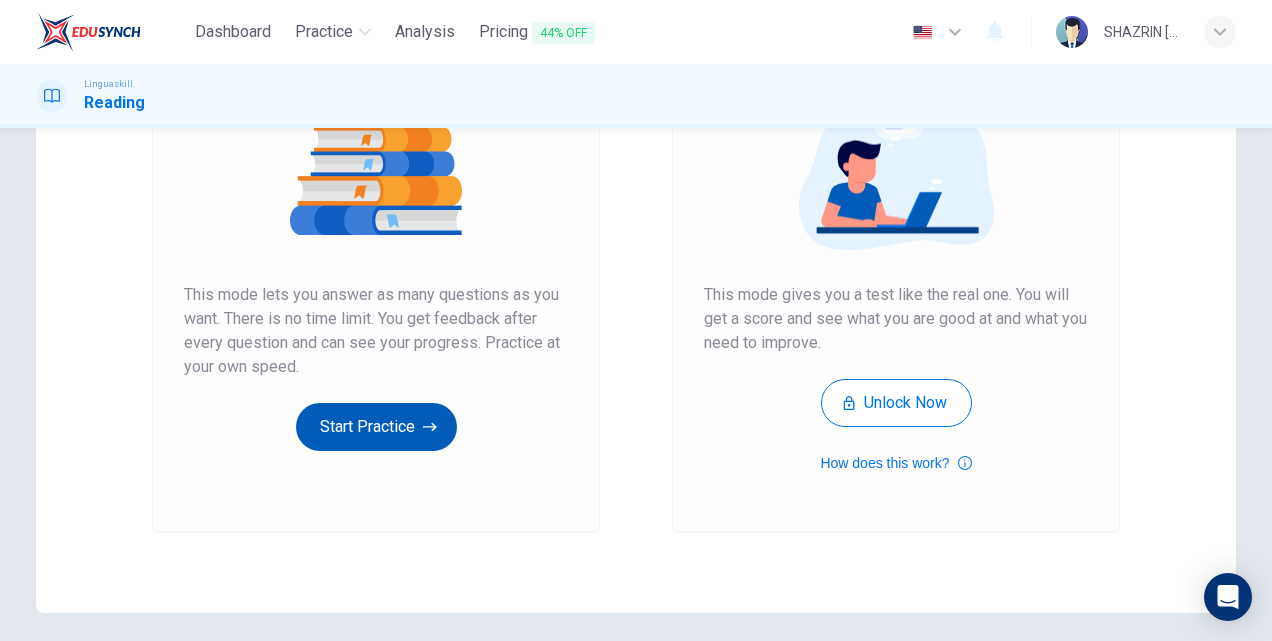 click on "Start Practice" at bounding box center (376, 427) 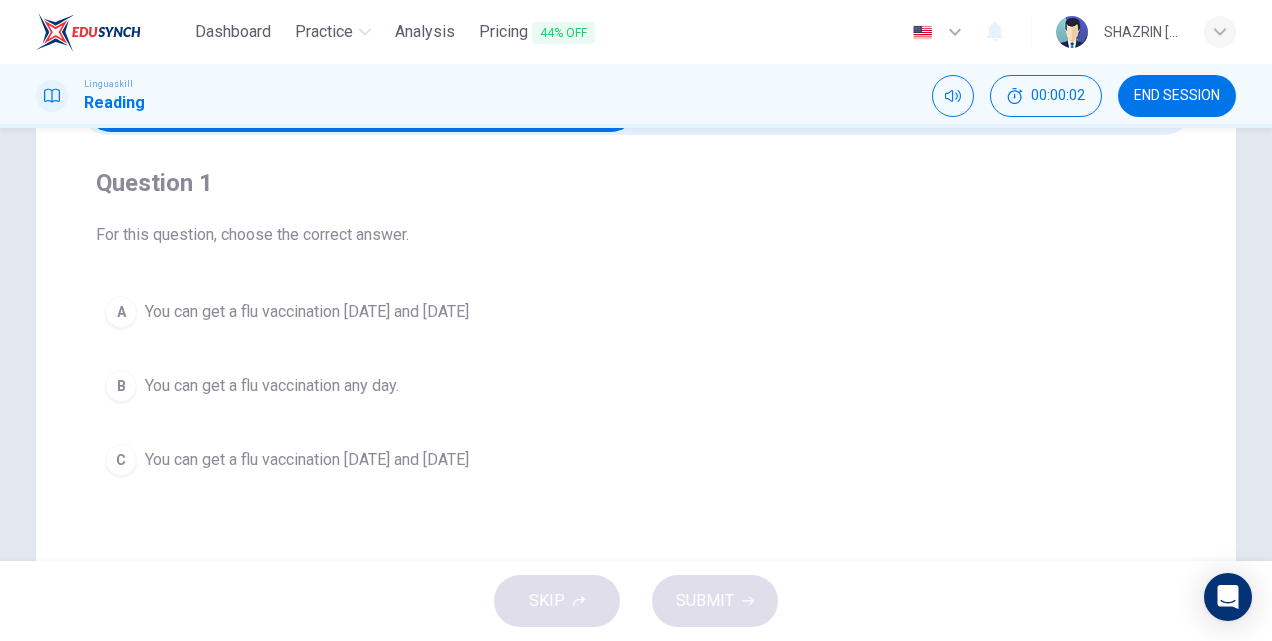 scroll, scrollTop: 100, scrollLeft: 0, axis: vertical 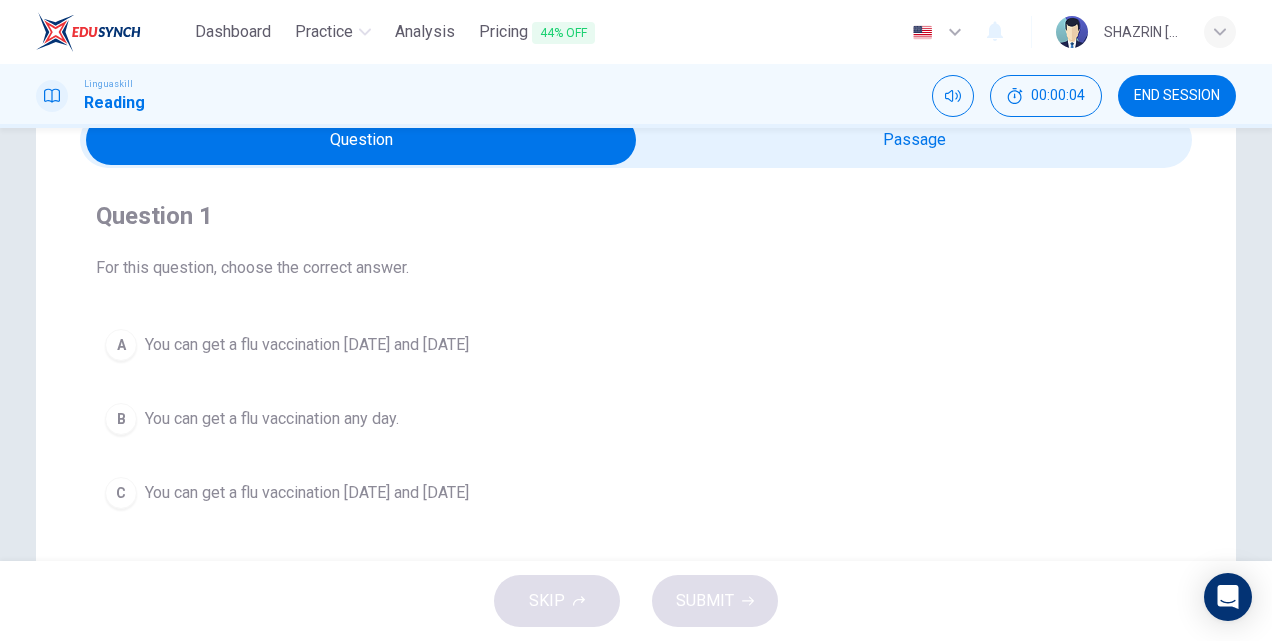 click at bounding box center [361, 140] 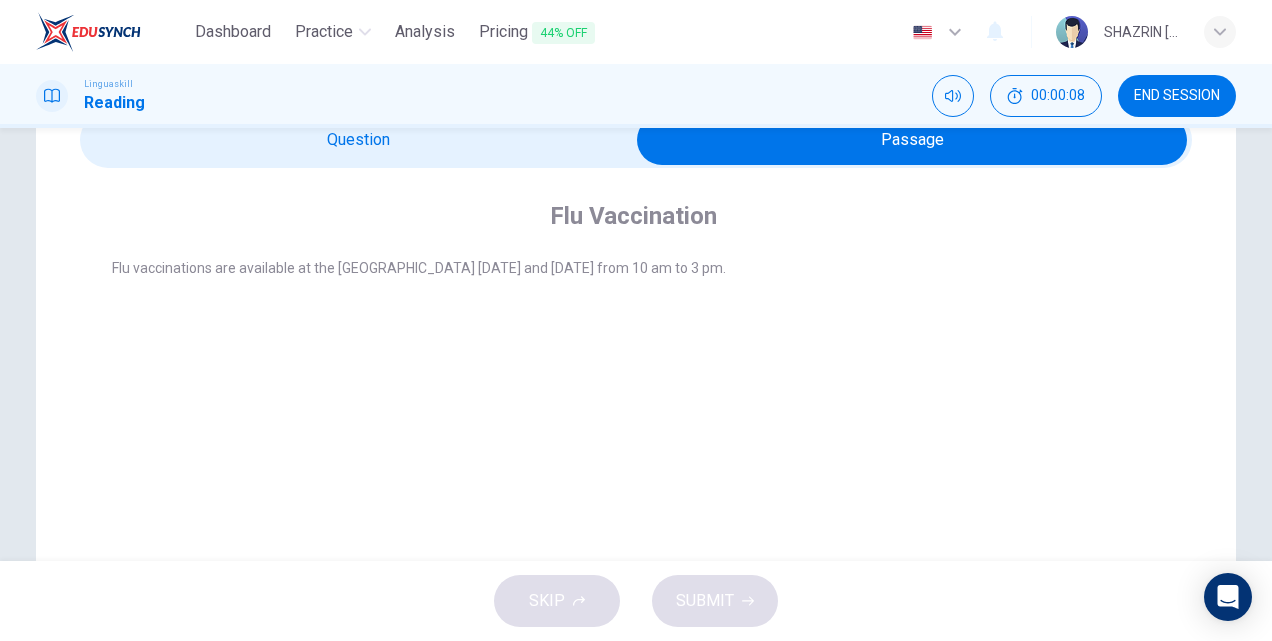 click at bounding box center [912, 140] 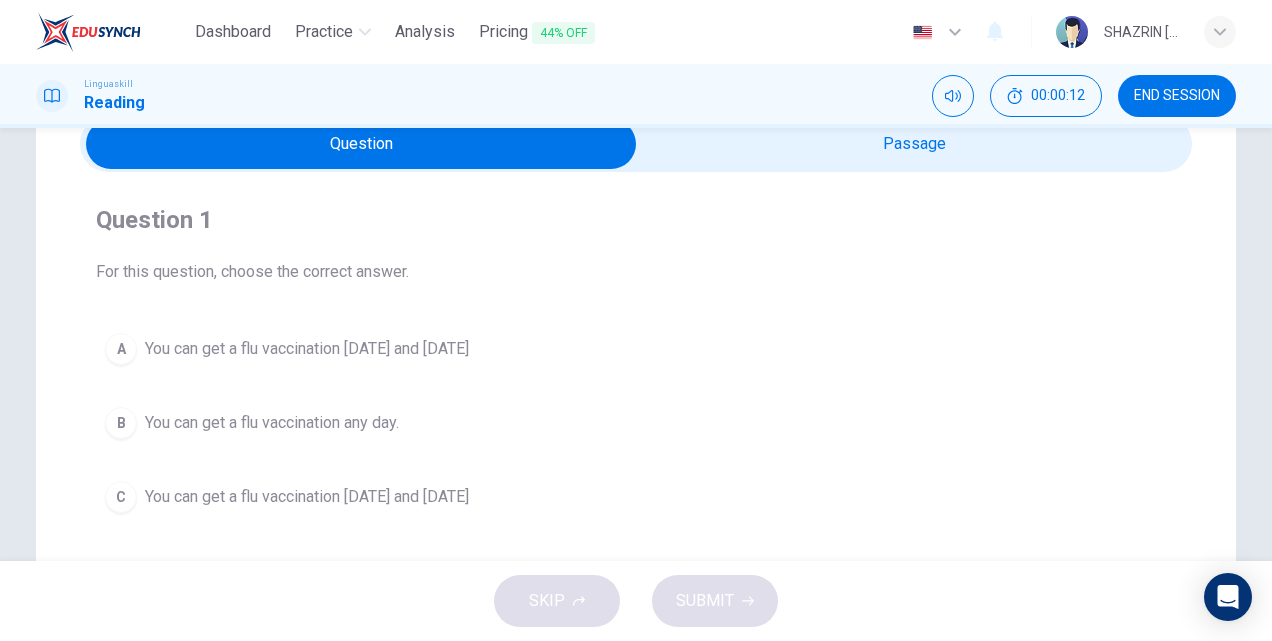 scroll, scrollTop: 83, scrollLeft: 0, axis: vertical 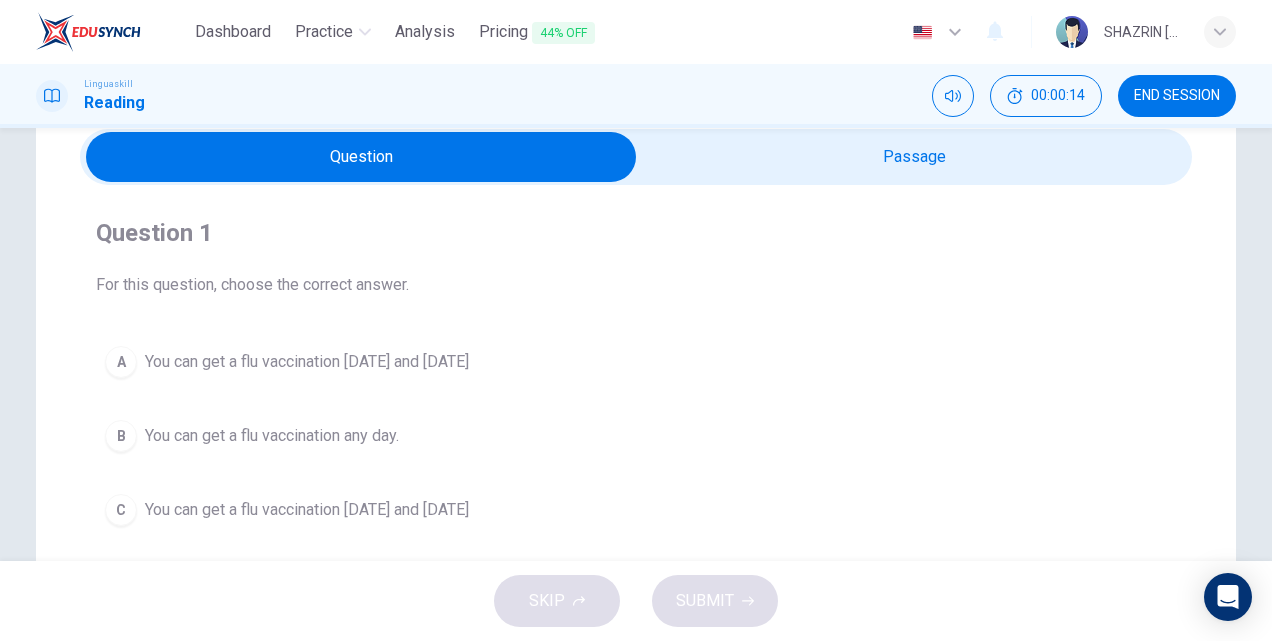click at bounding box center (361, 157) 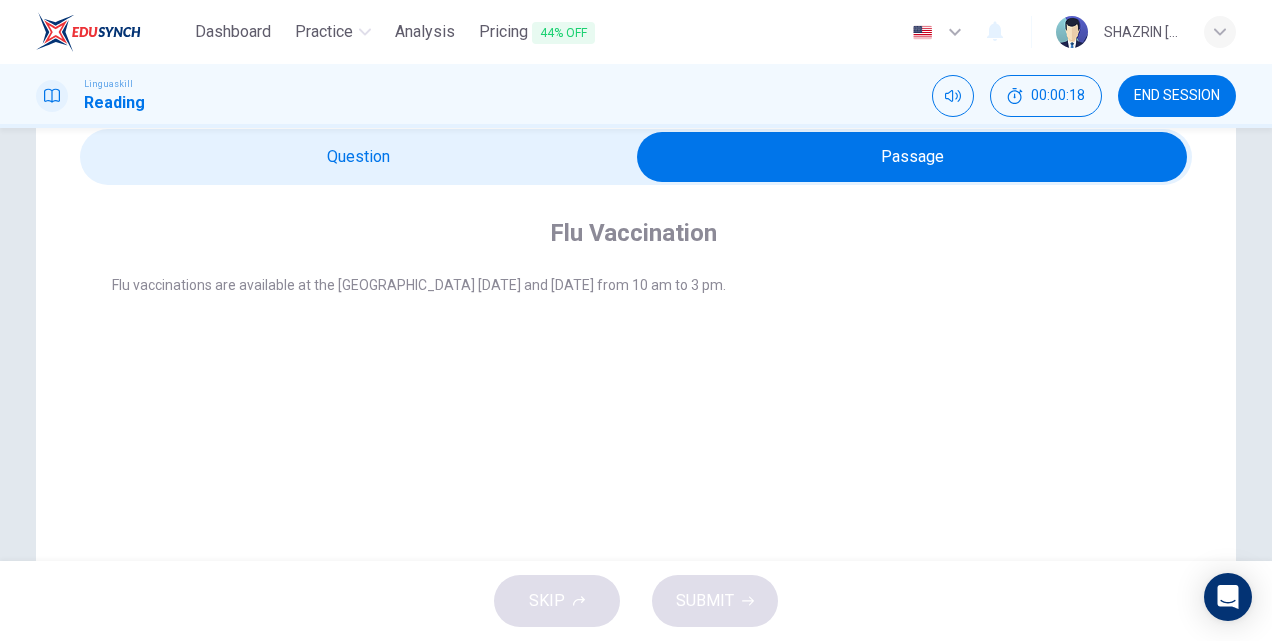 click at bounding box center [912, 157] 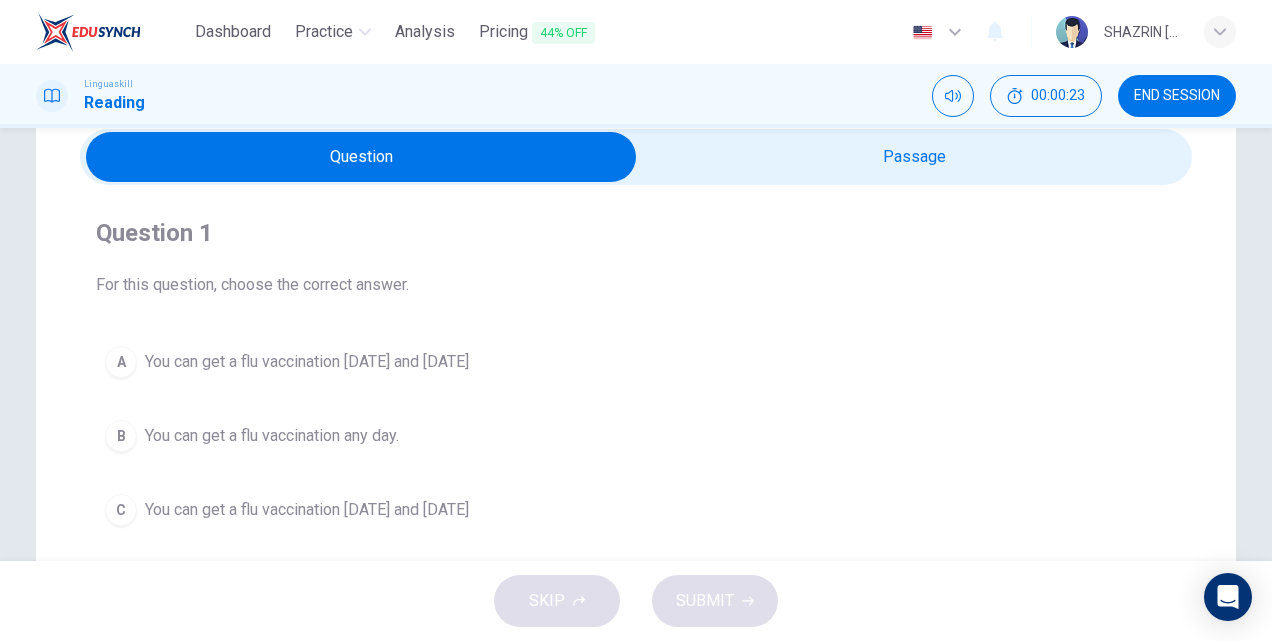 click at bounding box center [361, 157] 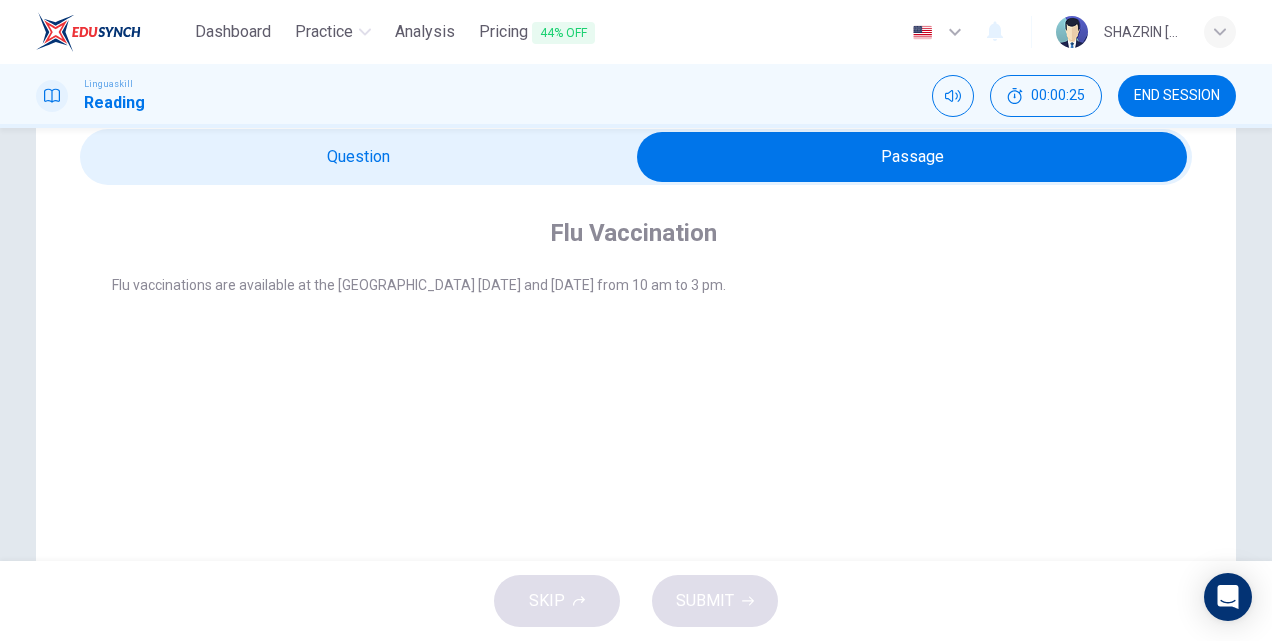 click at bounding box center (912, 157) 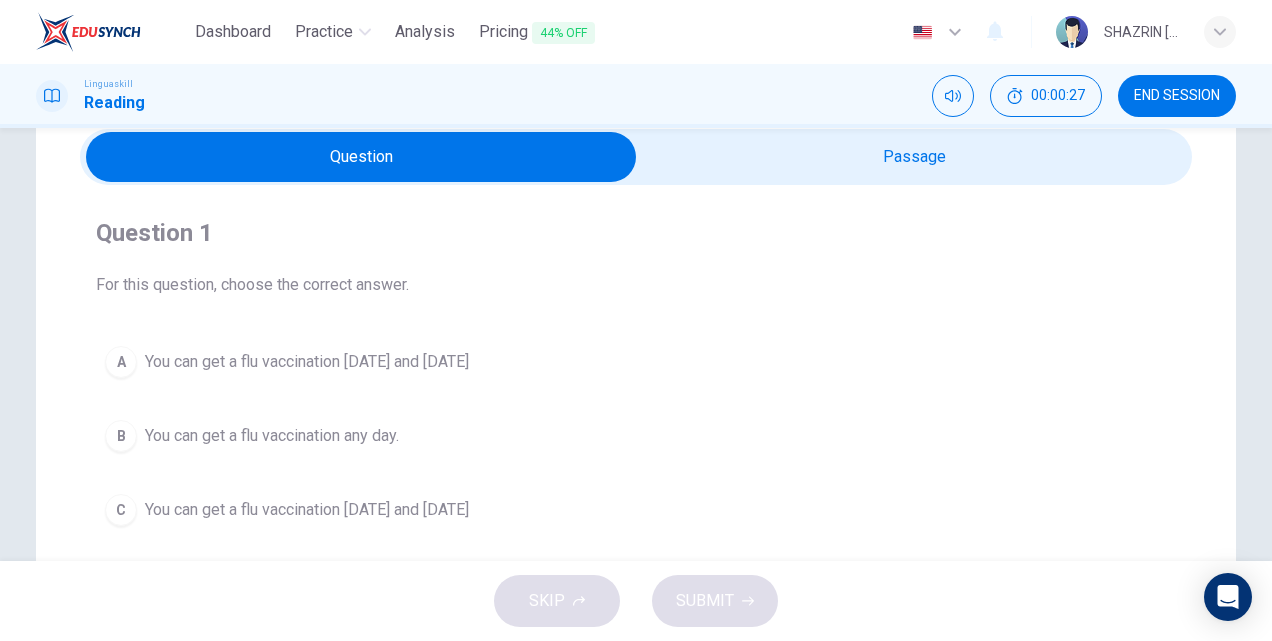 click on "You can get a flu vaccination on Monday and Thursday" at bounding box center [307, 362] 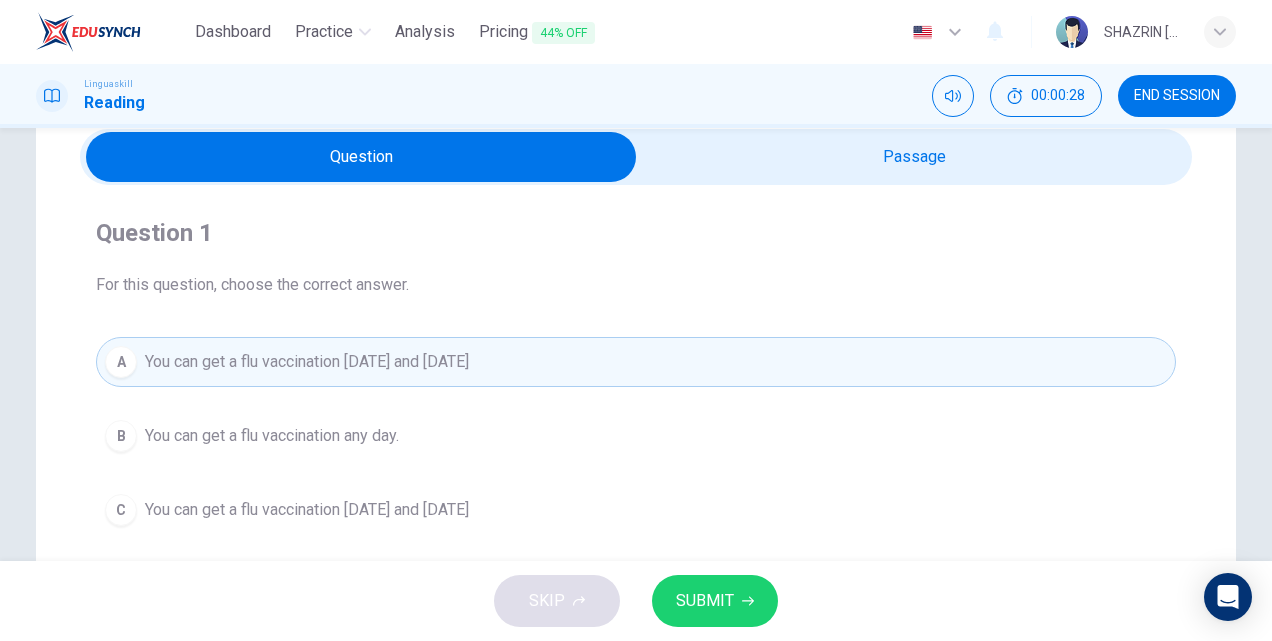 click 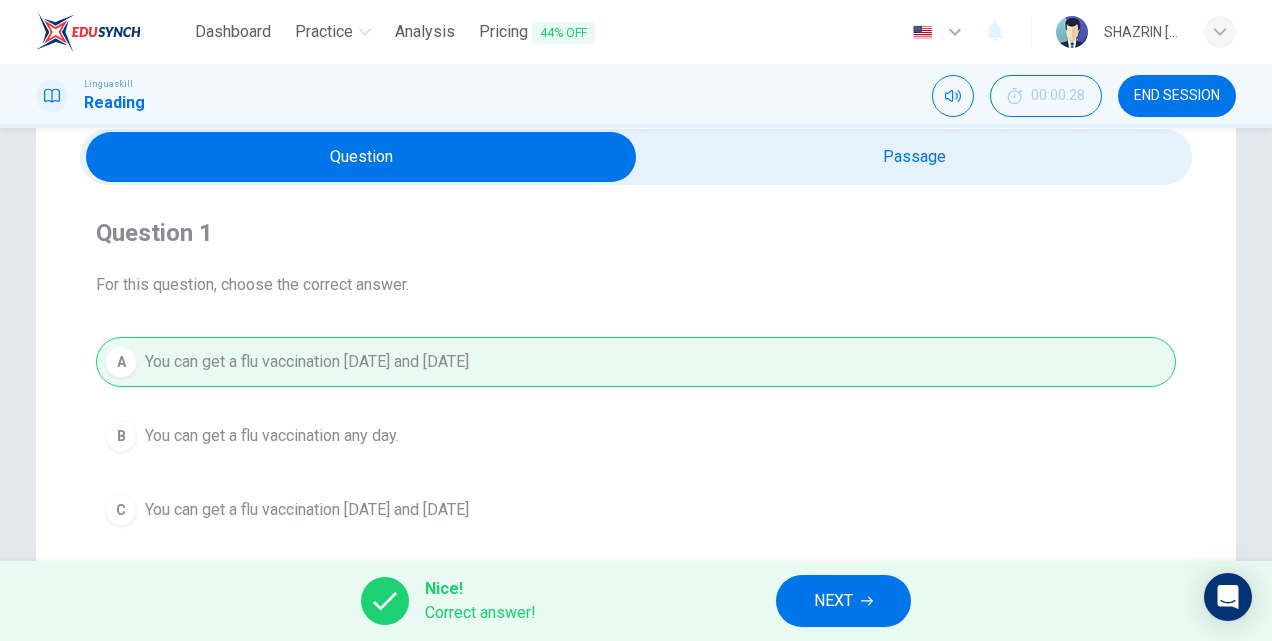 click on "NEXT" at bounding box center [833, 601] 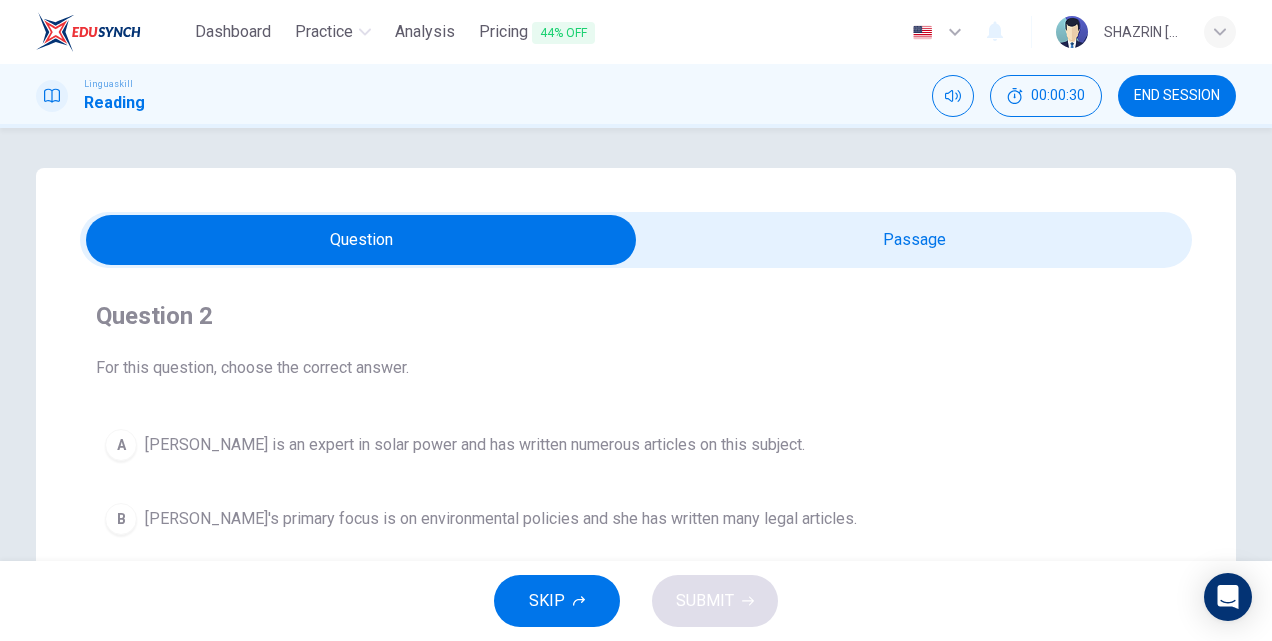 click at bounding box center (361, 240) 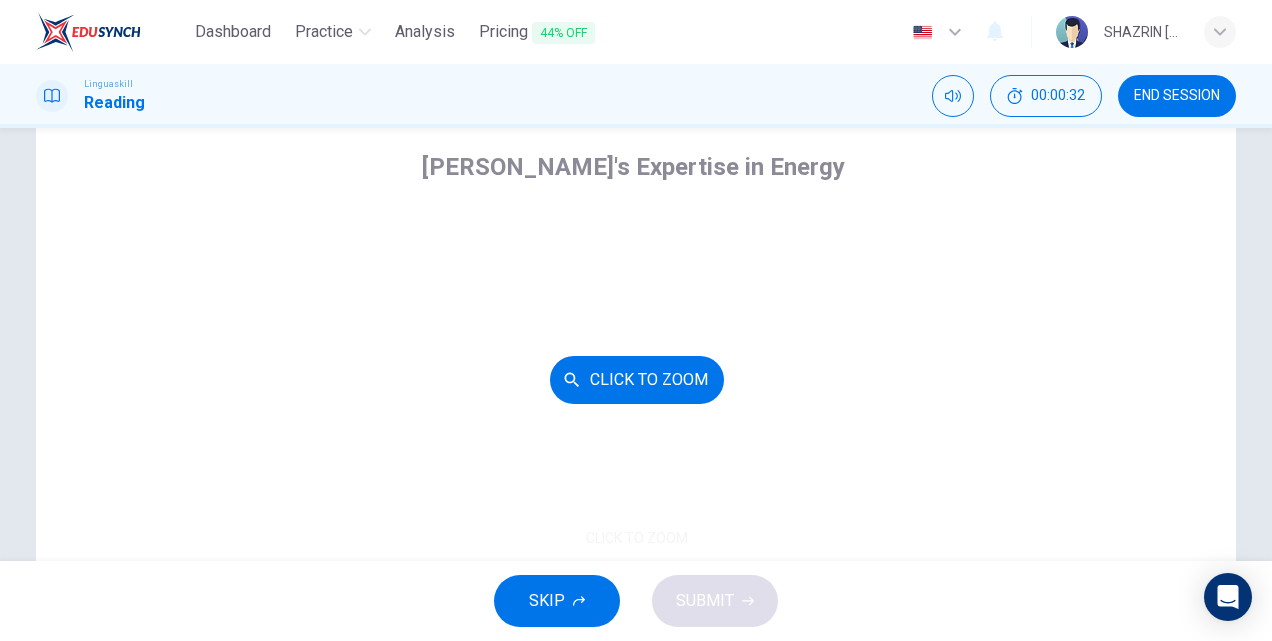 scroll, scrollTop: 150, scrollLeft: 0, axis: vertical 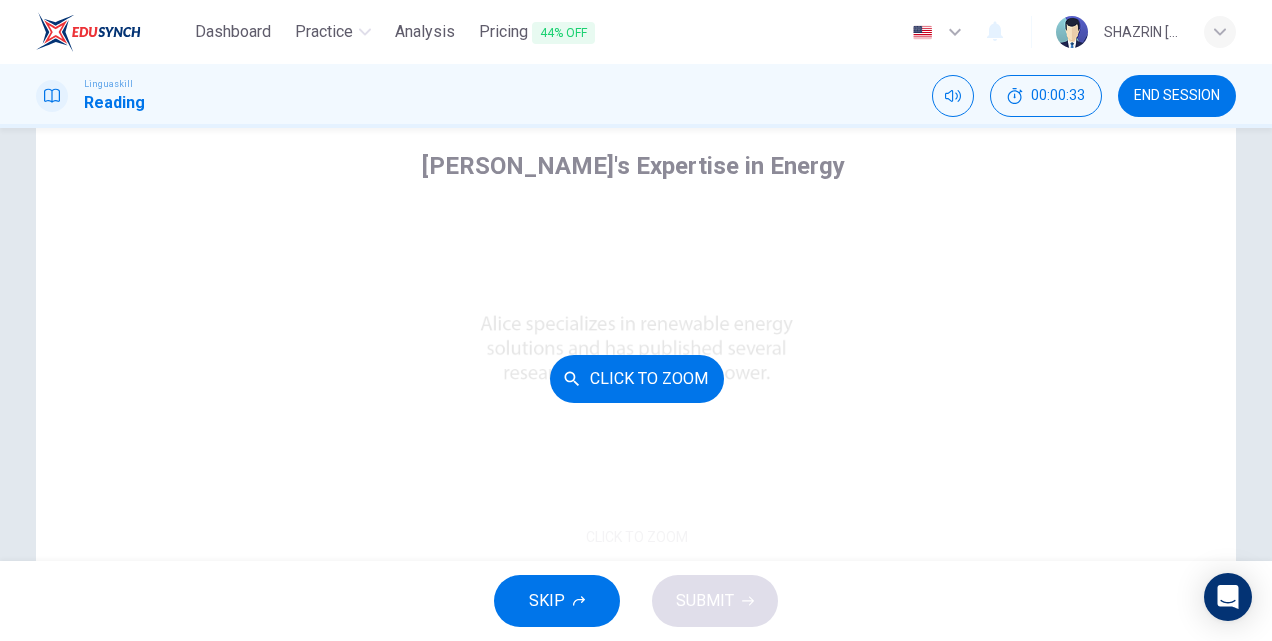 click on "Click to Zoom" at bounding box center [637, 379] 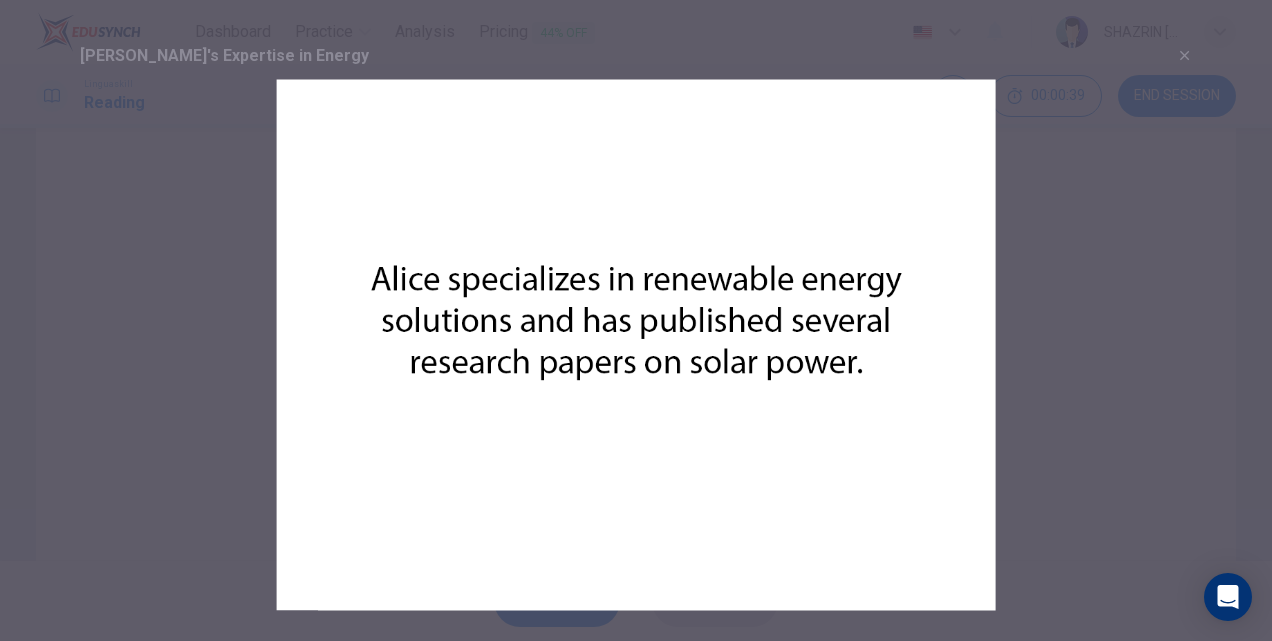 type 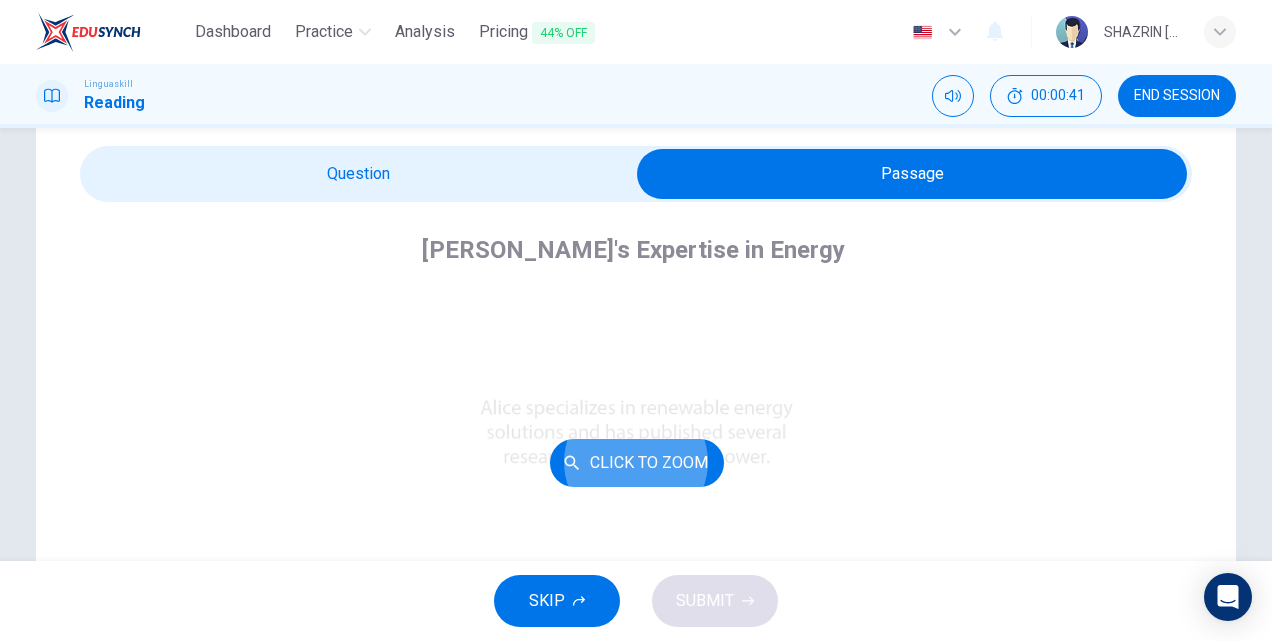 scroll, scrollTop: 0, scrollLeft: 0, axis: both 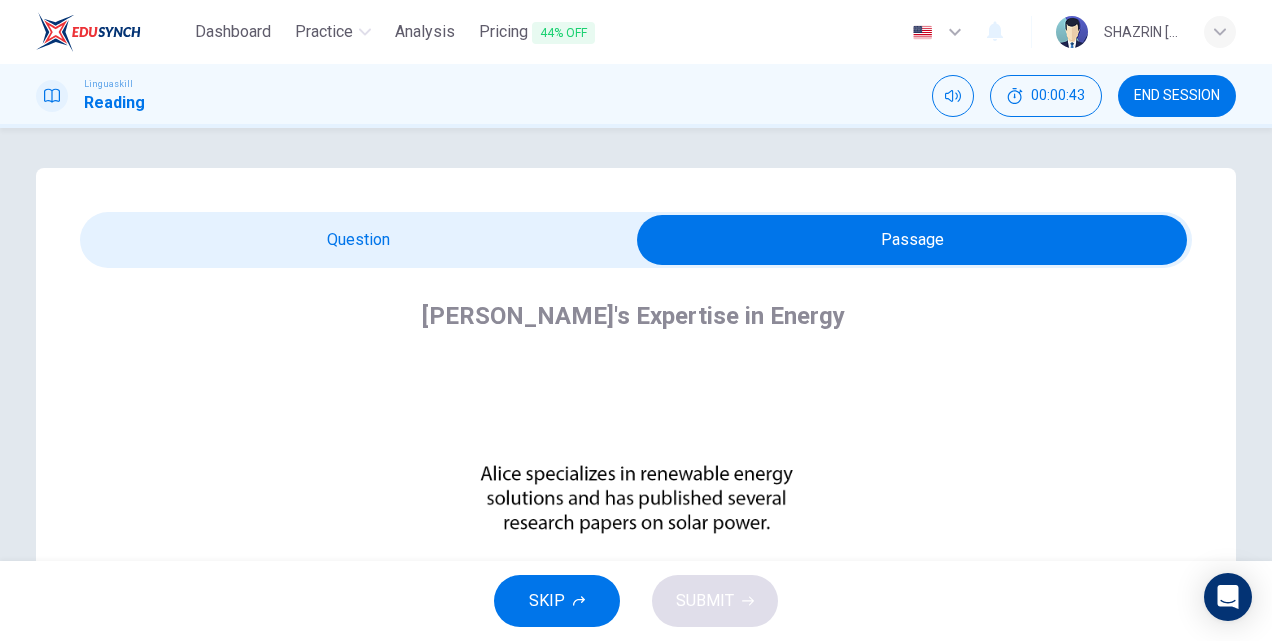 click at bounding box center [912, 240] 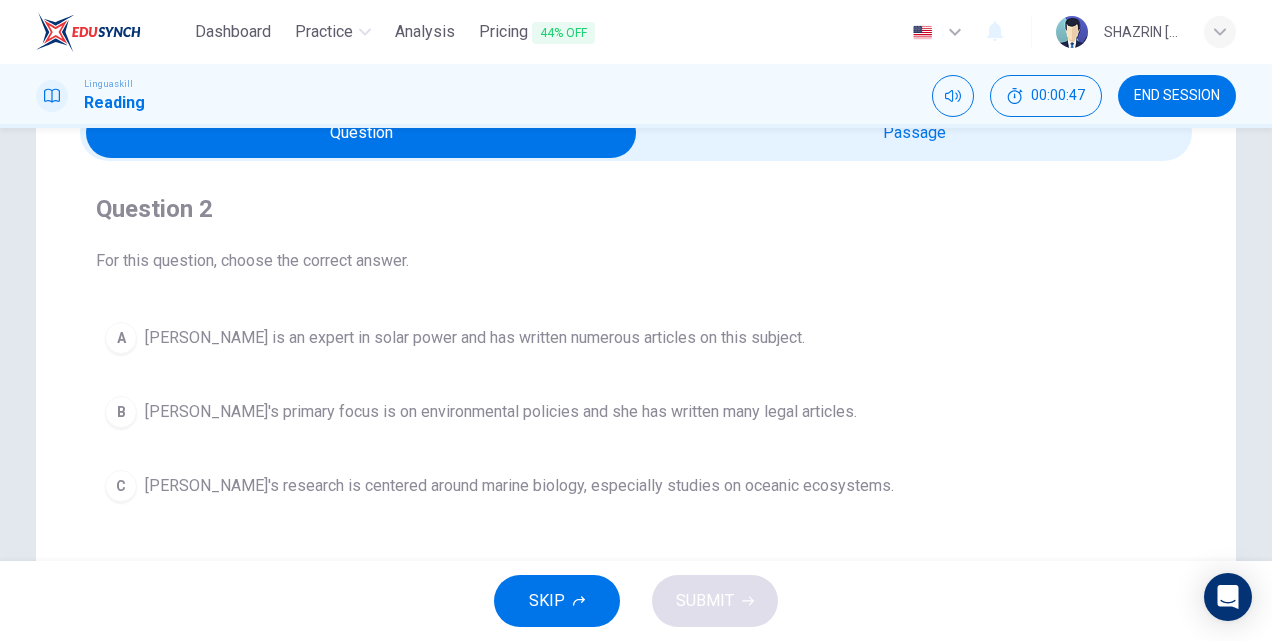 scroll, scrollTop: 150, scrollLeft: 0, axis: vertical 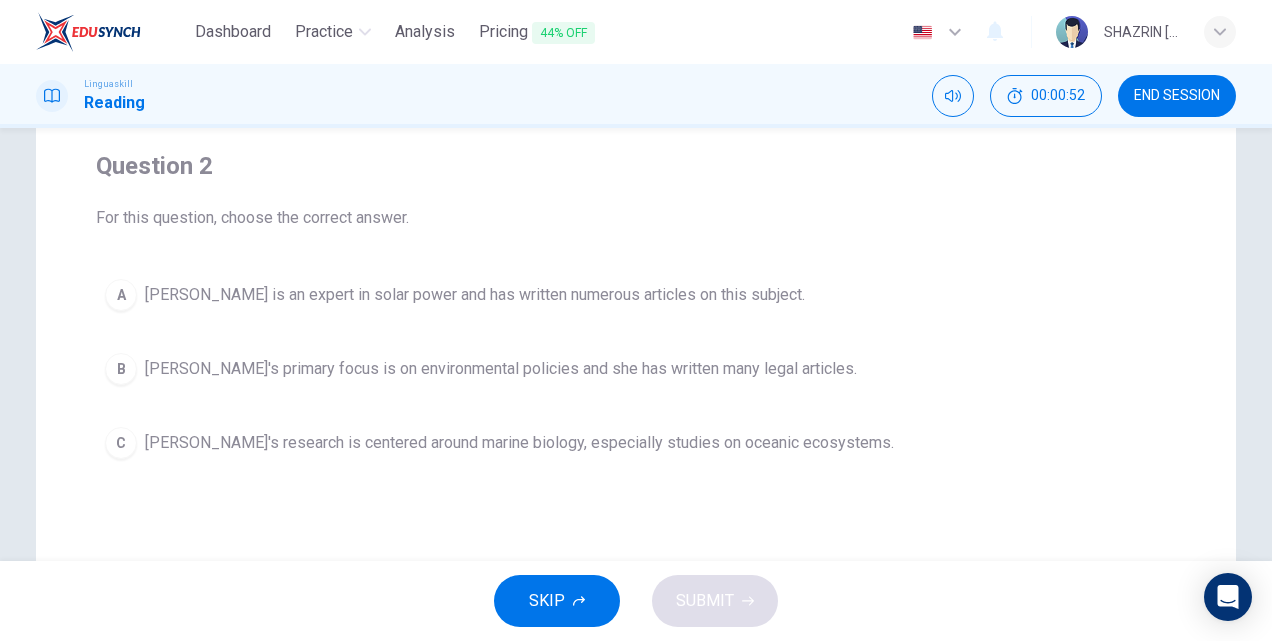 click on "A Alice is an expert in solar power and has written numerous articles on this subject." at bounding box center [636, 295] 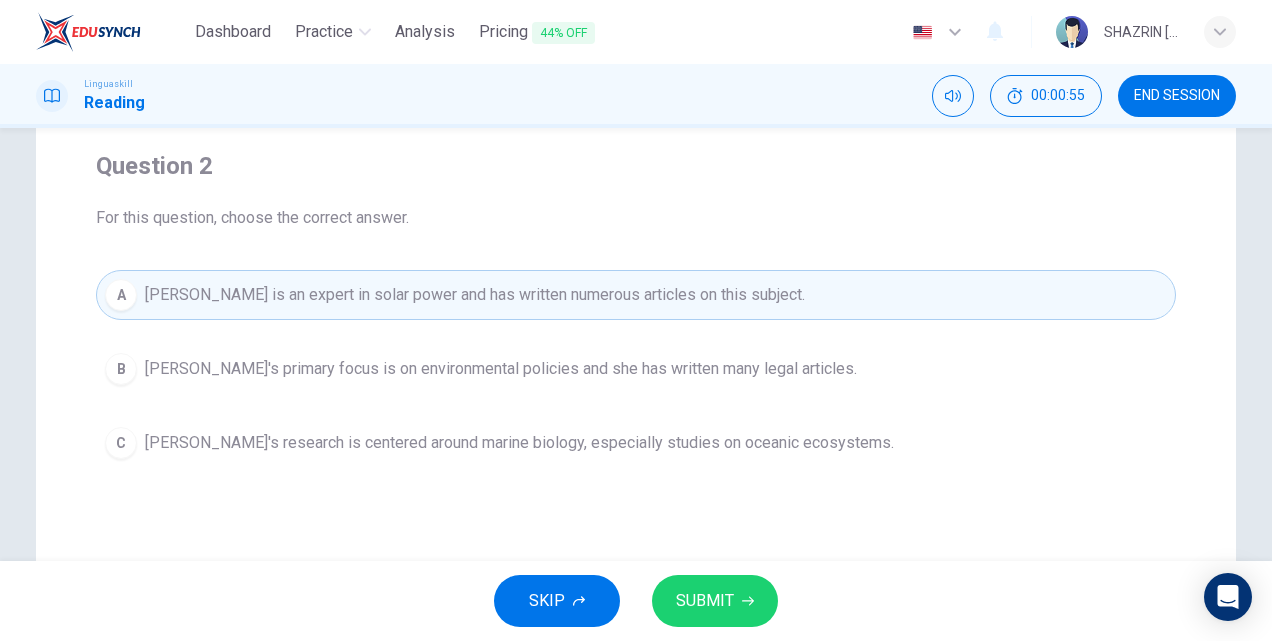 click on "SUBMIT" at bounding box center (705, 601) 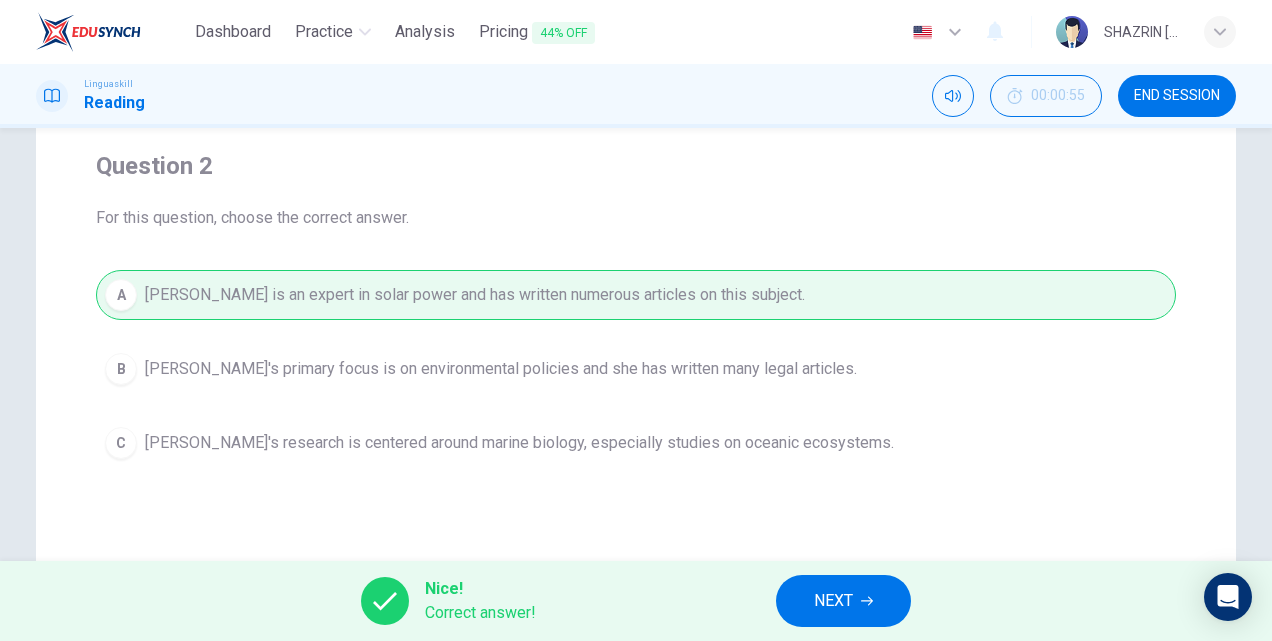 click on "NEXT" at bounding box center (843, 601) 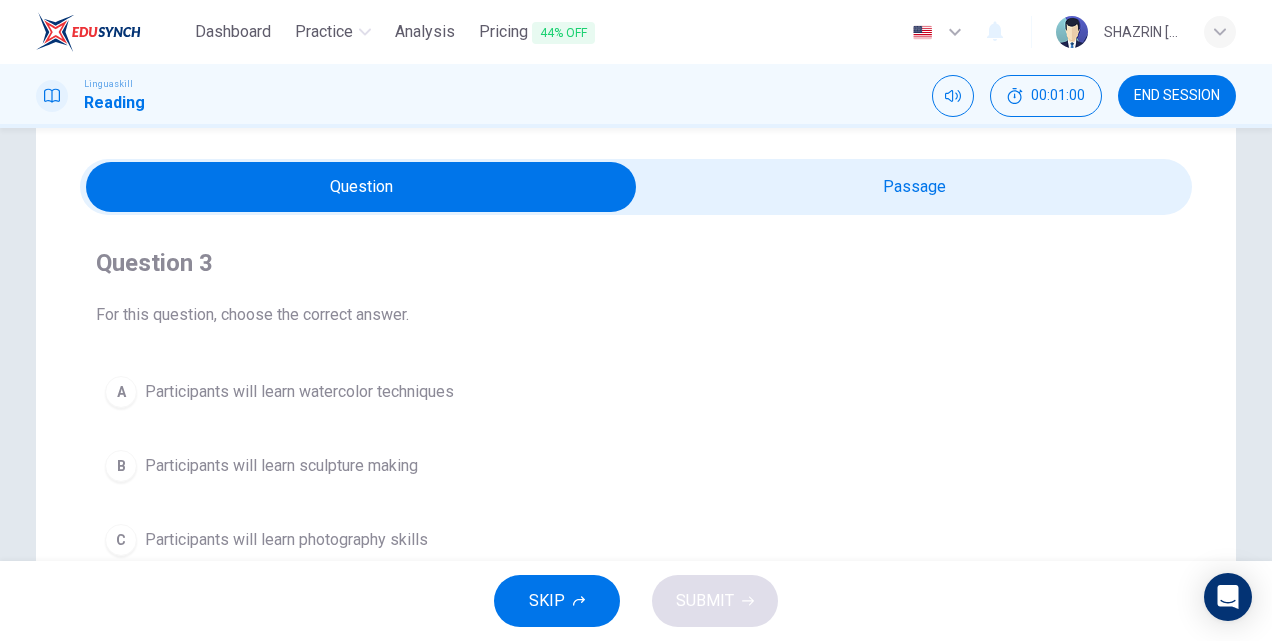 scroll, scrollTop: 66, scrollLeft: 0, axis: vertical 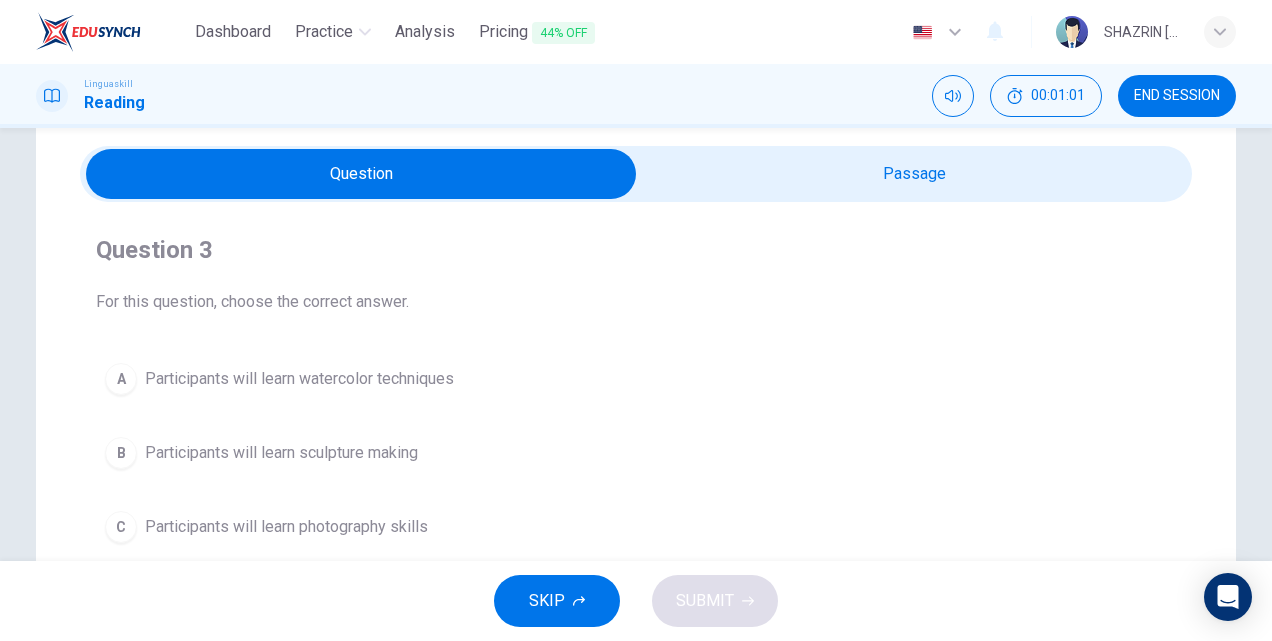 click at bounding box center [361, 174] 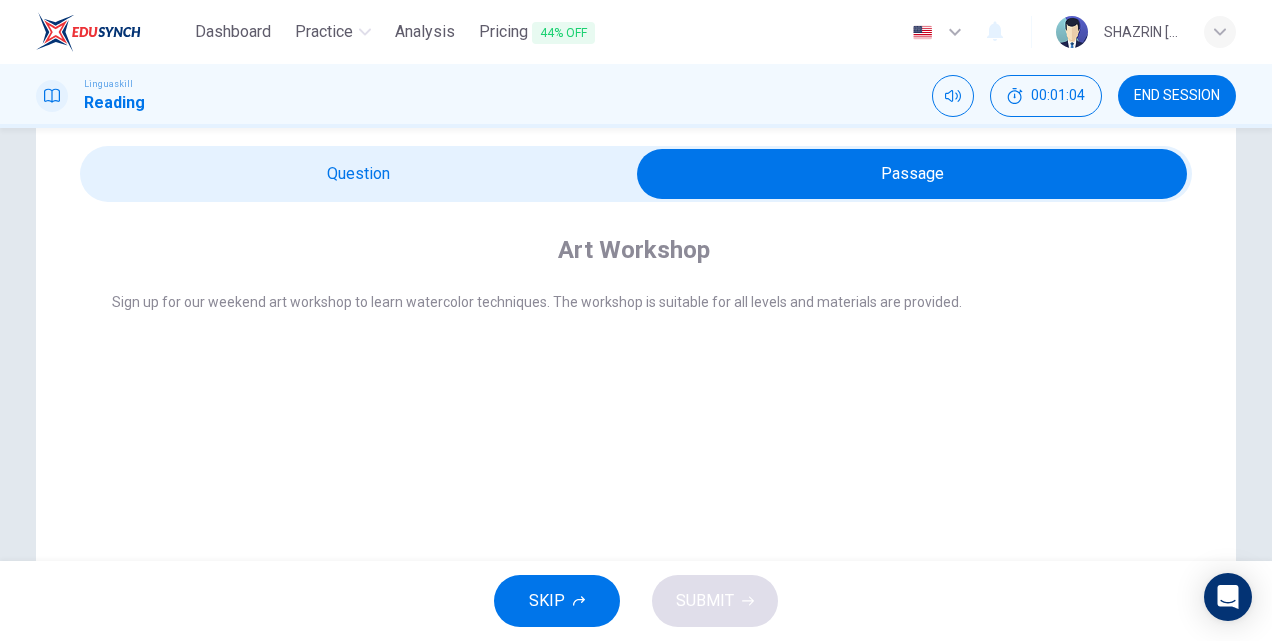 click at bounding box center (912, 174) 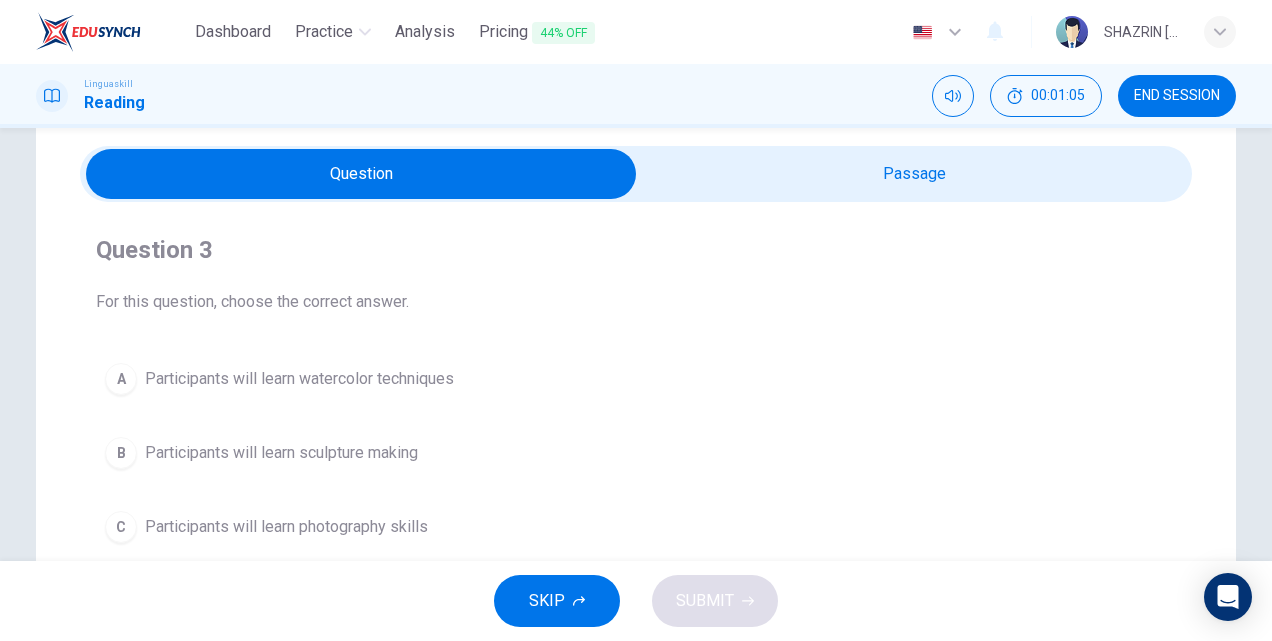click on "Participants will learn watercolor techniques" at bounding box center [299, 379] 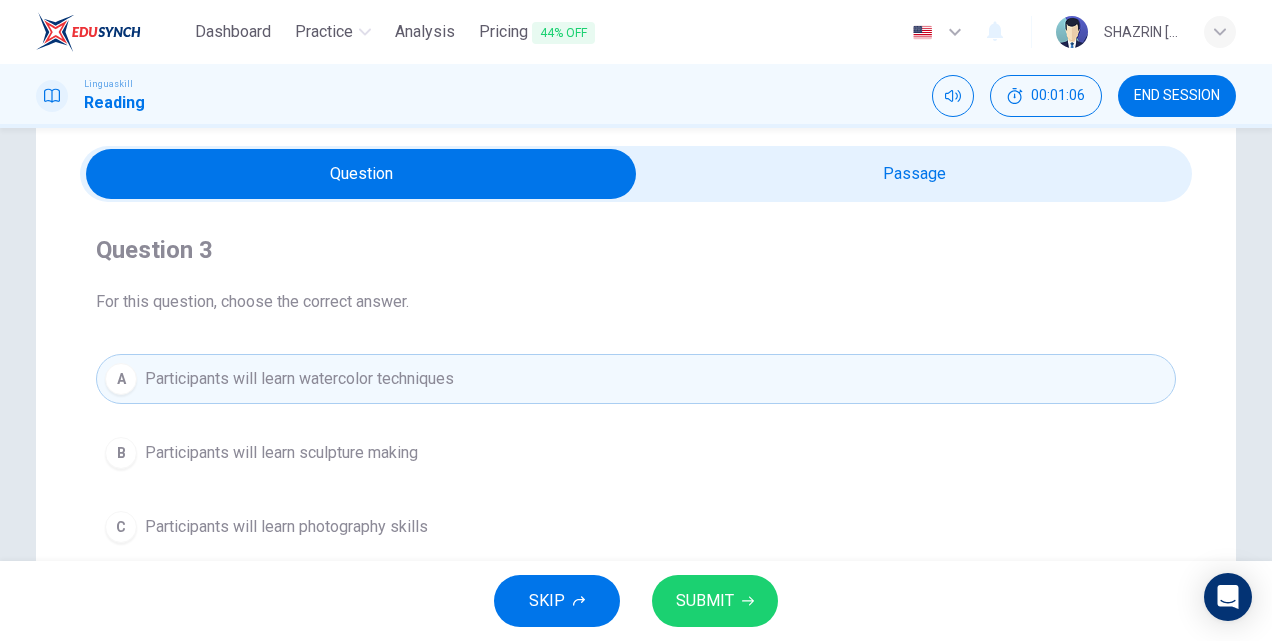 click on "SUBMIT" at bounding box center (705, 601) 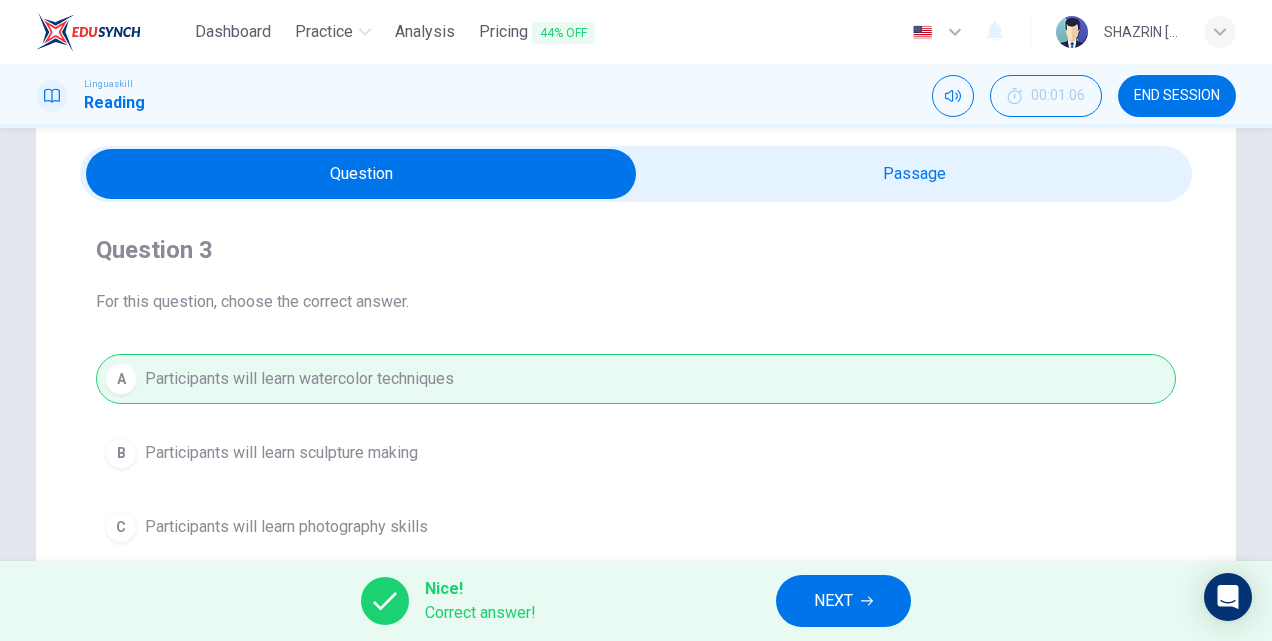 click on "NEXT" at bounding box center (833, 601) 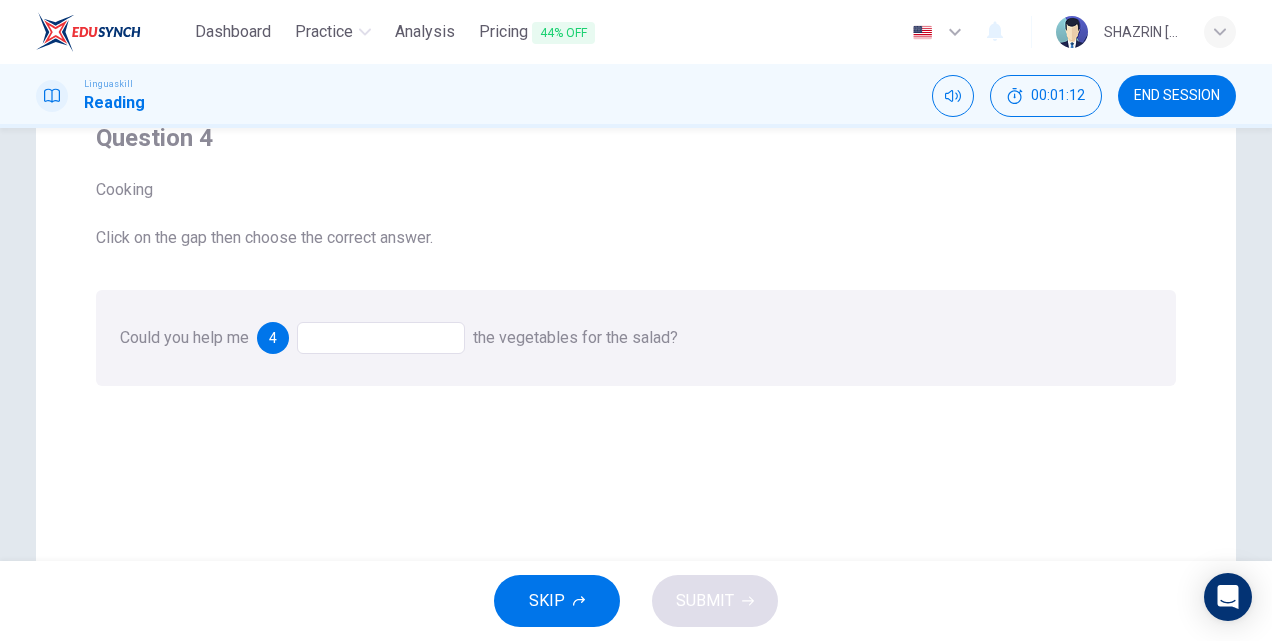 scroll, scrollTop: 133, scrollLeft: 0, axis: vertical 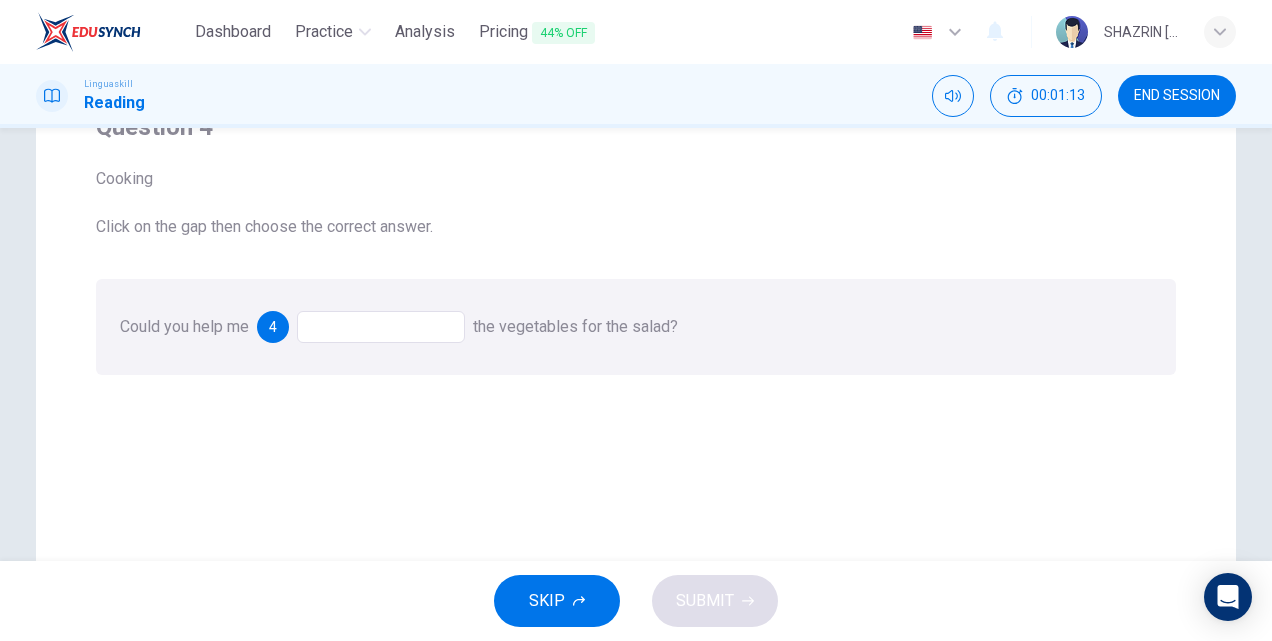 click at bounding box center [381, 327] 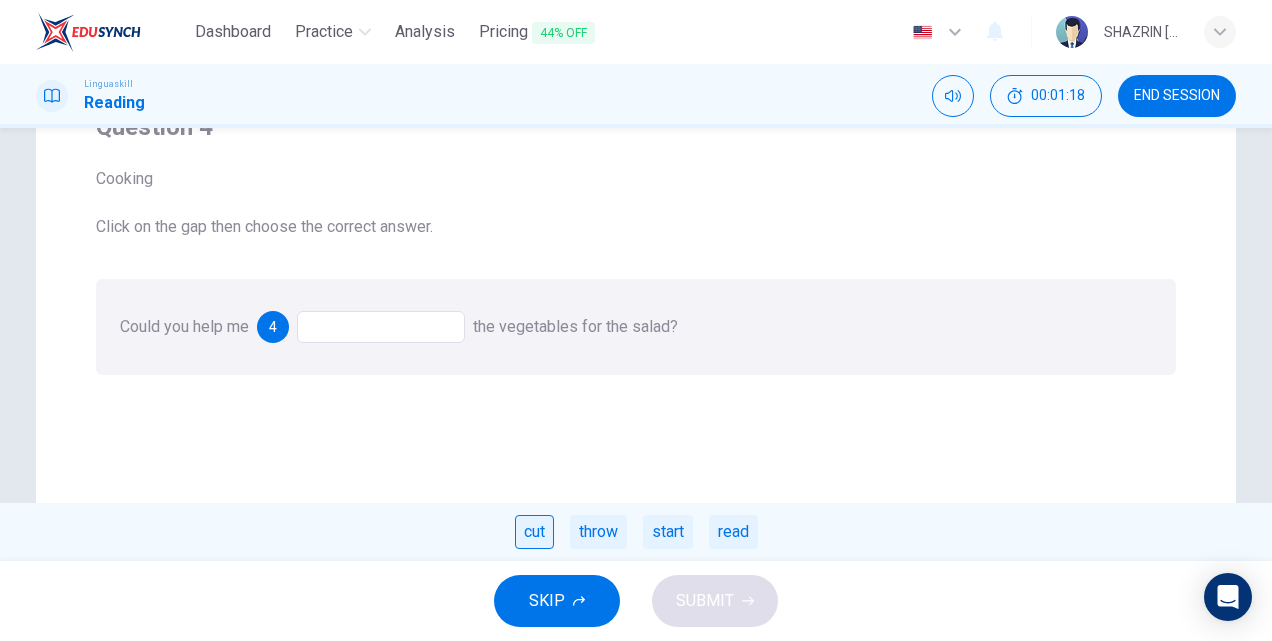 click on "cut" at bounding box center [534, 532] 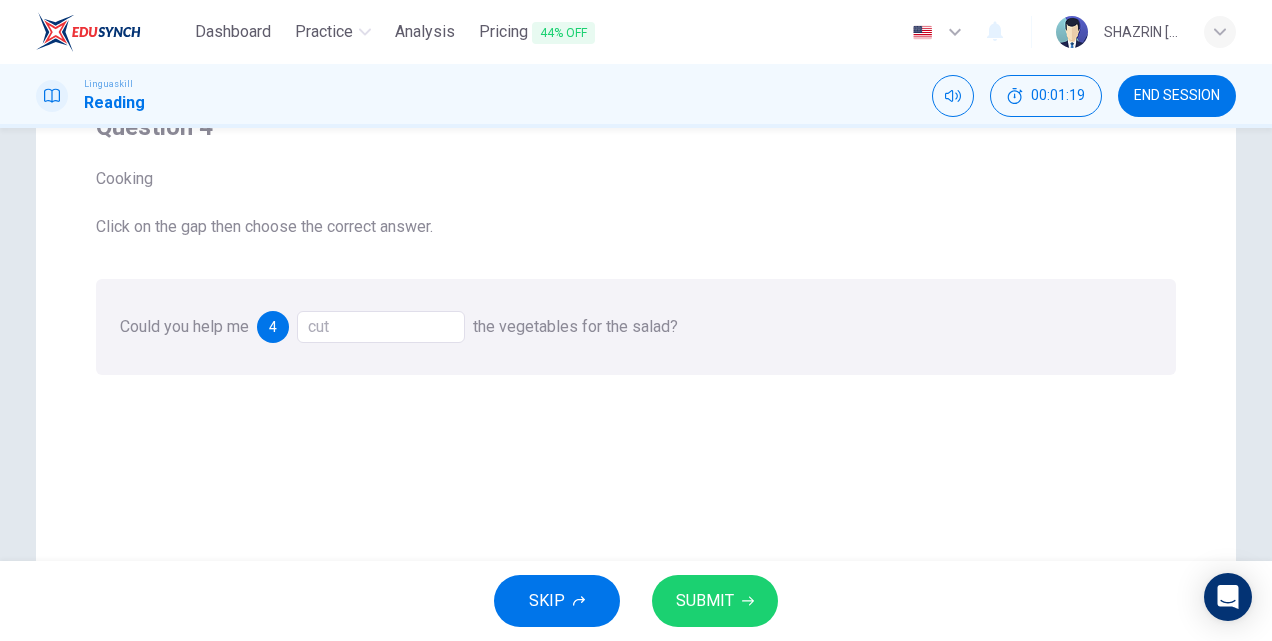 click on "SUBMIT" at bounding box center [705, 601] 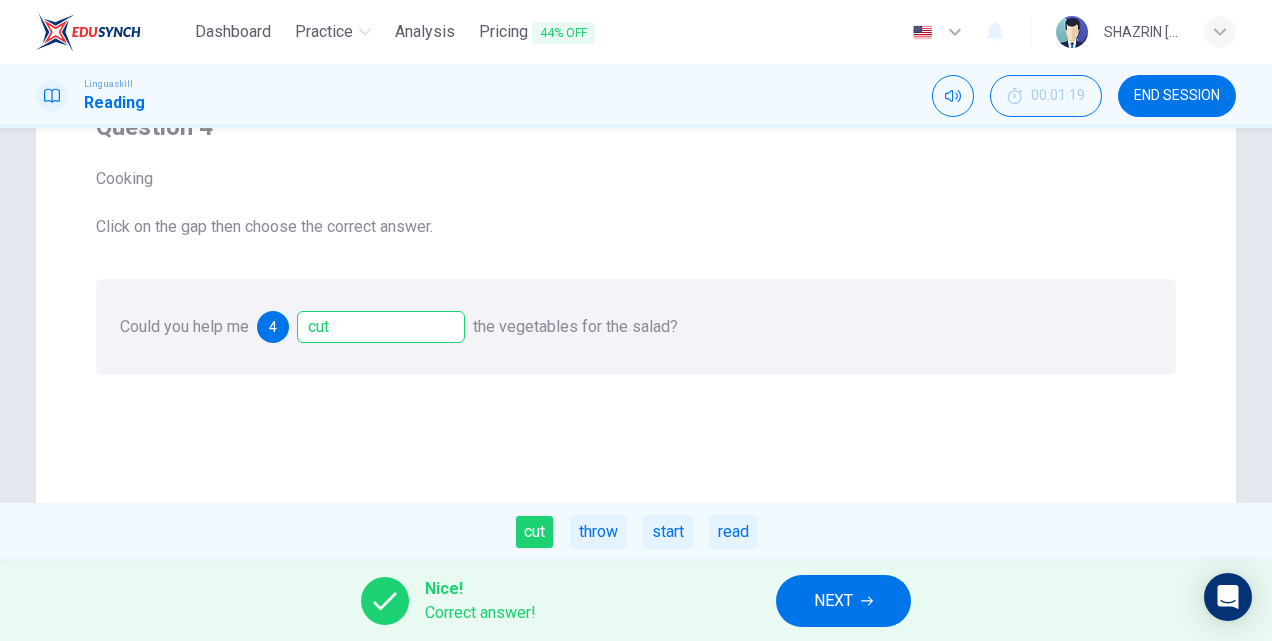 click on "NEXT" at bounding box center (843, 601) 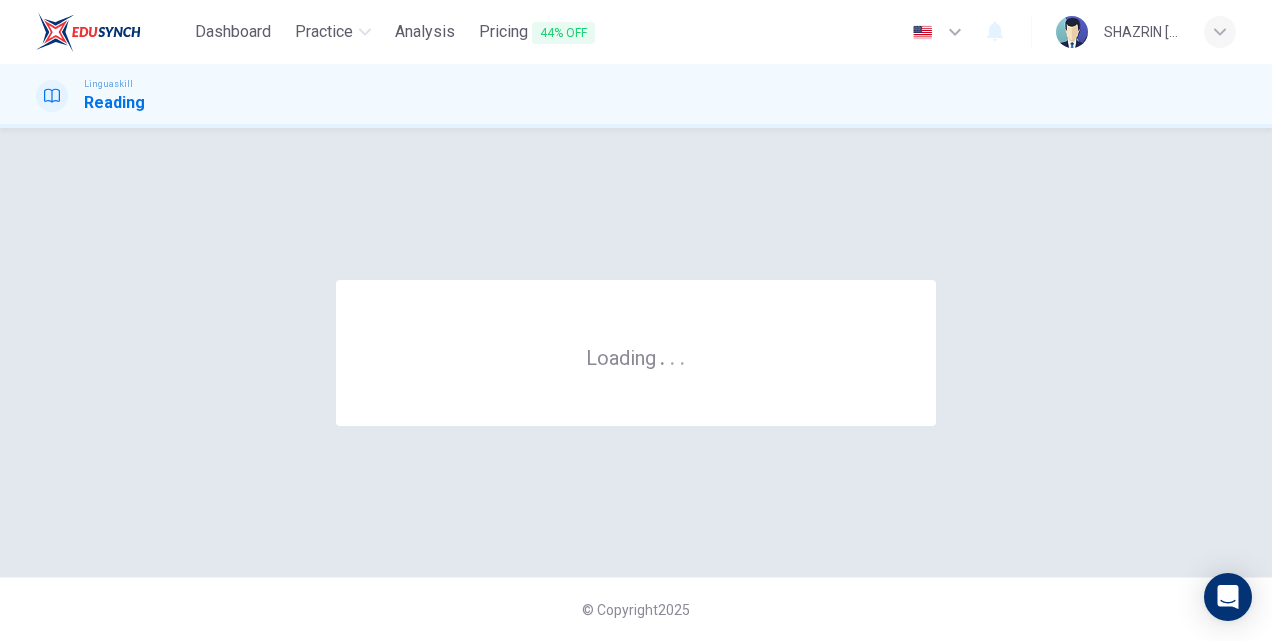 scroll, scrollTop: 0, scrollLeft: 0, axis: both 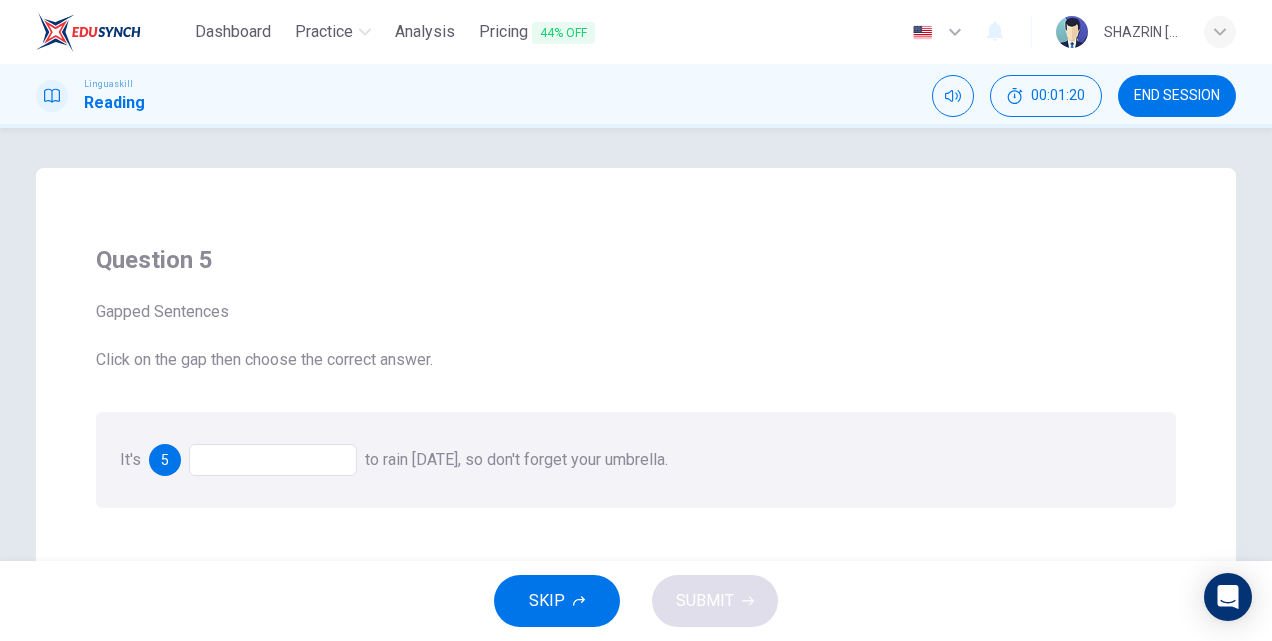 click at bounding box center (273, 460) 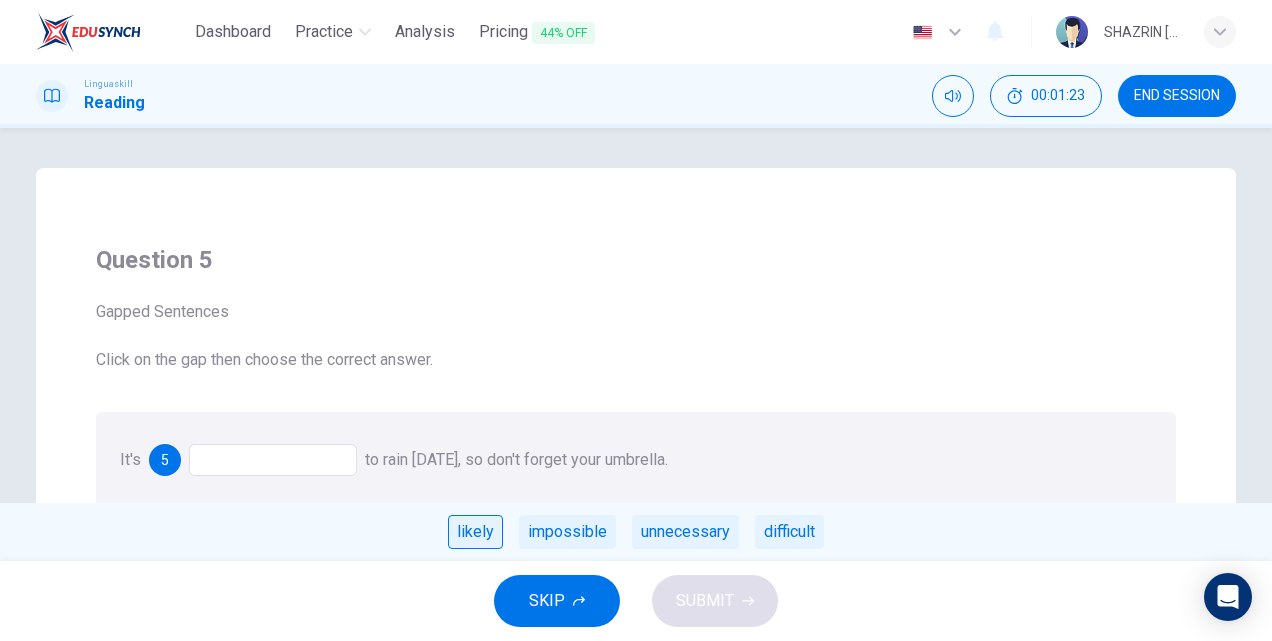 click on "likely" at bounding box center (475, 532) 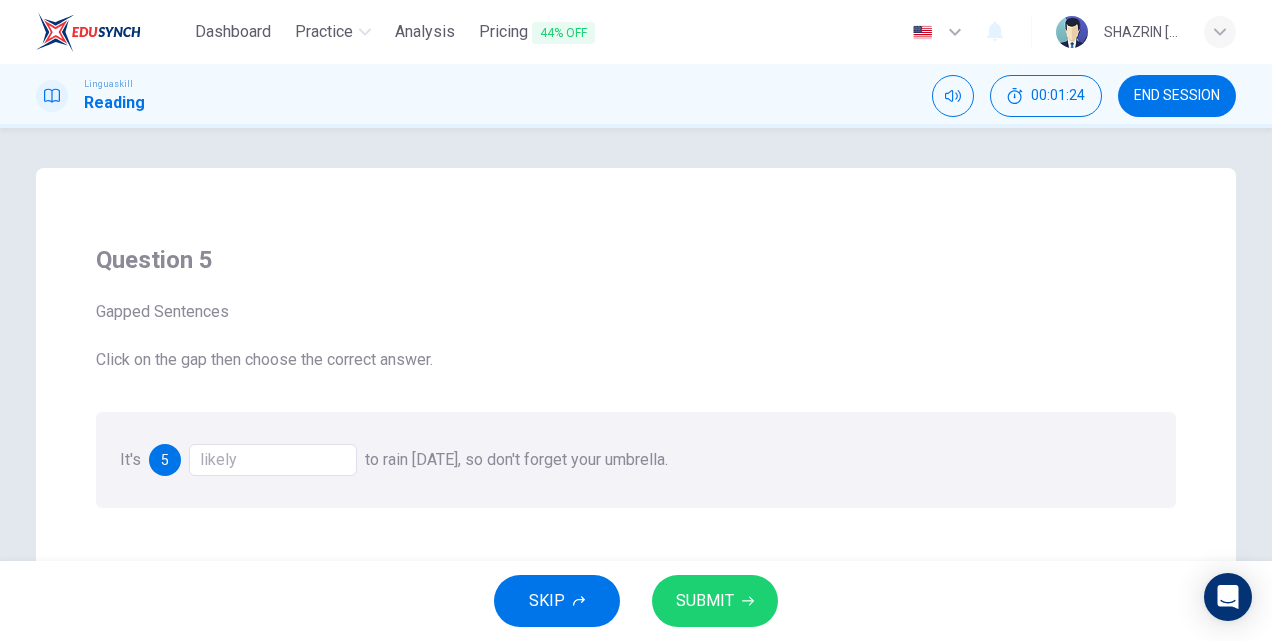 click on "SUBMIT" at bounding box center (705, 601) 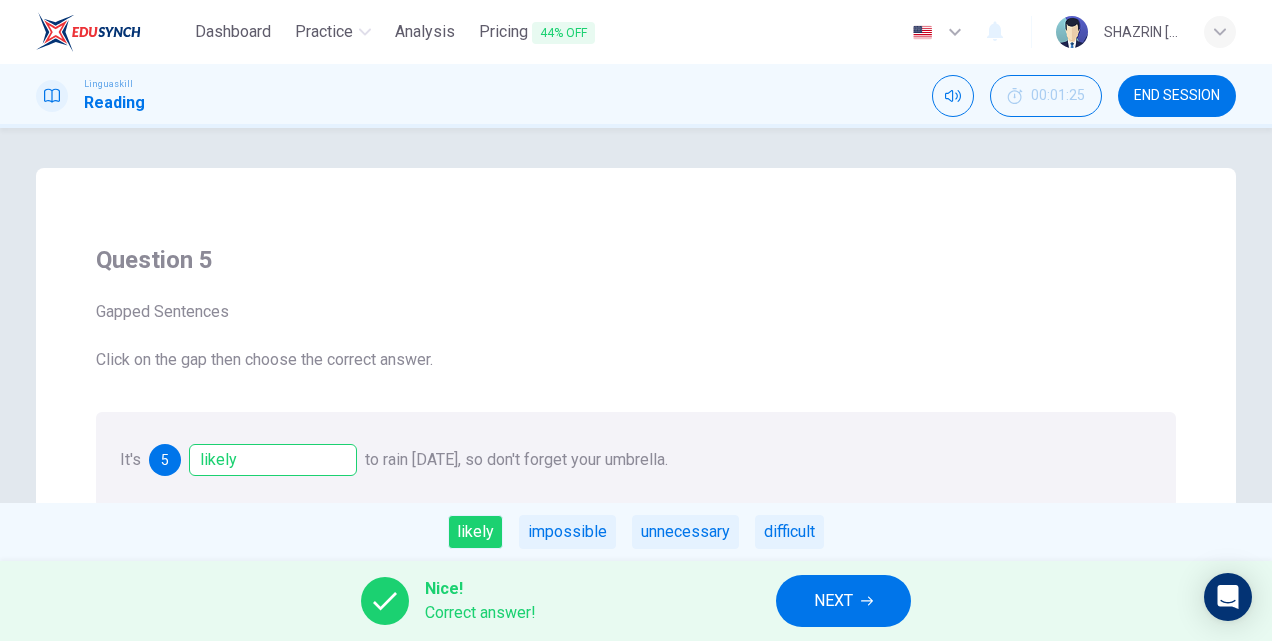click on "NEXT" at bounding box center (833, 601) 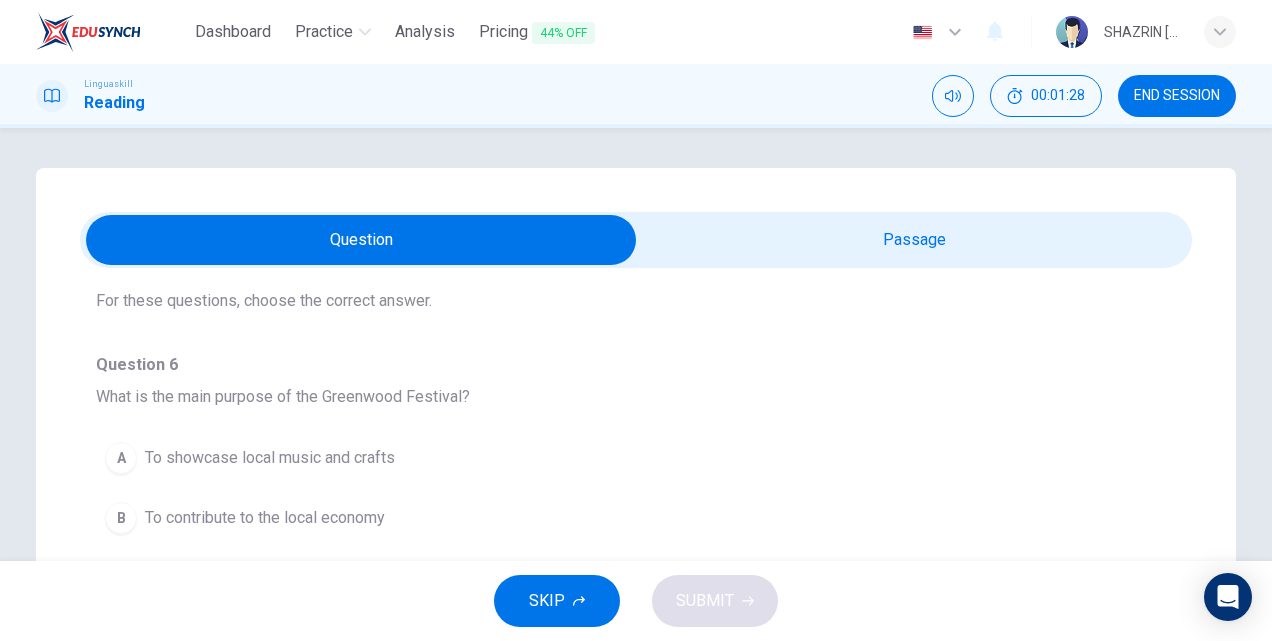 scroll, scrollTop: 66, scrollLeft: 0, axis: vertical 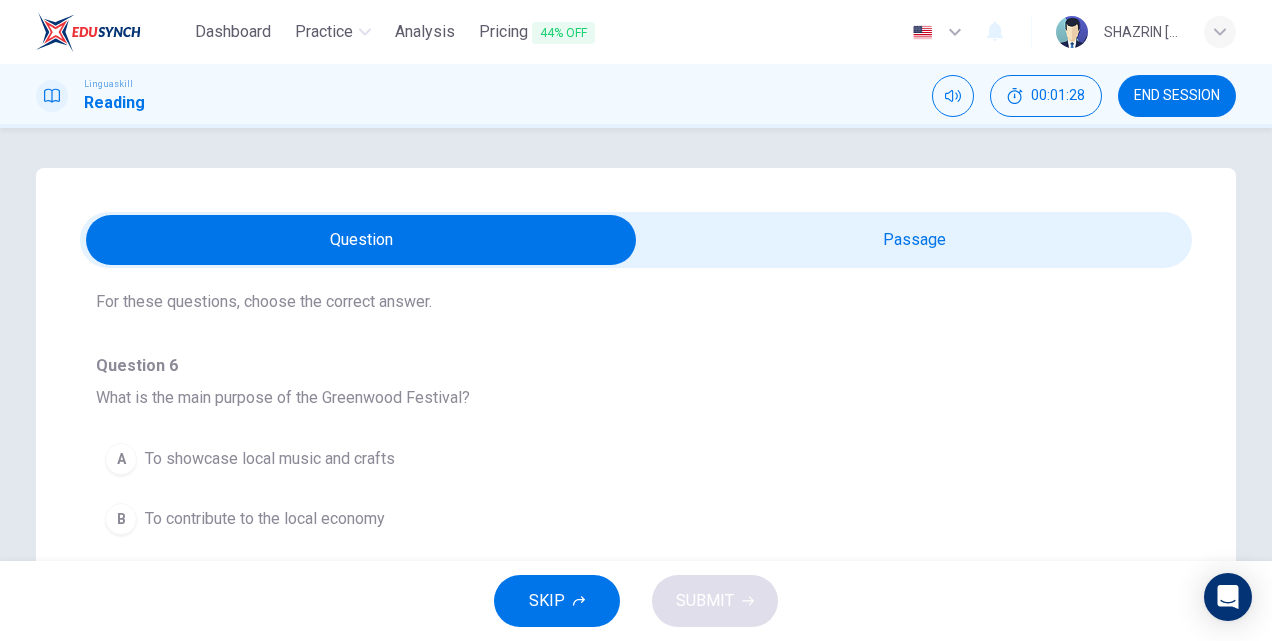 click at bounding box center (636, 240) 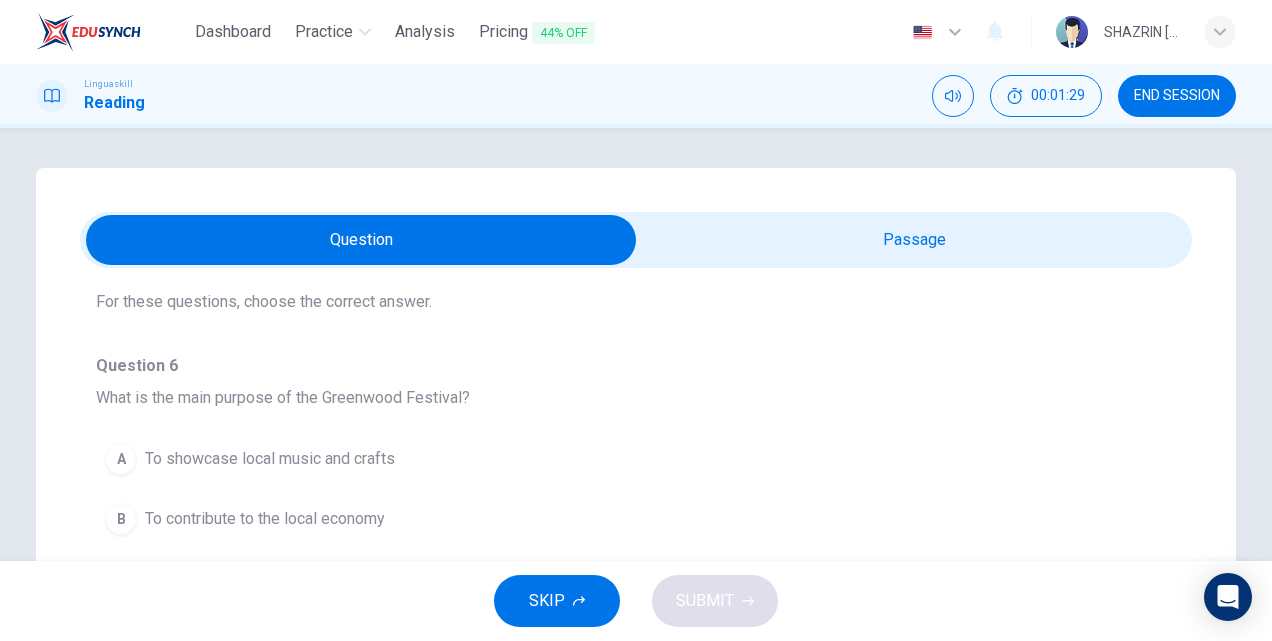 click at bounding box center (361, 240) 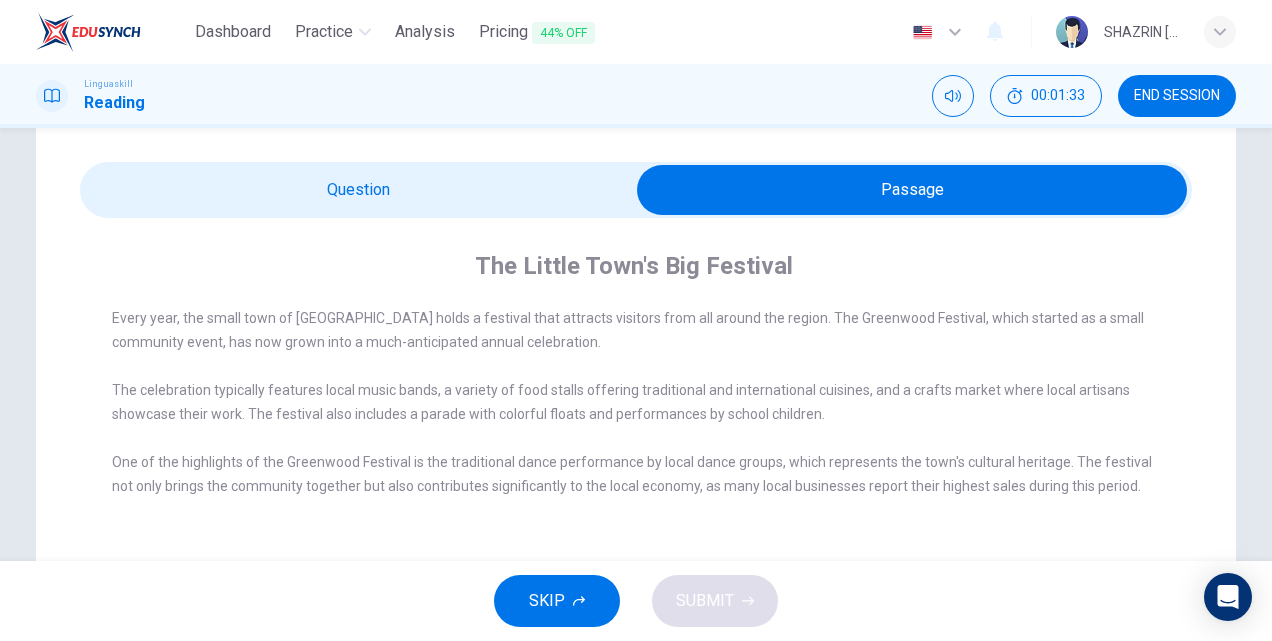 scroll, scrollTop: 50, scrollLeft: 0, axis: vertical 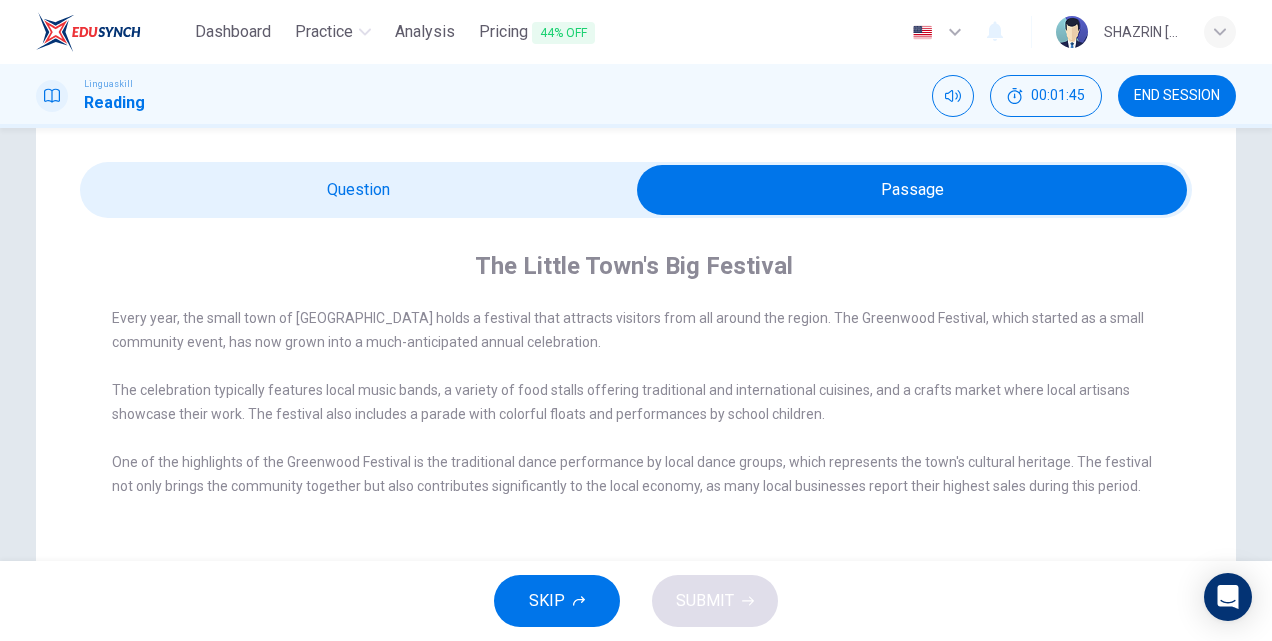 click at bounding box center [912, 190] 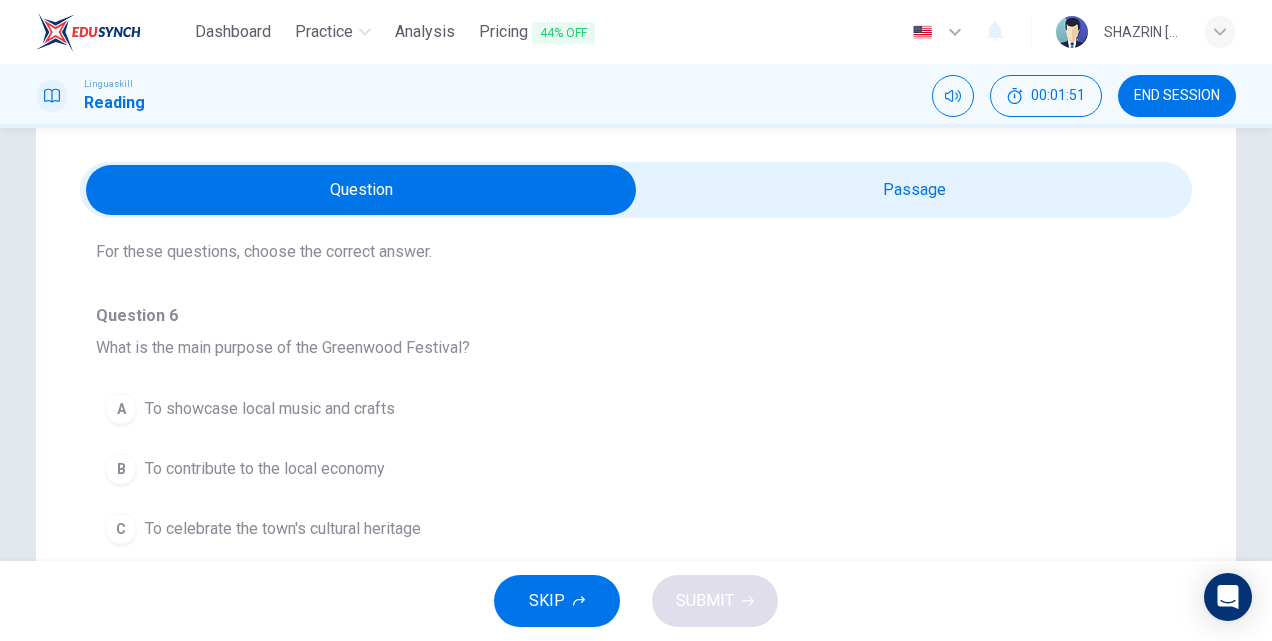 click at bounding box center [361, 190] 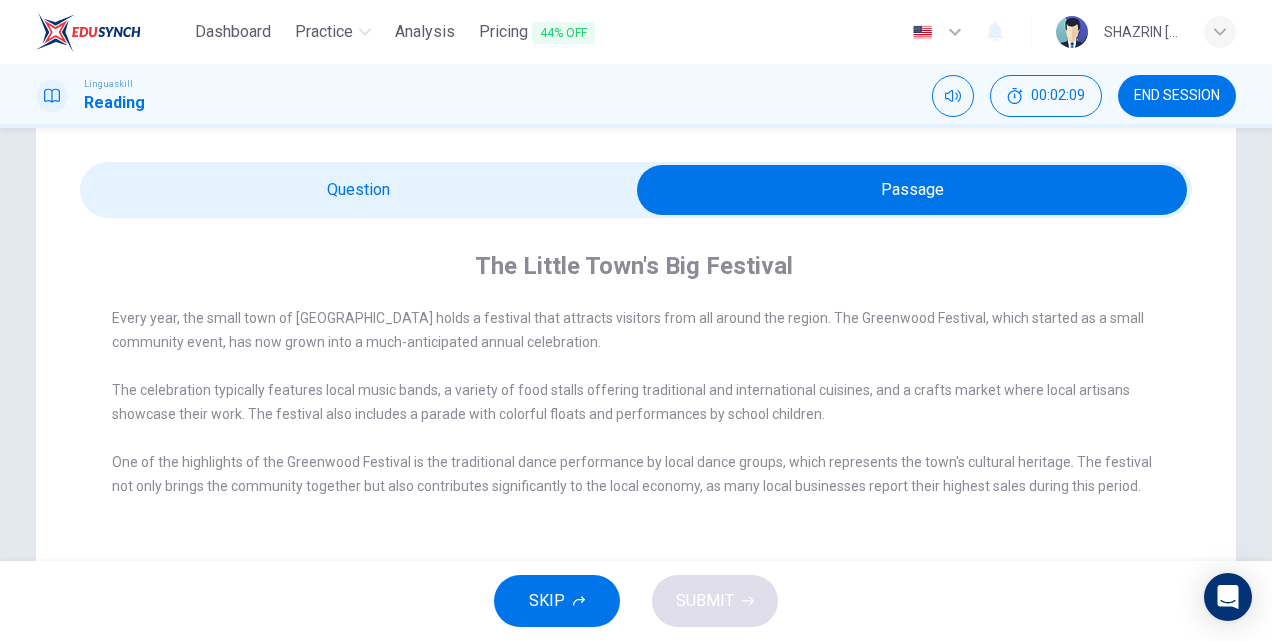 click on "The Little Town's Big Festival Every year, the small town of Greenwood holds a festival that attracts visitors from all around the region. The Greenwood Festival, which started as a small community event, has now grown into a much-anticipated annual celebration.  The celebration typically features local music bands, a variety of food stalls offering traditional and international cuisines, and a crafts market where local artisans showcase their work. The festival also includes a parade with colorful floats and performances by school children. One of the highlights of the Greenwood Festival is the traditional dance performance by local dance groups, which represents the town's cultural heritage. The festival not only brings the community together but also contributes significantly to the local economy, as many local businesses report their highest sales during this period." at bounding box center (636, 386) 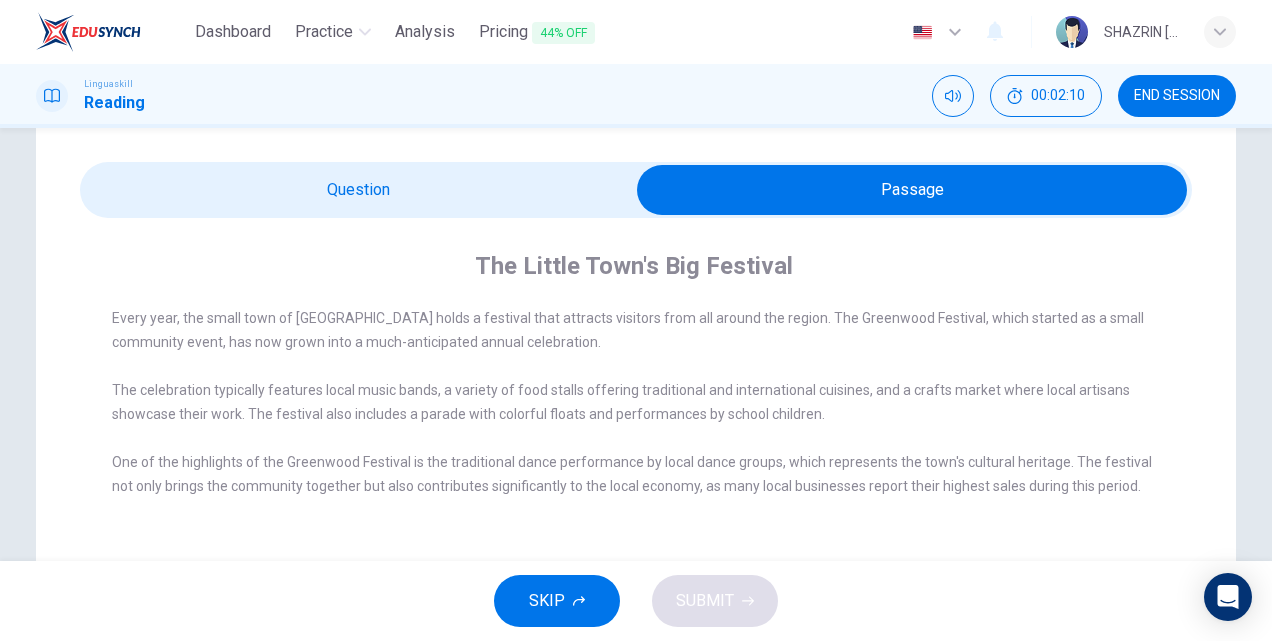 click at bounding box center [912, 190] 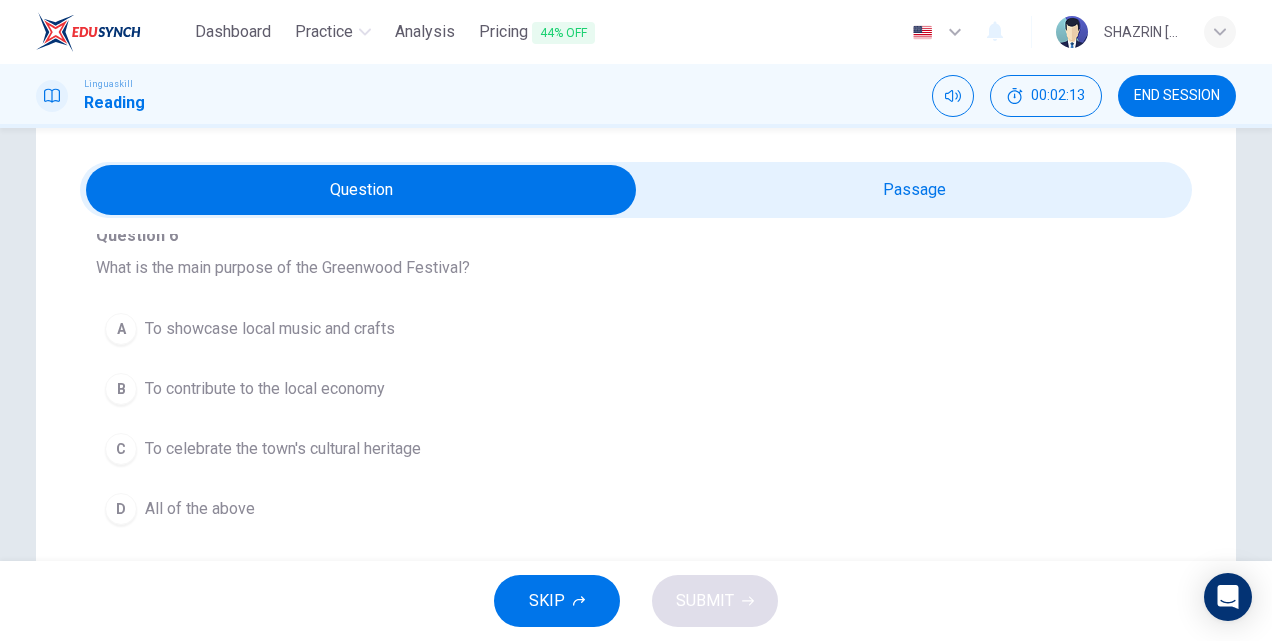 scroll, scrollTop: 183, scrollLeft: 0, axis: vertical 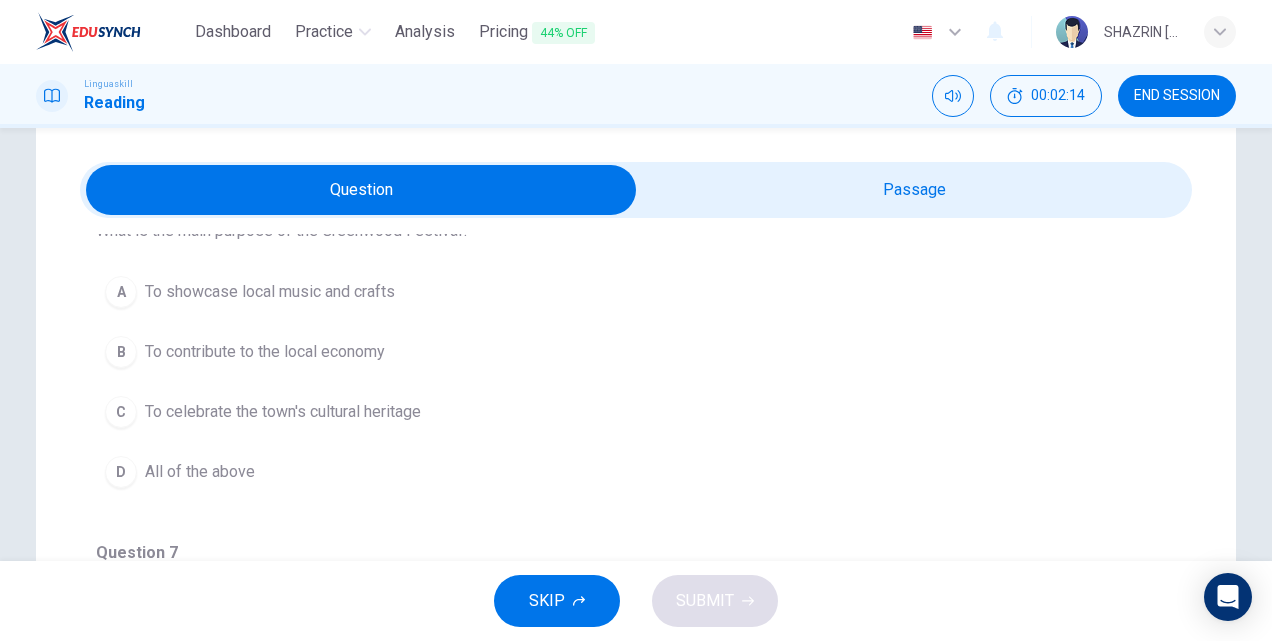 click on "To showcase local music and crafts" at bounding box center (270, 292) 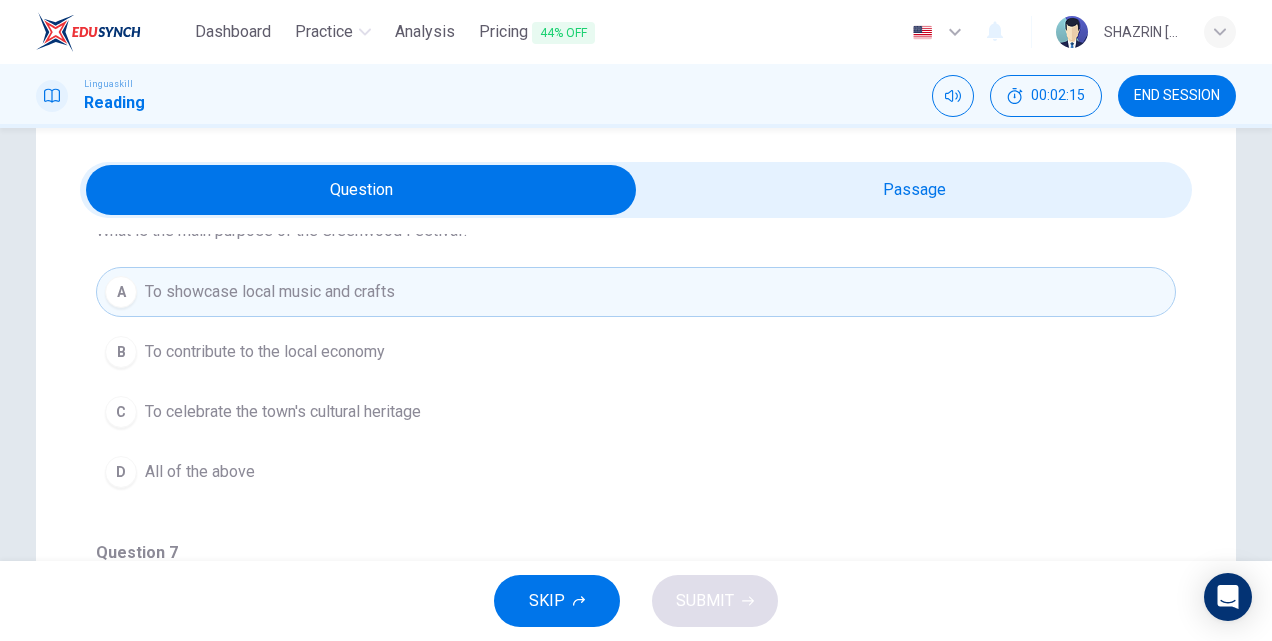 click on "To celebrate the town's cultural heritage" at bounding box center [283, 412] 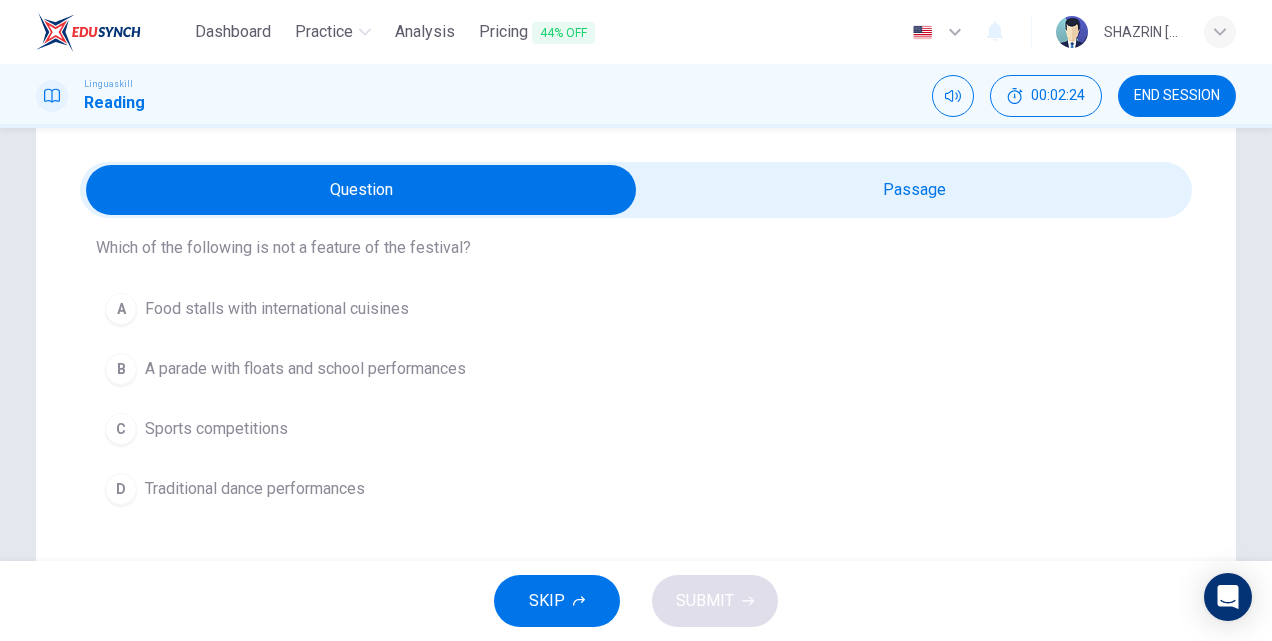 scroll, scrollTop: 516, scrollLeft: 0, axis: vertical 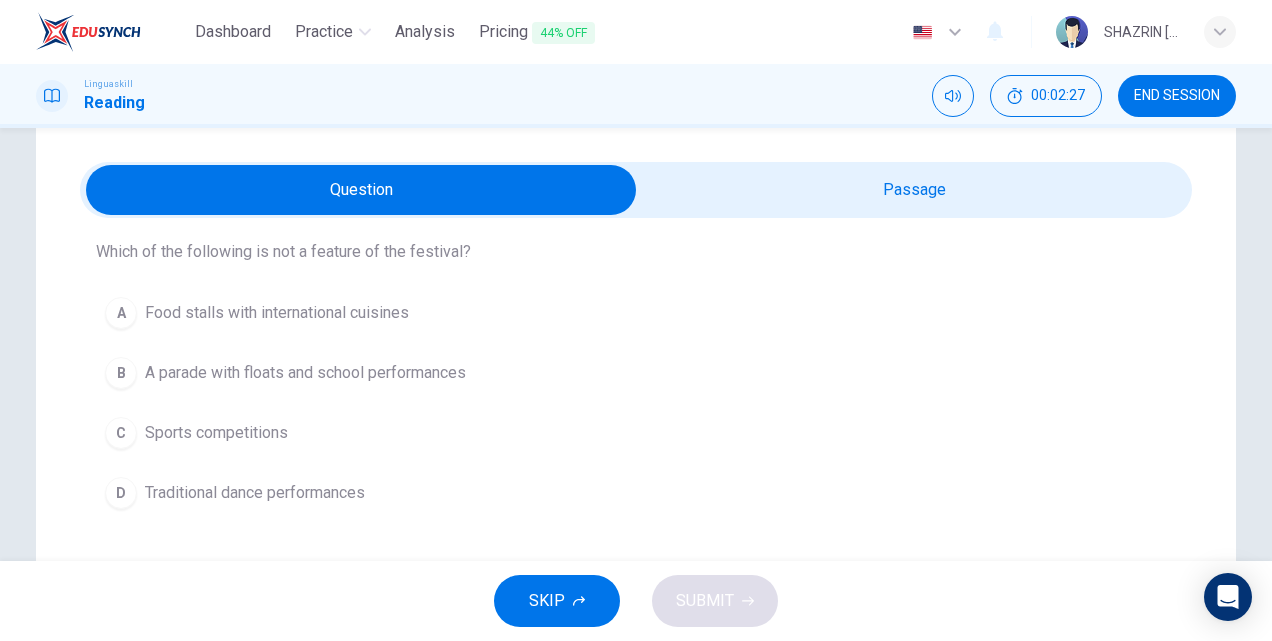 click on "C Sports competitions" at bounding box center (636, 433) 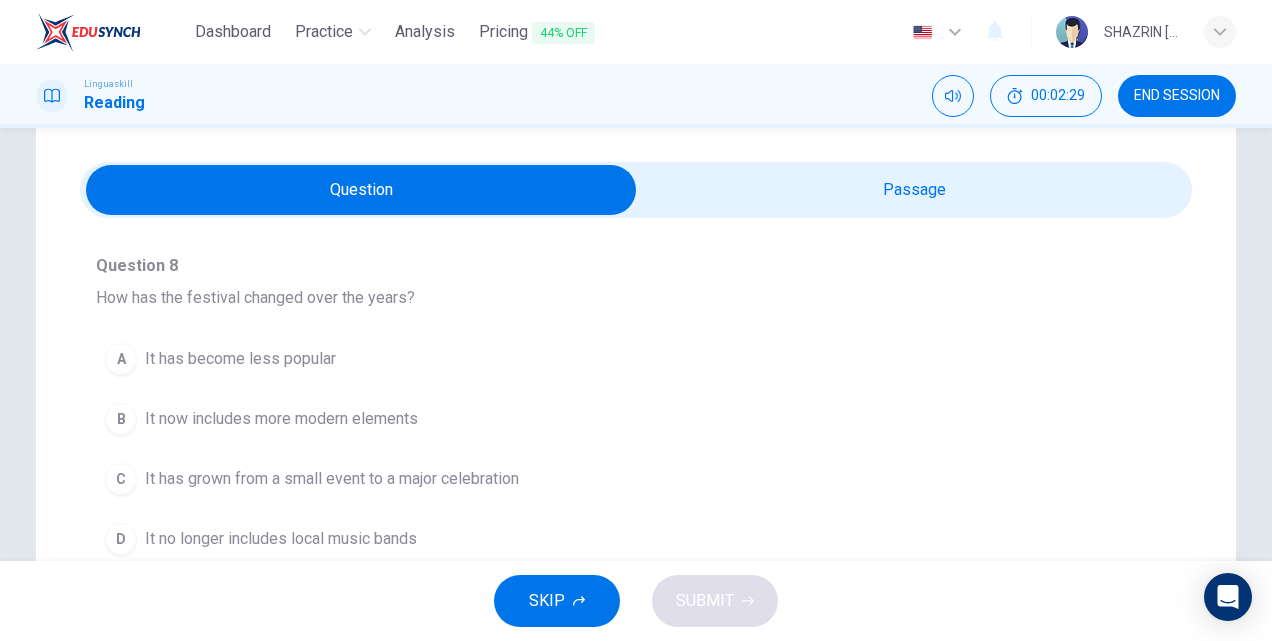 scroll, scrollTop: 833, scrollLeft: 0, axis: vertical 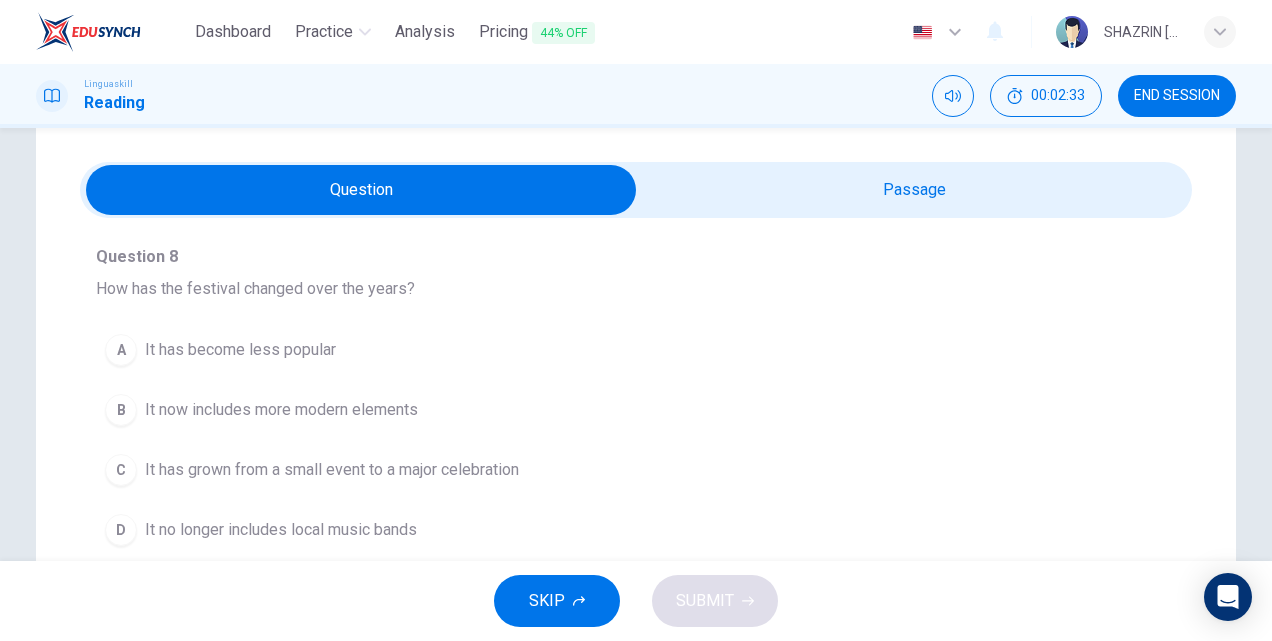 click at bounding box center (361, 190) 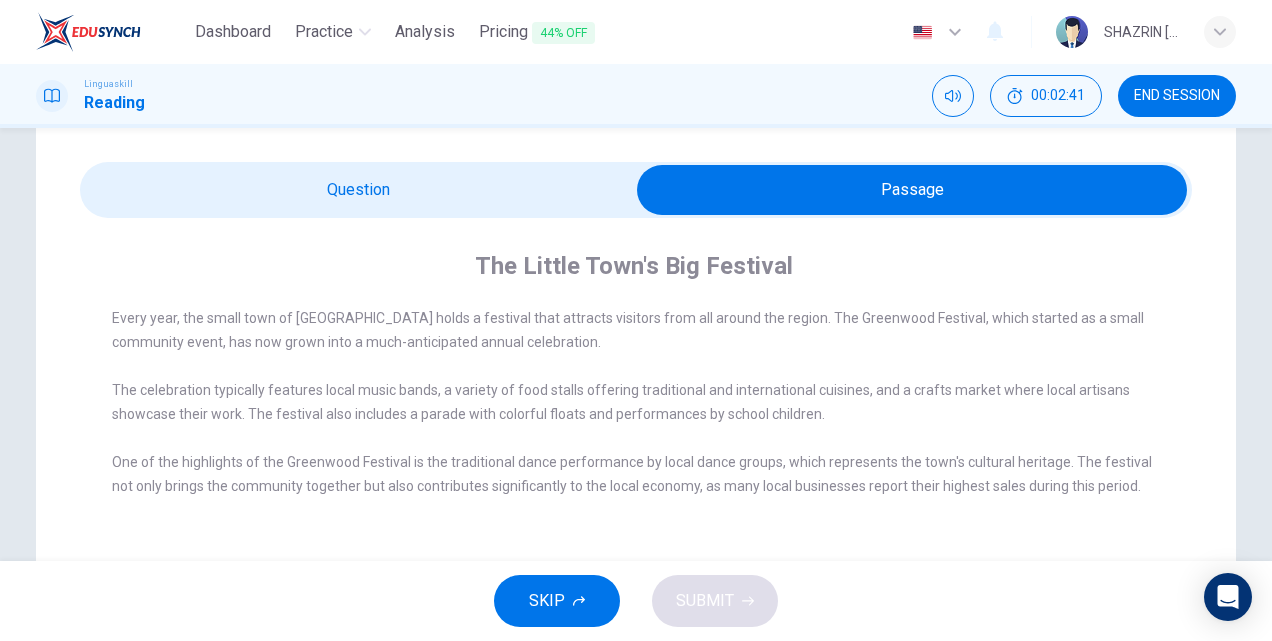 click at bounding box center (912, 190) 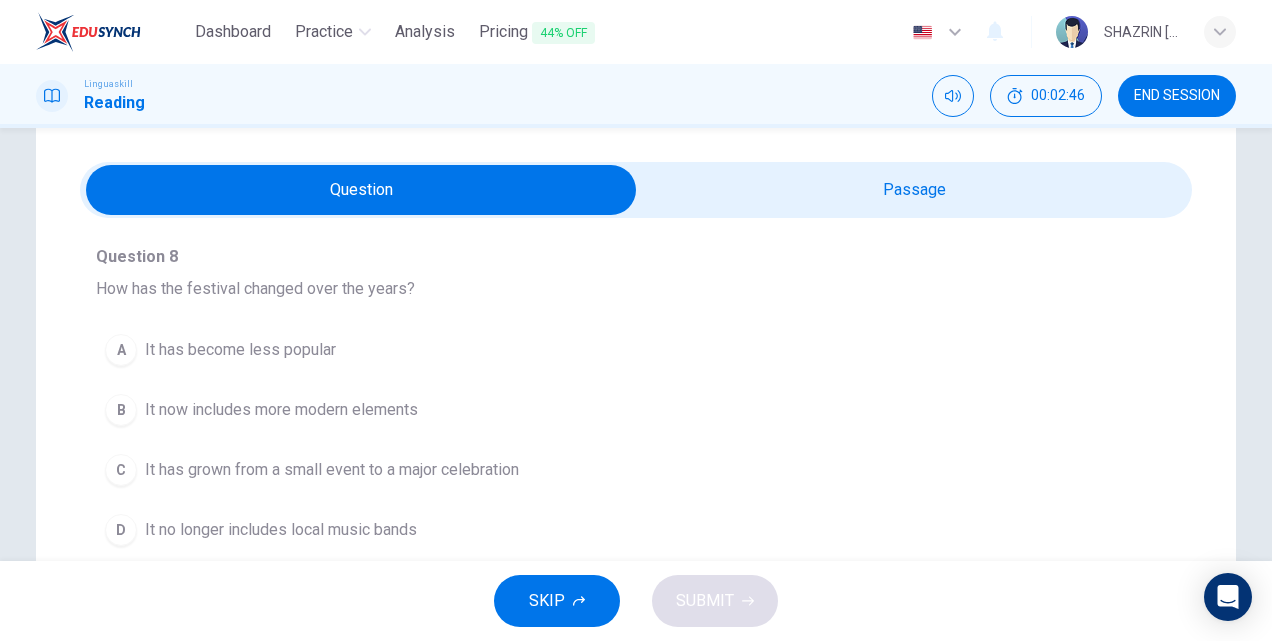 click on "It has grown from a small event to a major celebration" at bounding box center [332, 470] 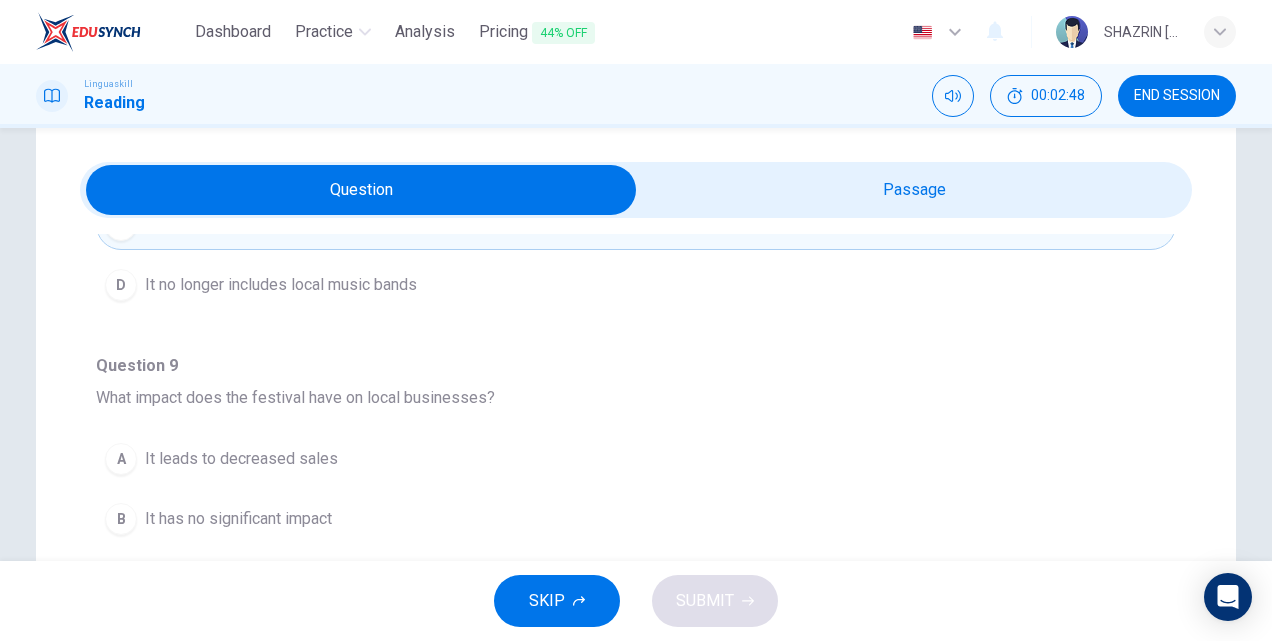 scroll, scrollTop: 1096, scrollLeft: 0, axis: vertical 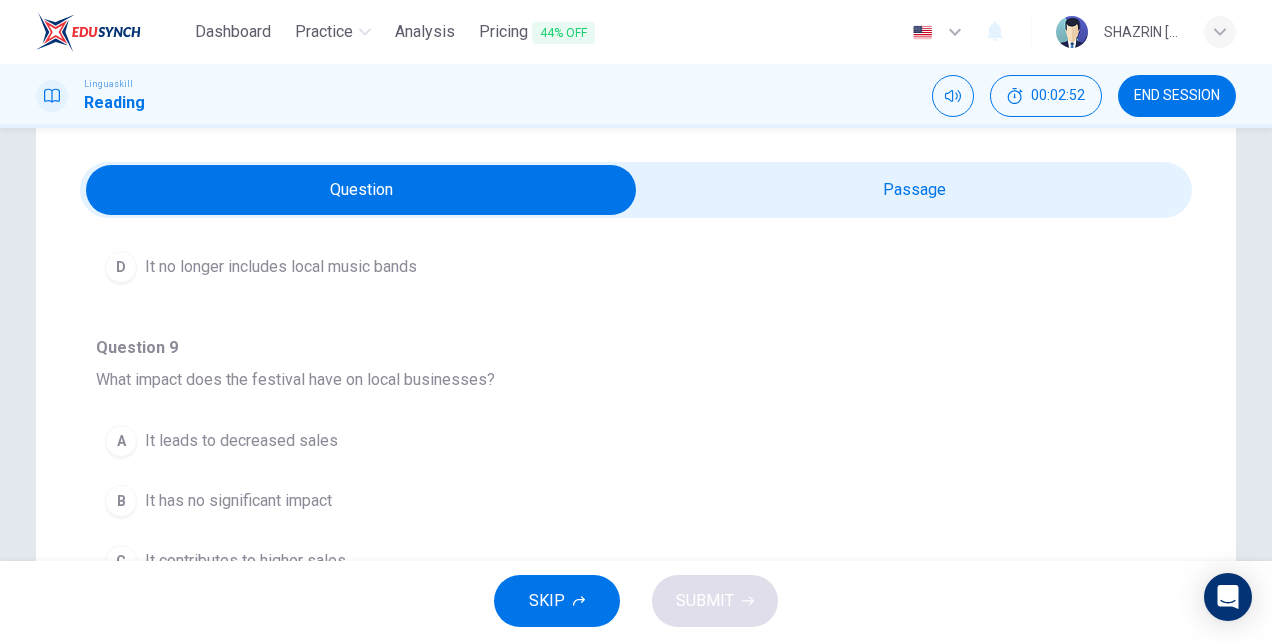 click at bounding box center [361, 190] 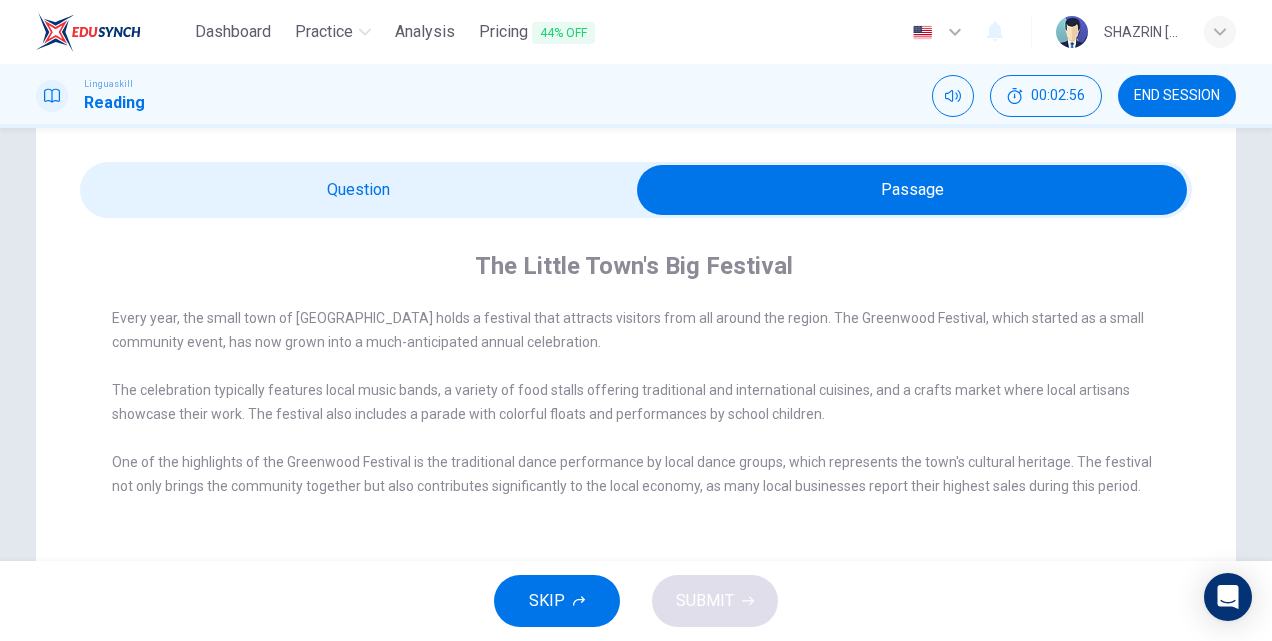 click at bounding box center (912, 190) 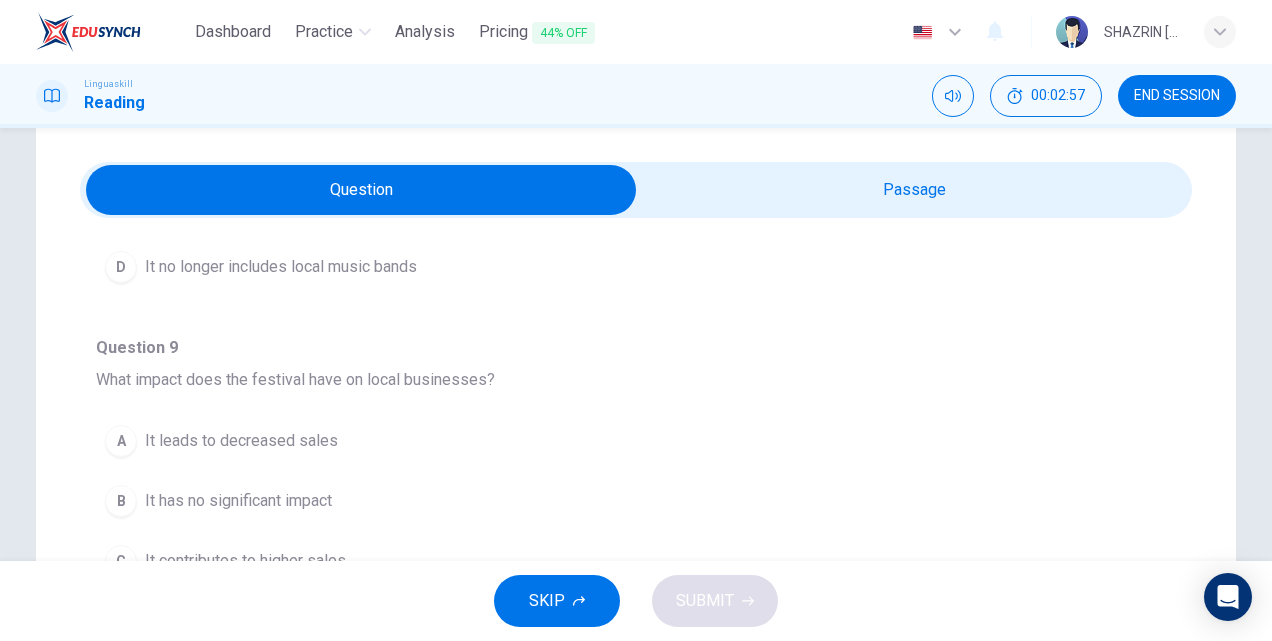 click on "It contributes to higher sales" at bounding box center (245, 561) 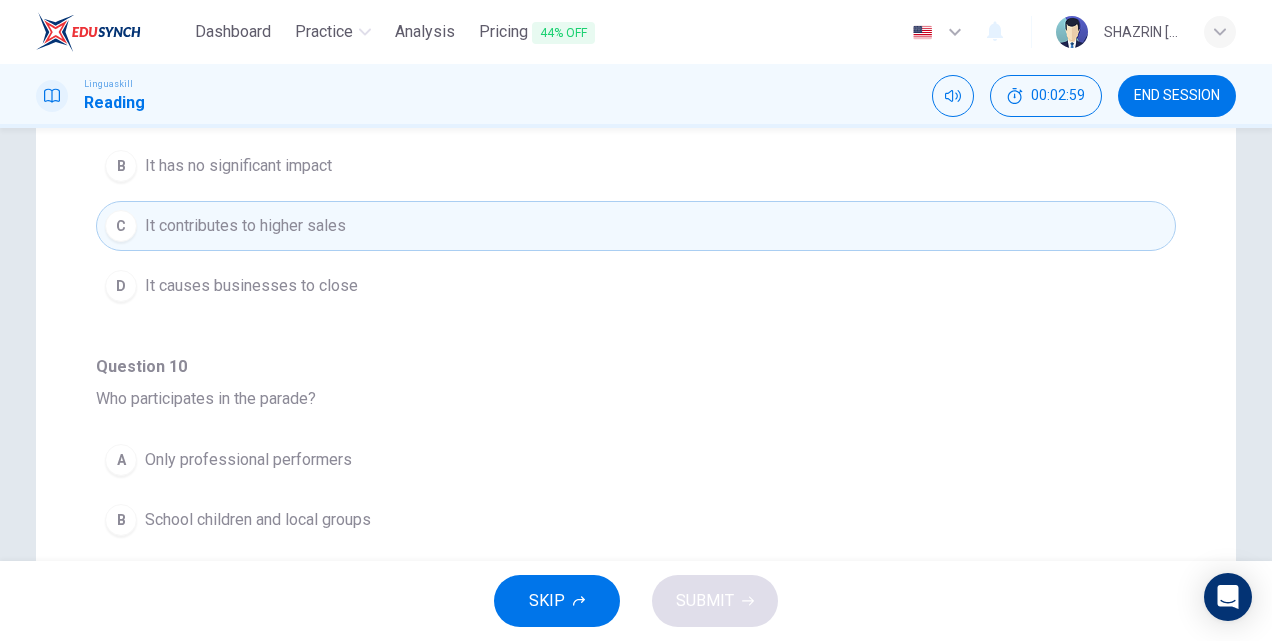 scroll, scrollTop: 610, scrollLeft: 0, axis: vertical 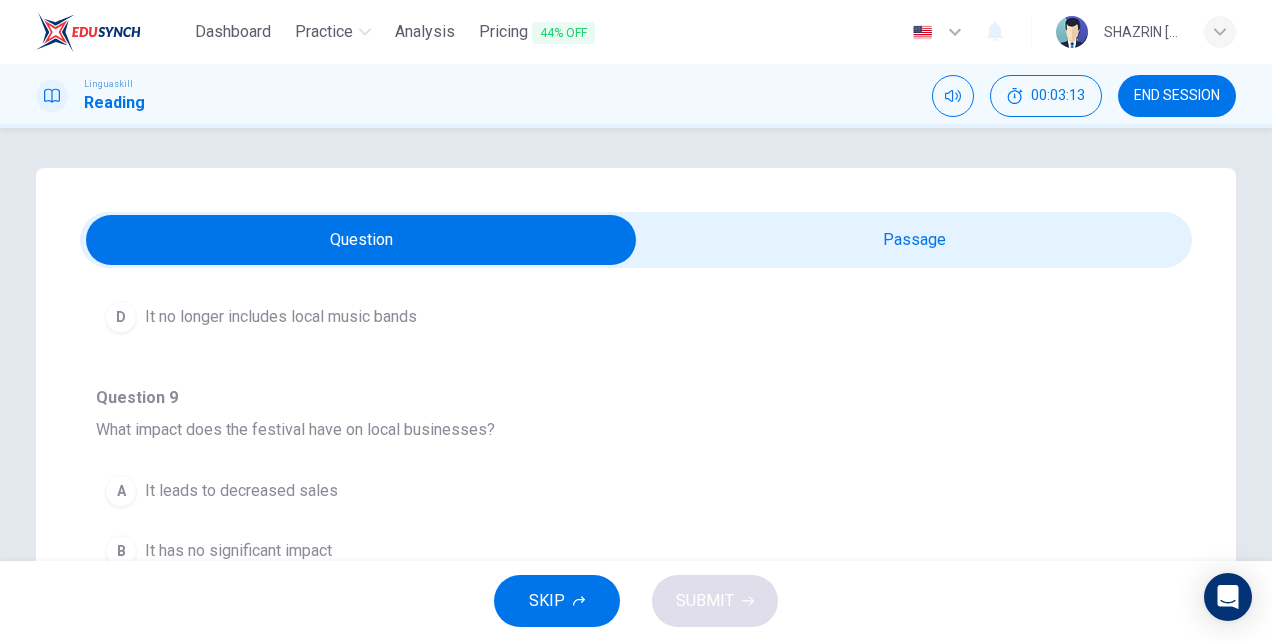 click at bounding box center [361, 240] 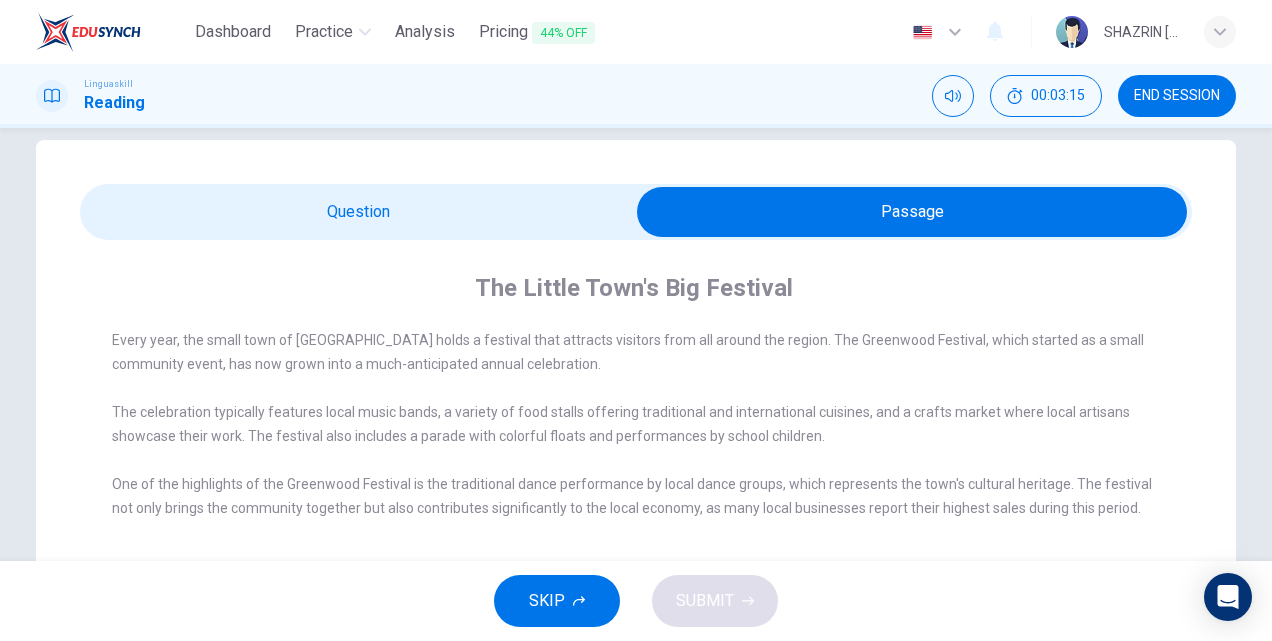 scroll, scrollTop: 66, scrollLeft: 0, axis: vertical 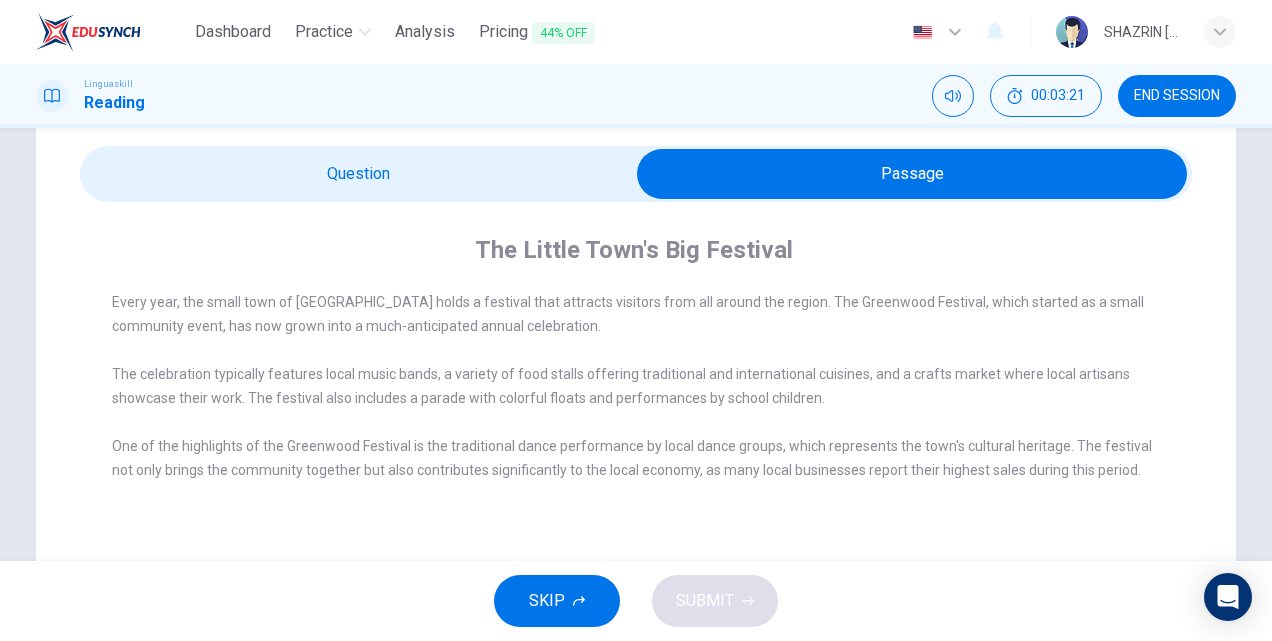 click at bounding box center (912, 174) 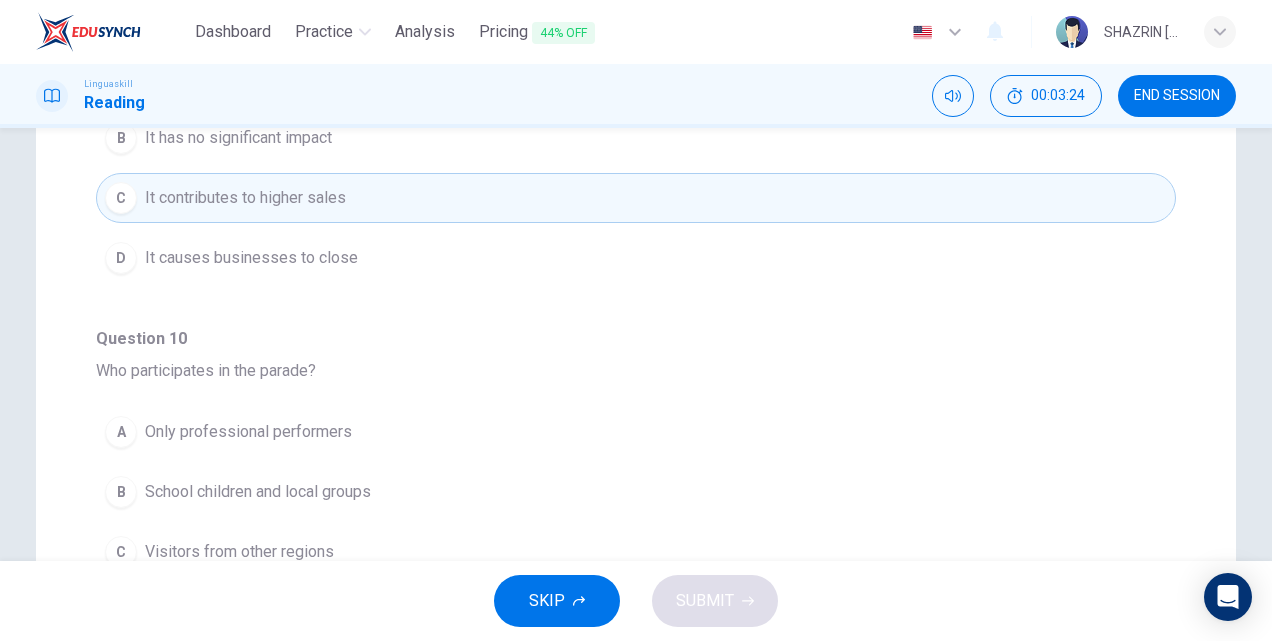 scroll, scrollTop: 500, scrollLeft: 0, axis: vertical 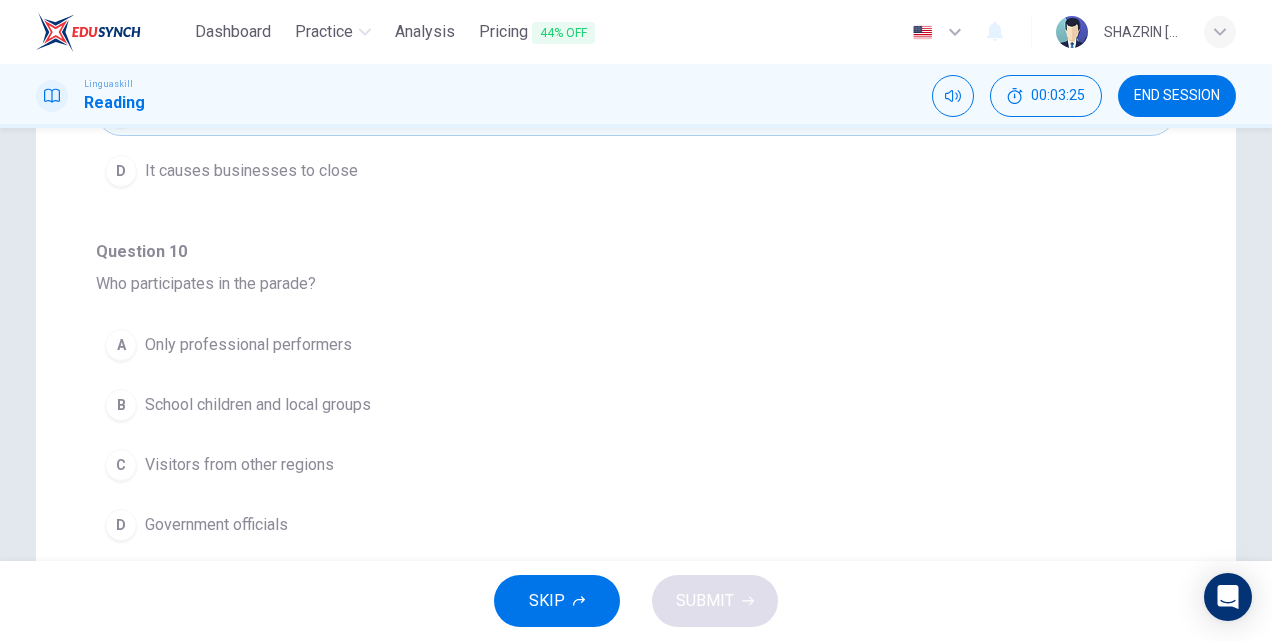 click on "School children and local groups" at bounding box center [258, 405] 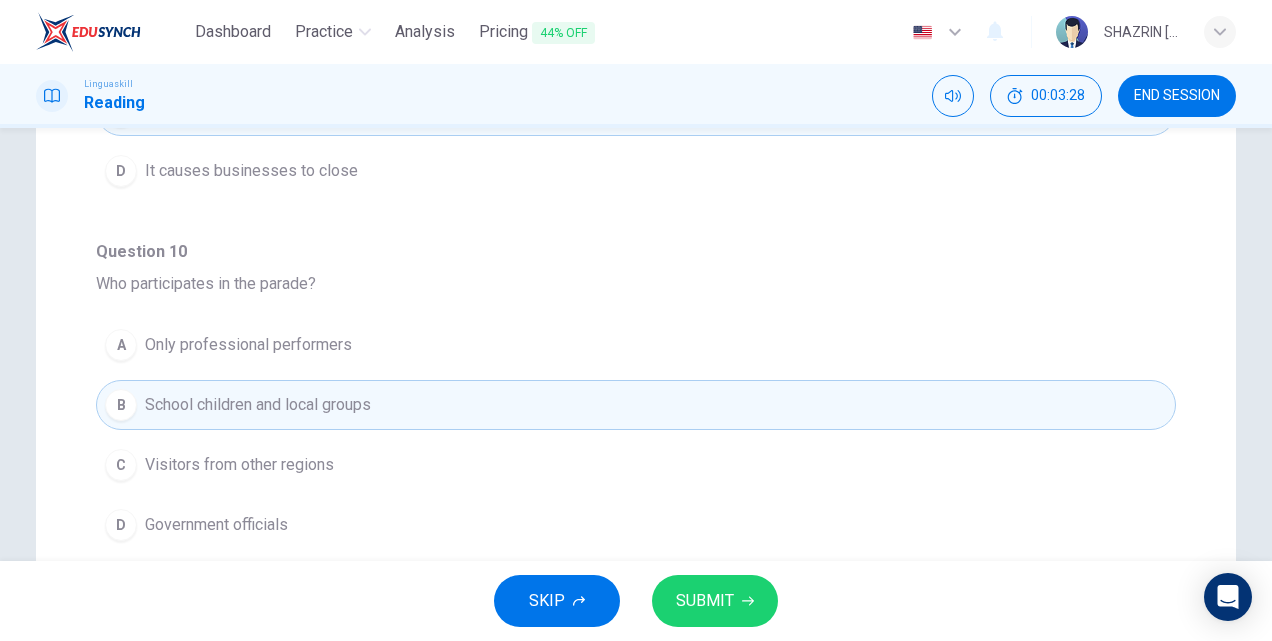 click on "SKIP SUBMIT" at bounding box center (636, 601) 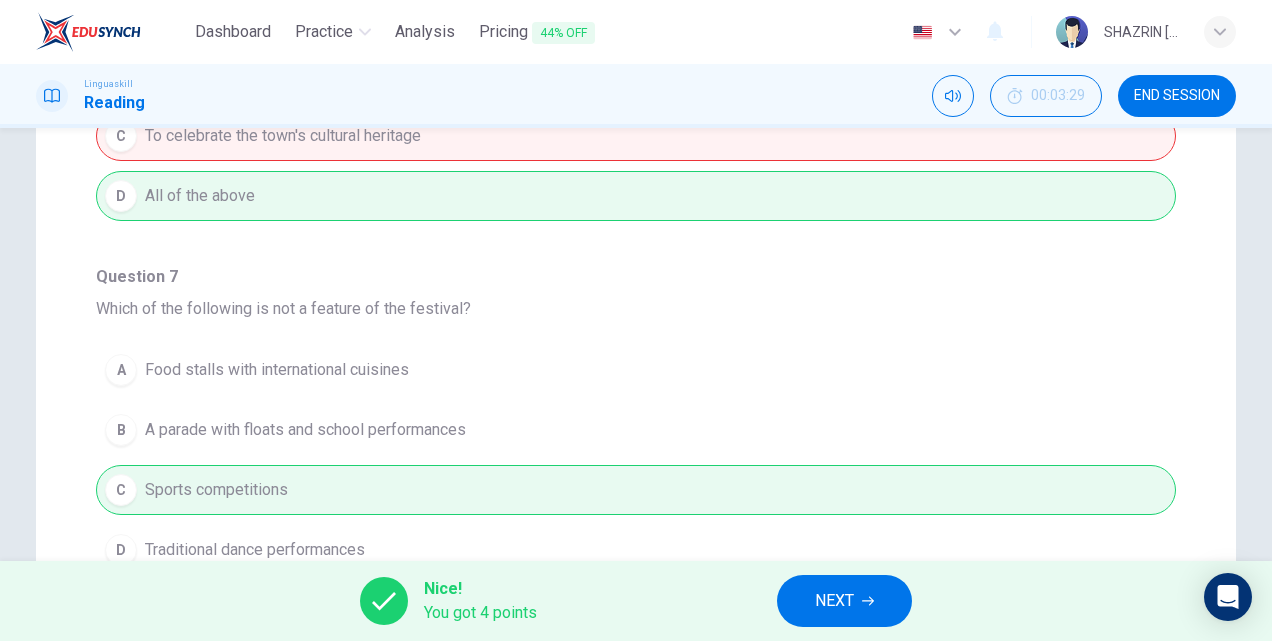 scroll, scrollTop: 0, scrollLeft: 0, axis: both 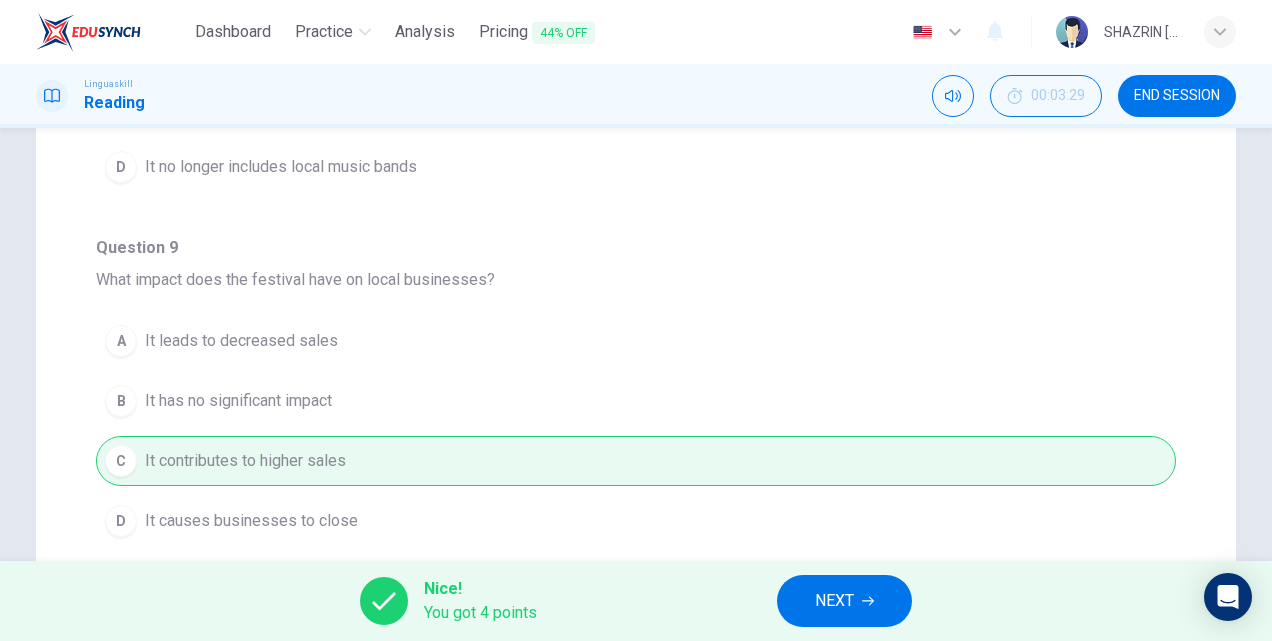 click on "NEXT" at bounding box center (834, 601) 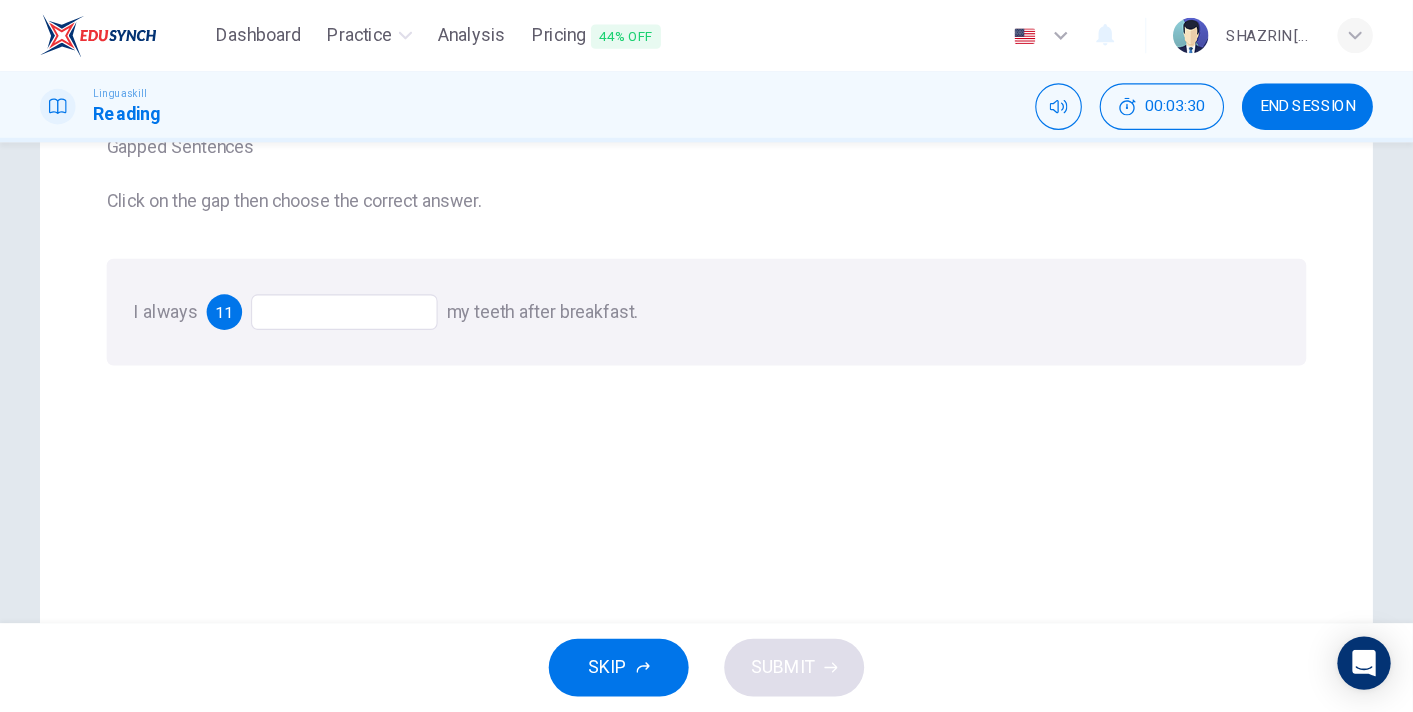 scroll, scrollTop: 183, scrollLeft: 0, axis: vertical 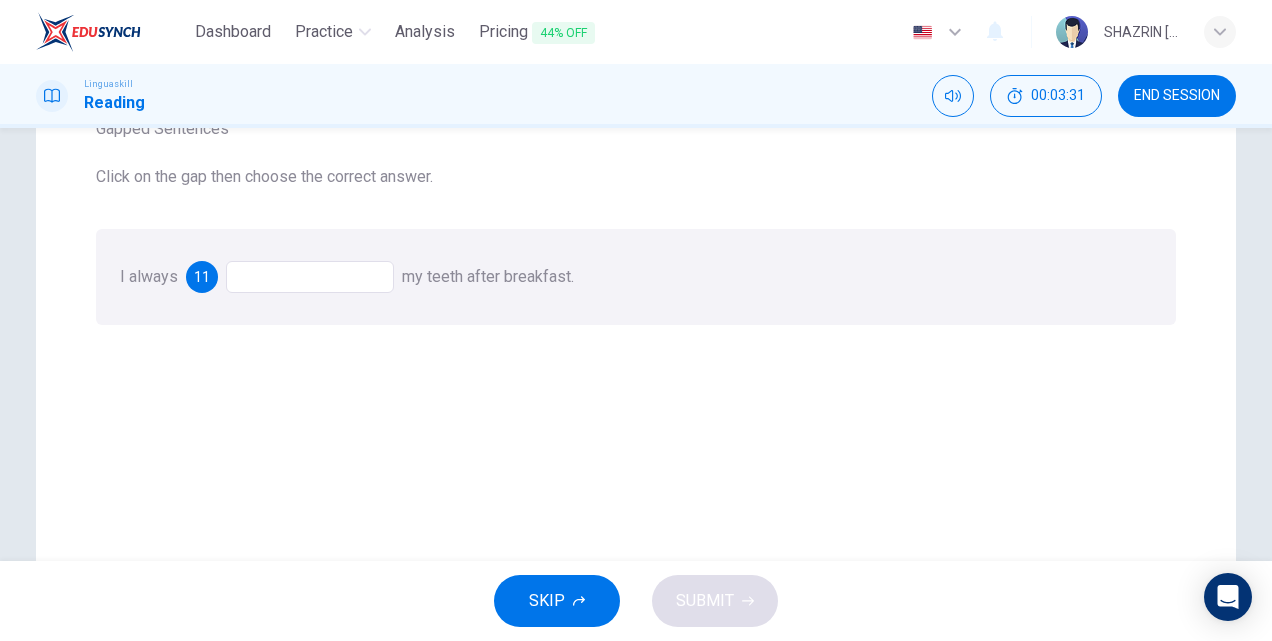 click at bounding box center (310, 277) 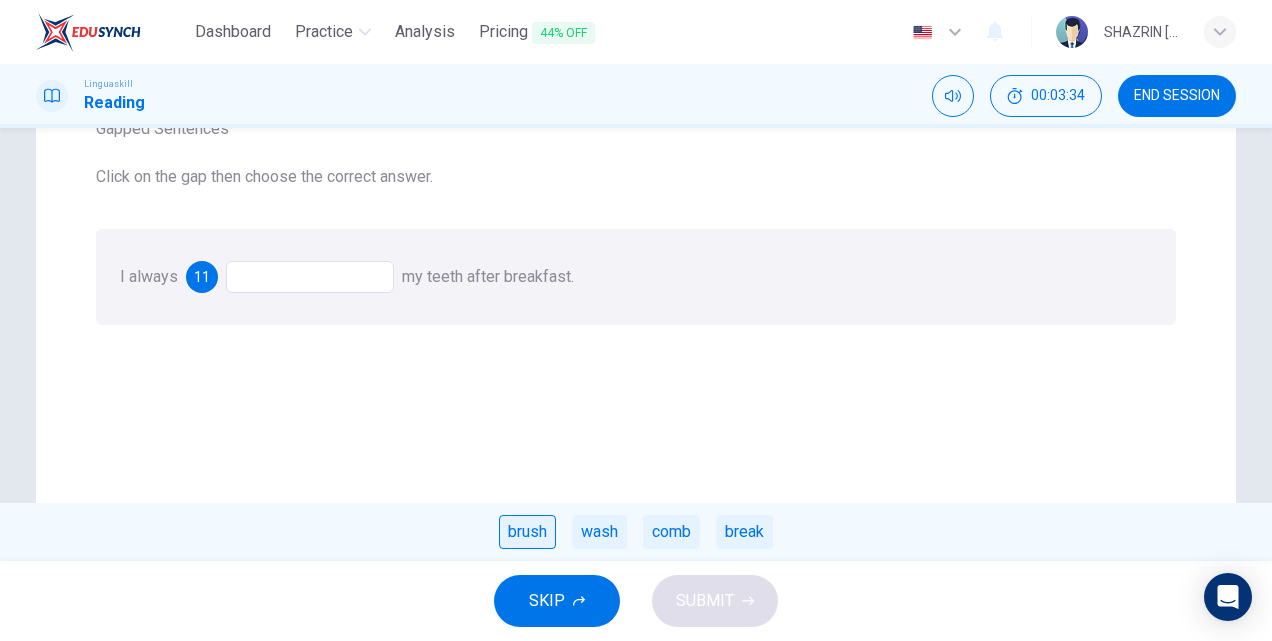 click on "brush" at bounding box center (527, 532) 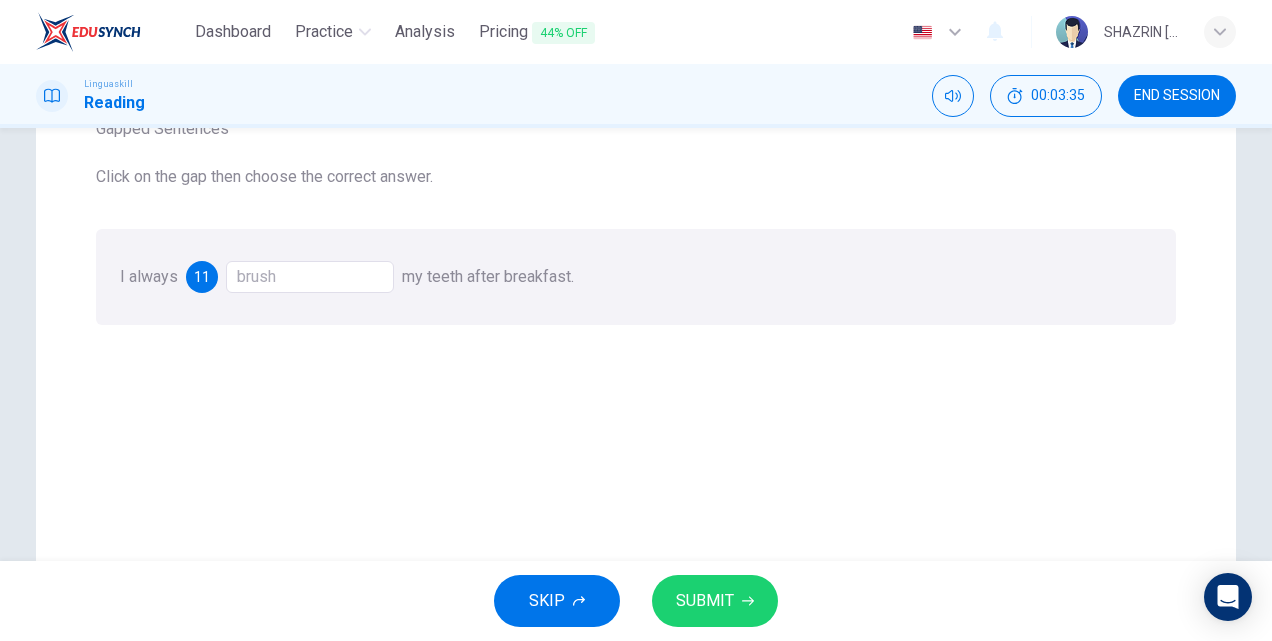 click on "SUBMIT" at bounding box center [715, 601] 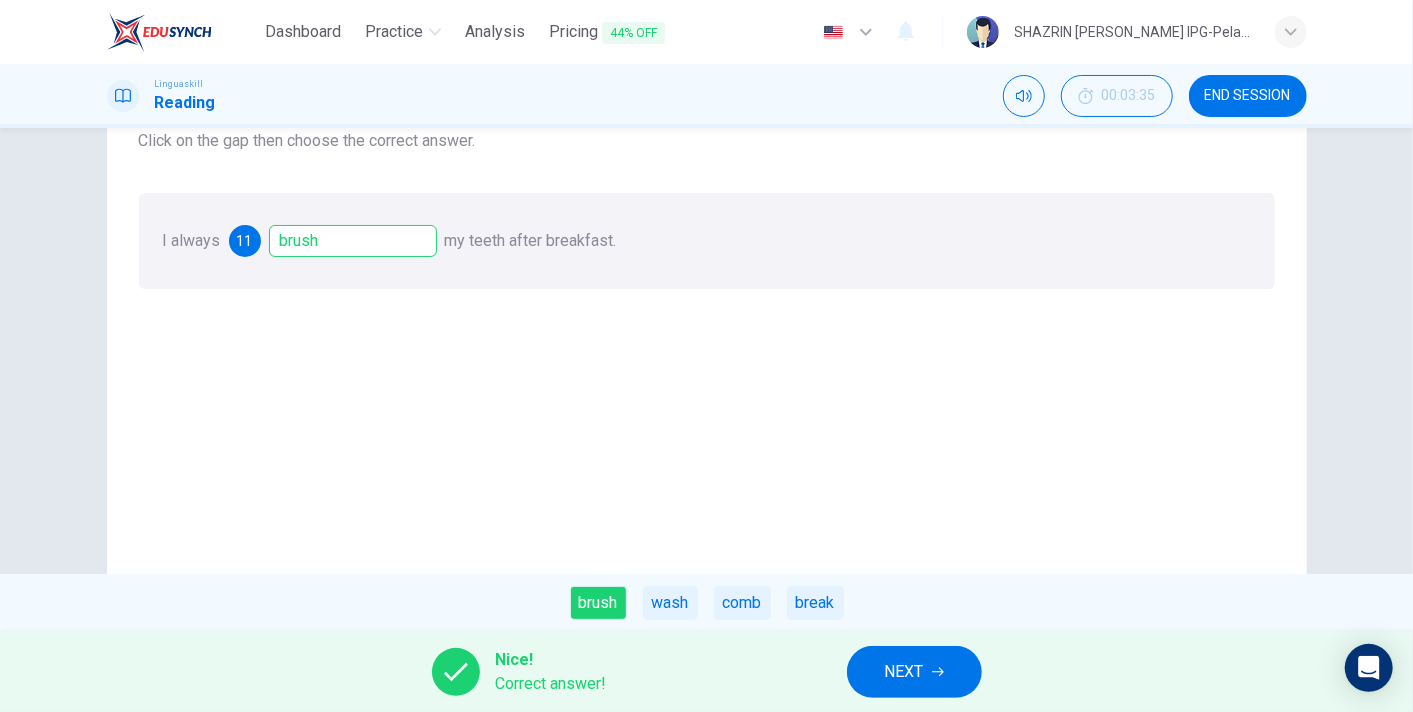 scroll, scrollTop: 182, scrollLeft: 0, axis: vertical 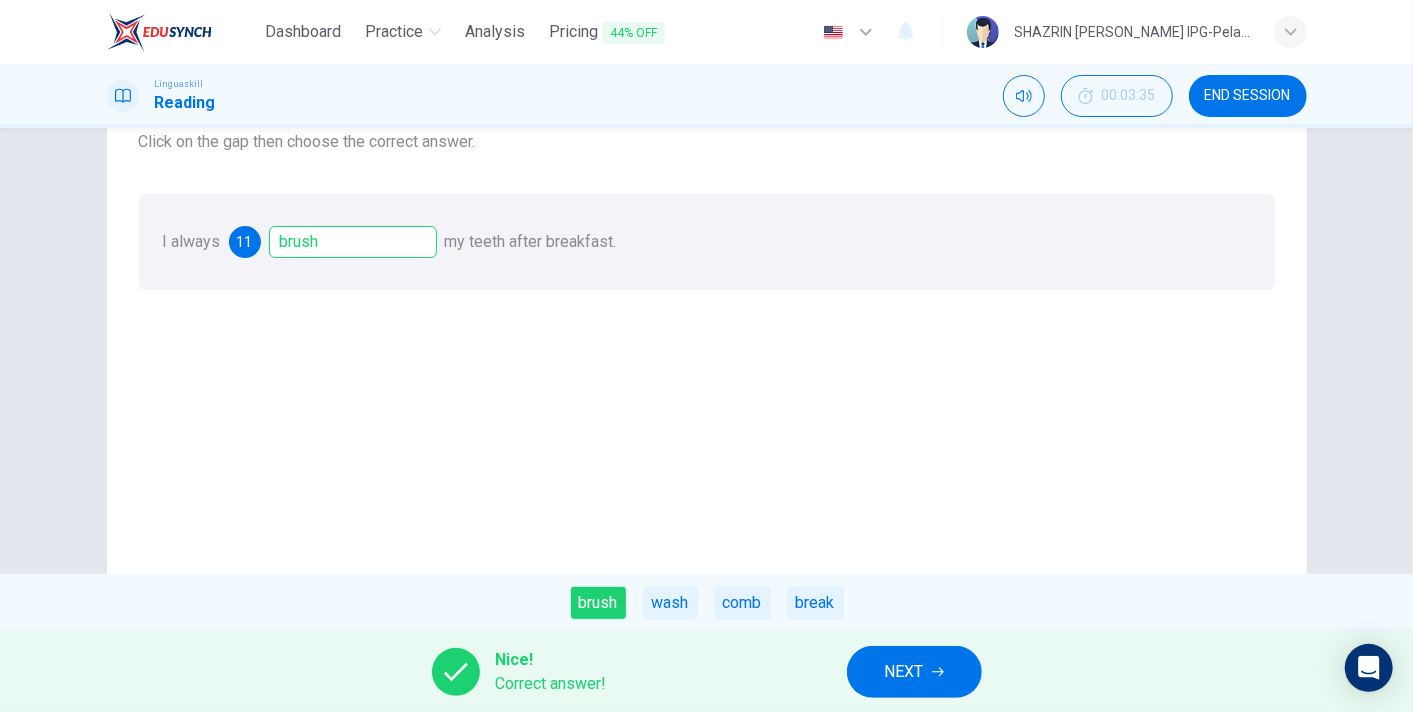 click on "END SESSION" at bounding box center (1248, 96) 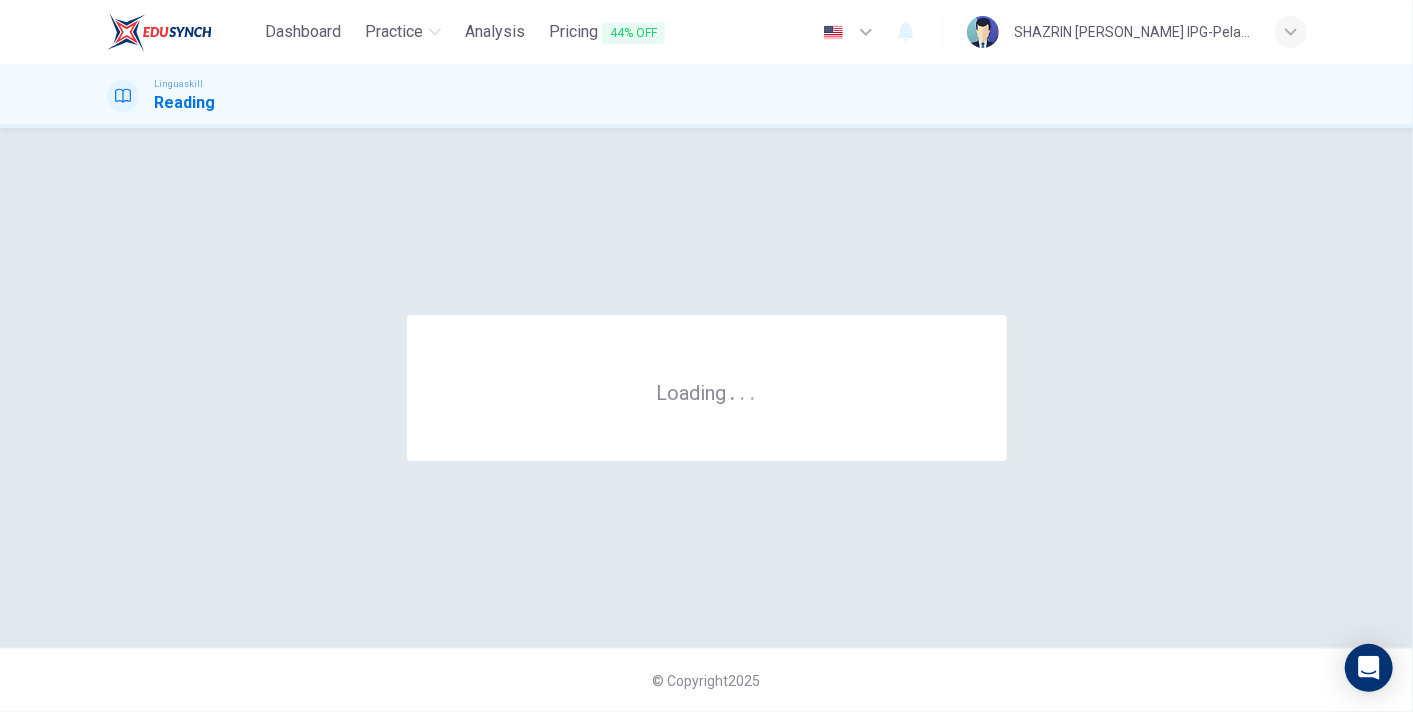 scroll, scrollTop: 0, scrollLeft: 0, axis: both 